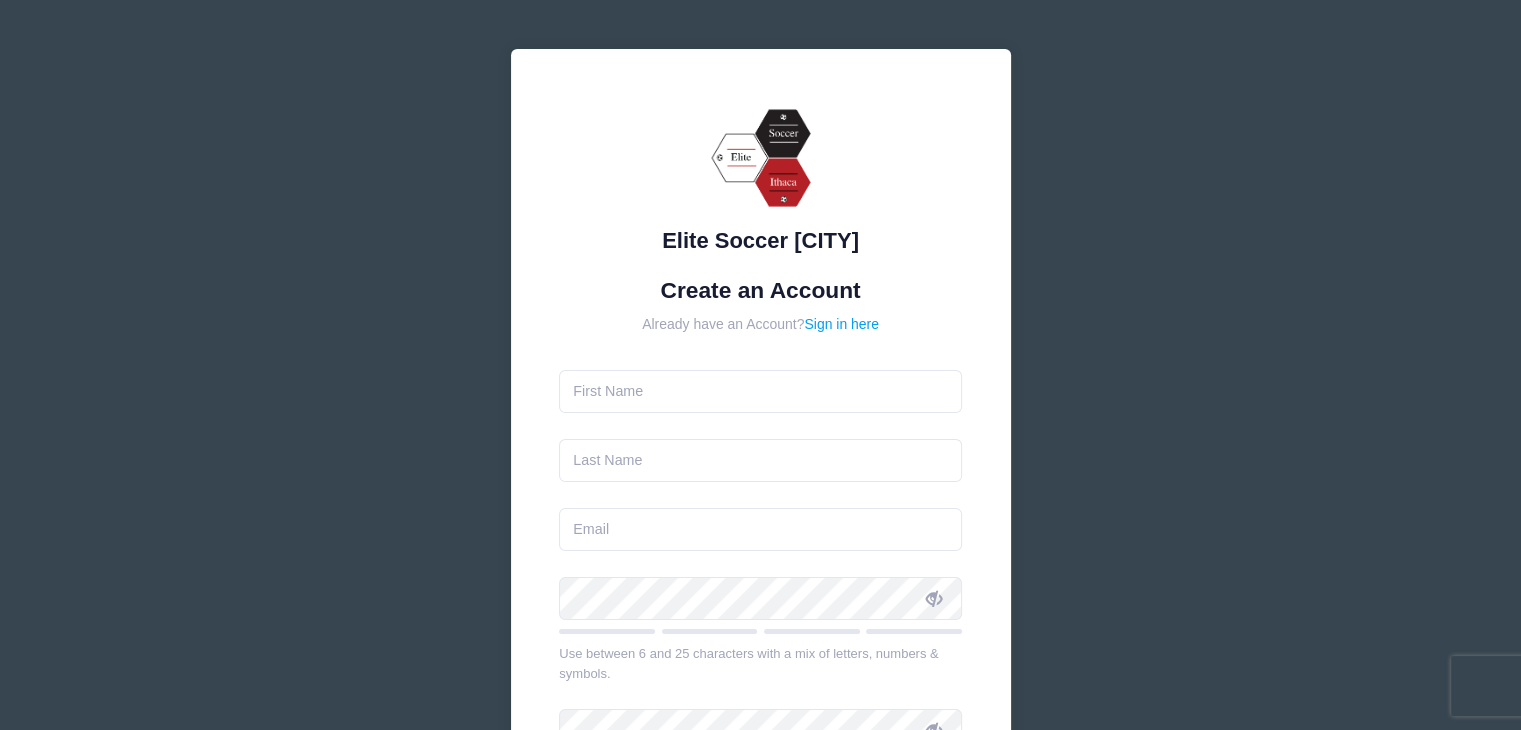 scroll, scrollTop: 0, scrollLeft: 0, axis: both 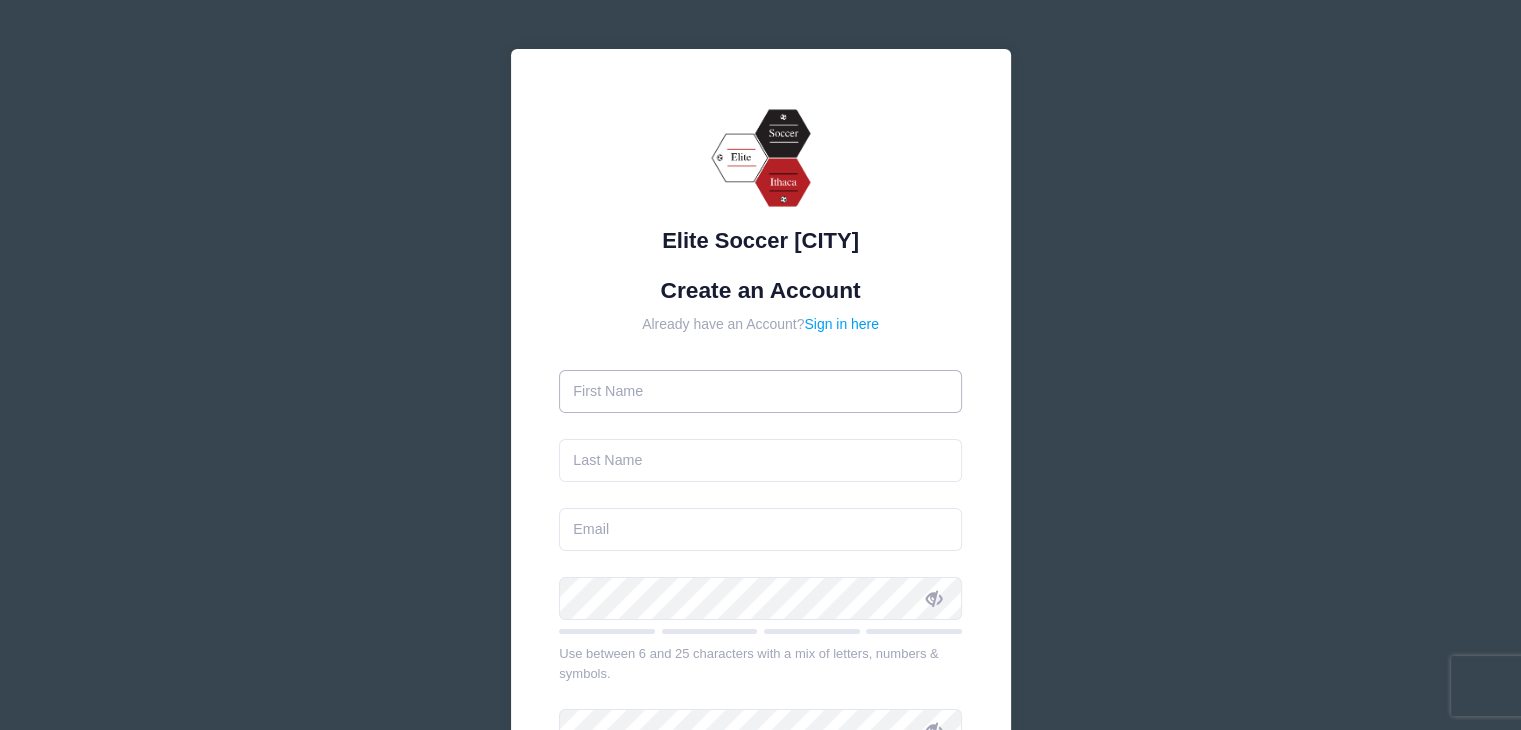 click at bounding box center [760, 391] 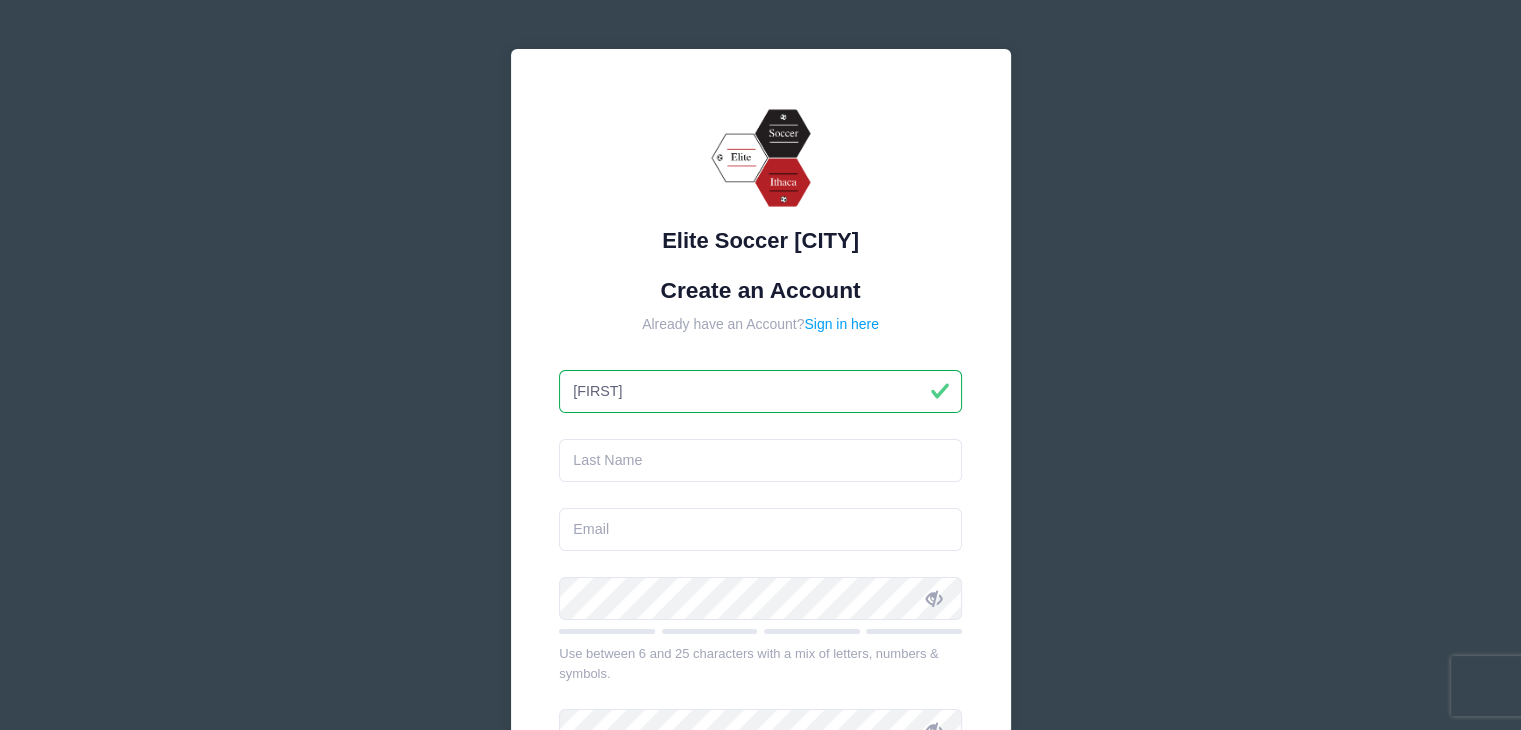 type on "Isabella" 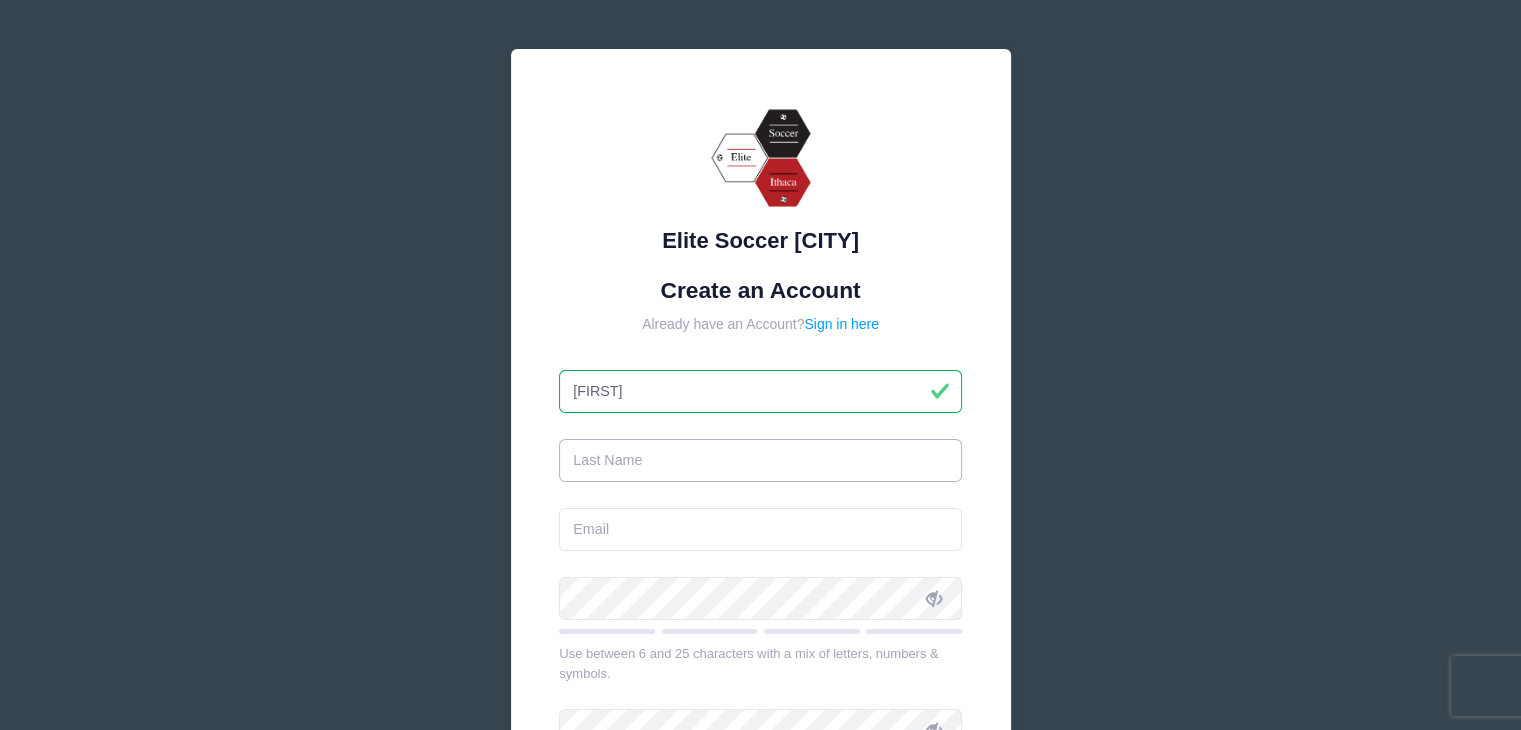 click at bounding box center [760, 460] 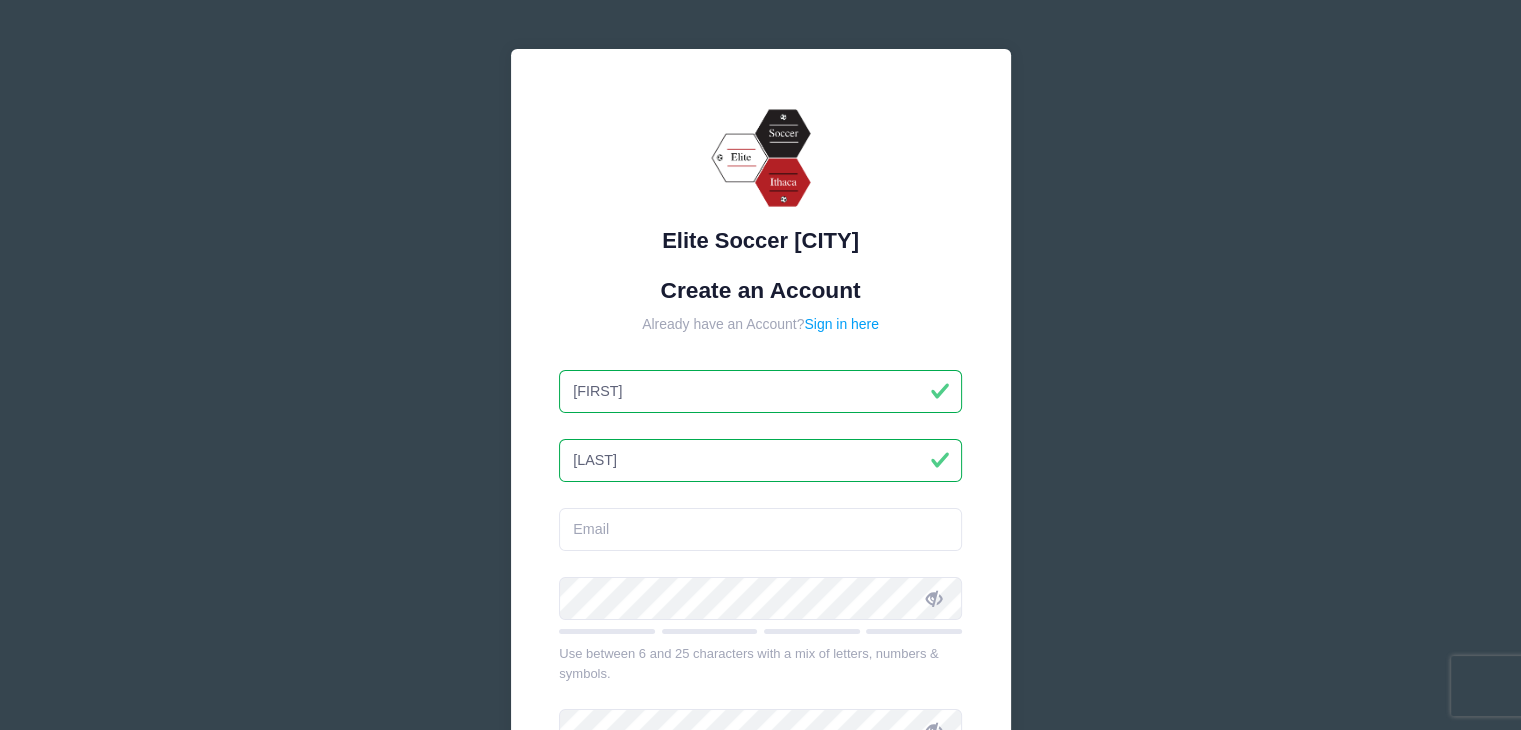 type on "Alcantara" 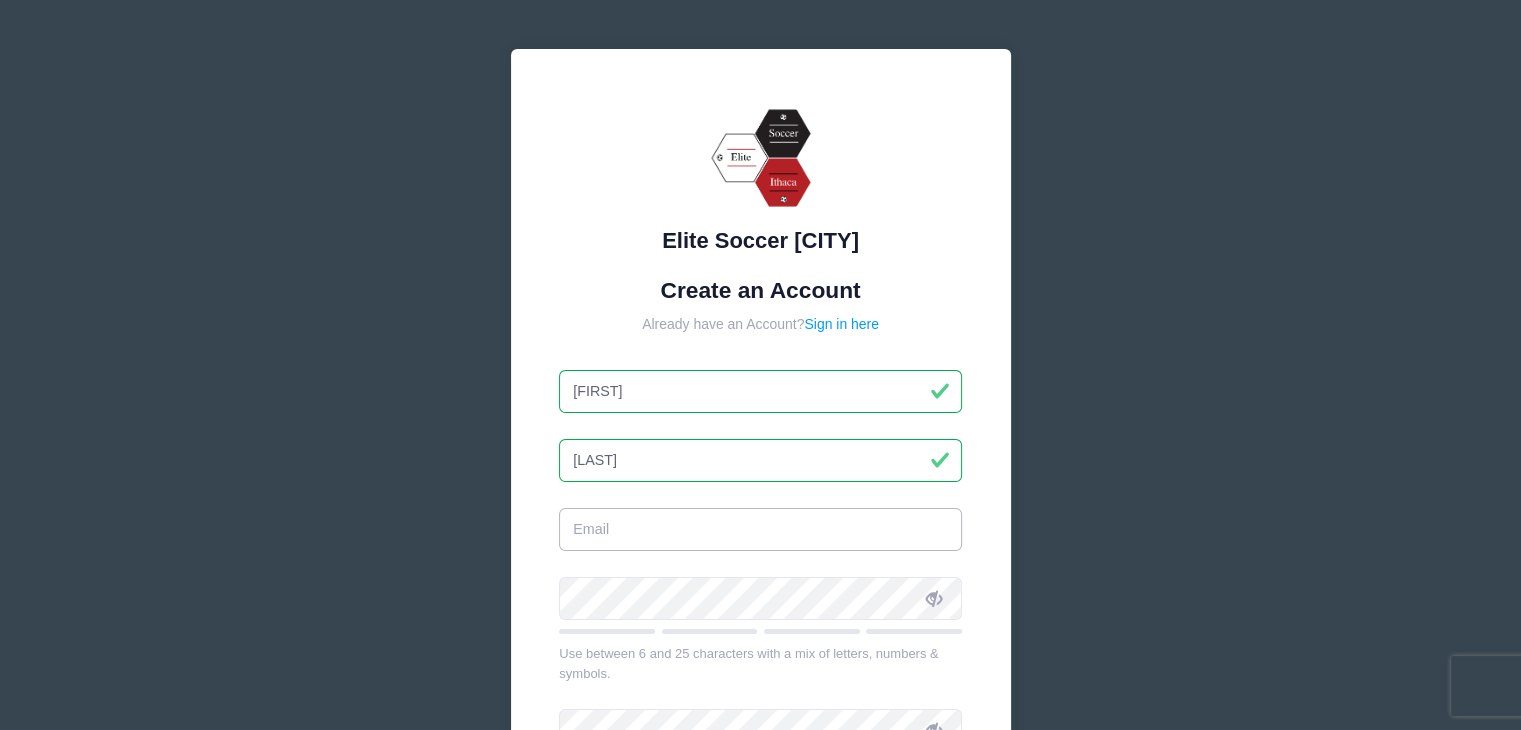 click at bounding box center [760, 529] 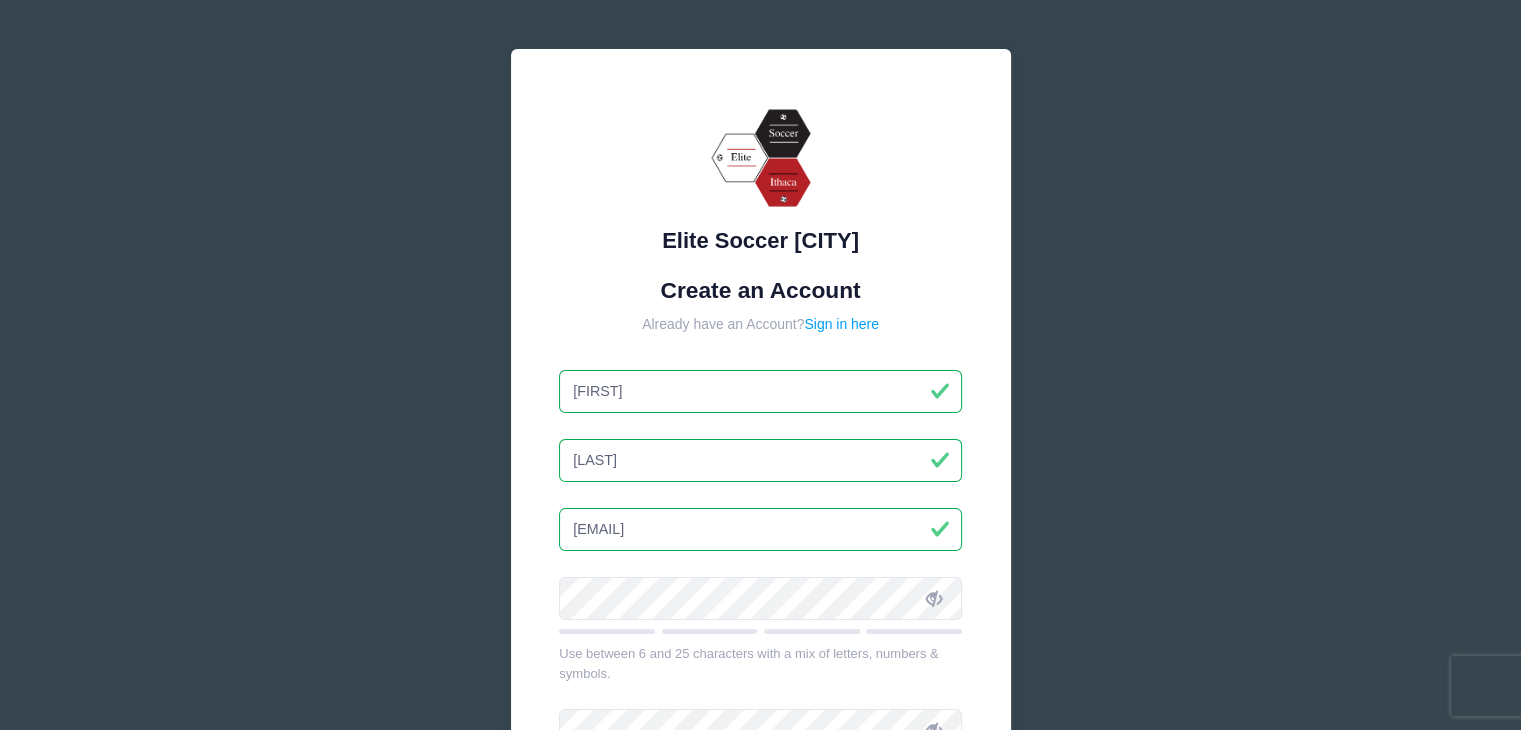 type on "[EMAIL]" 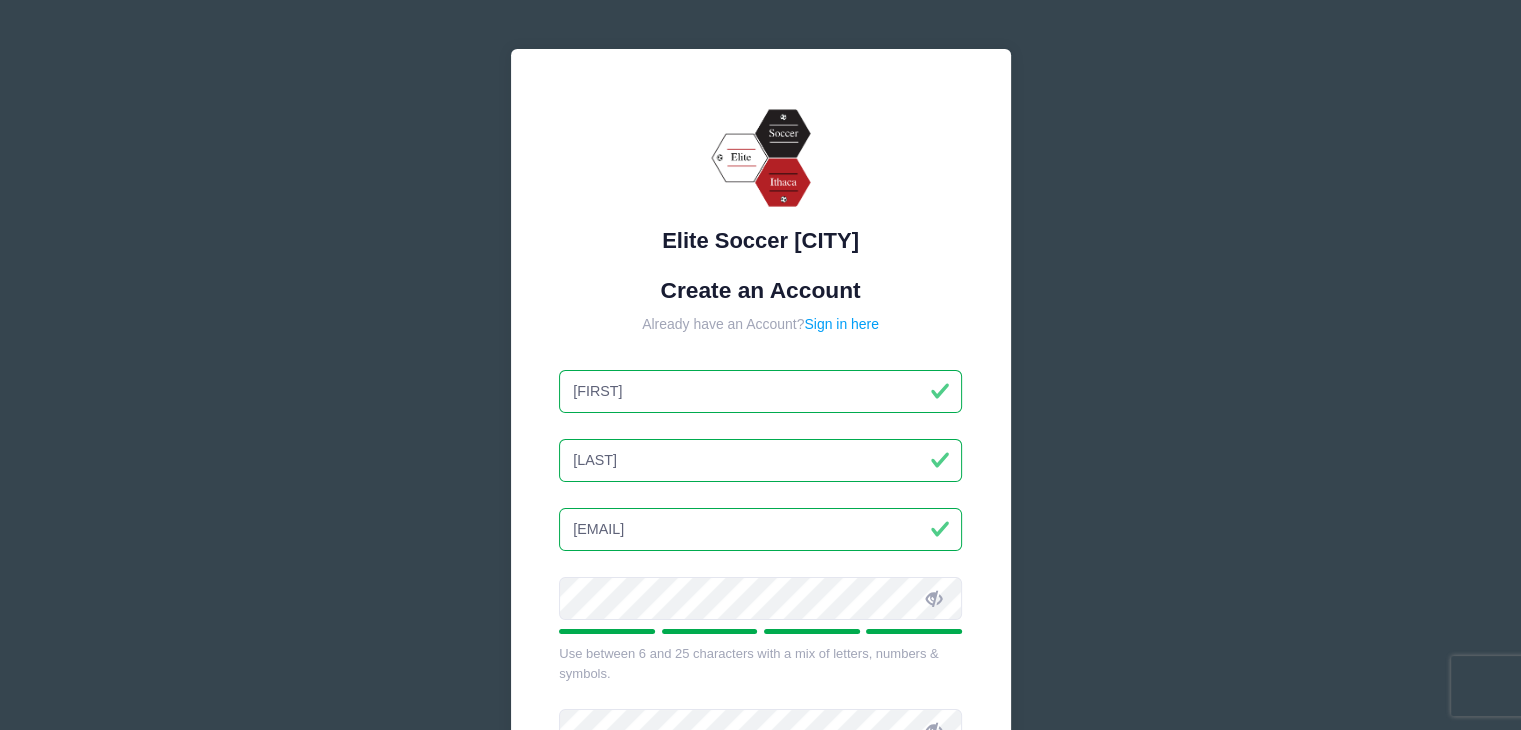 click at bounding box center (934, 599) 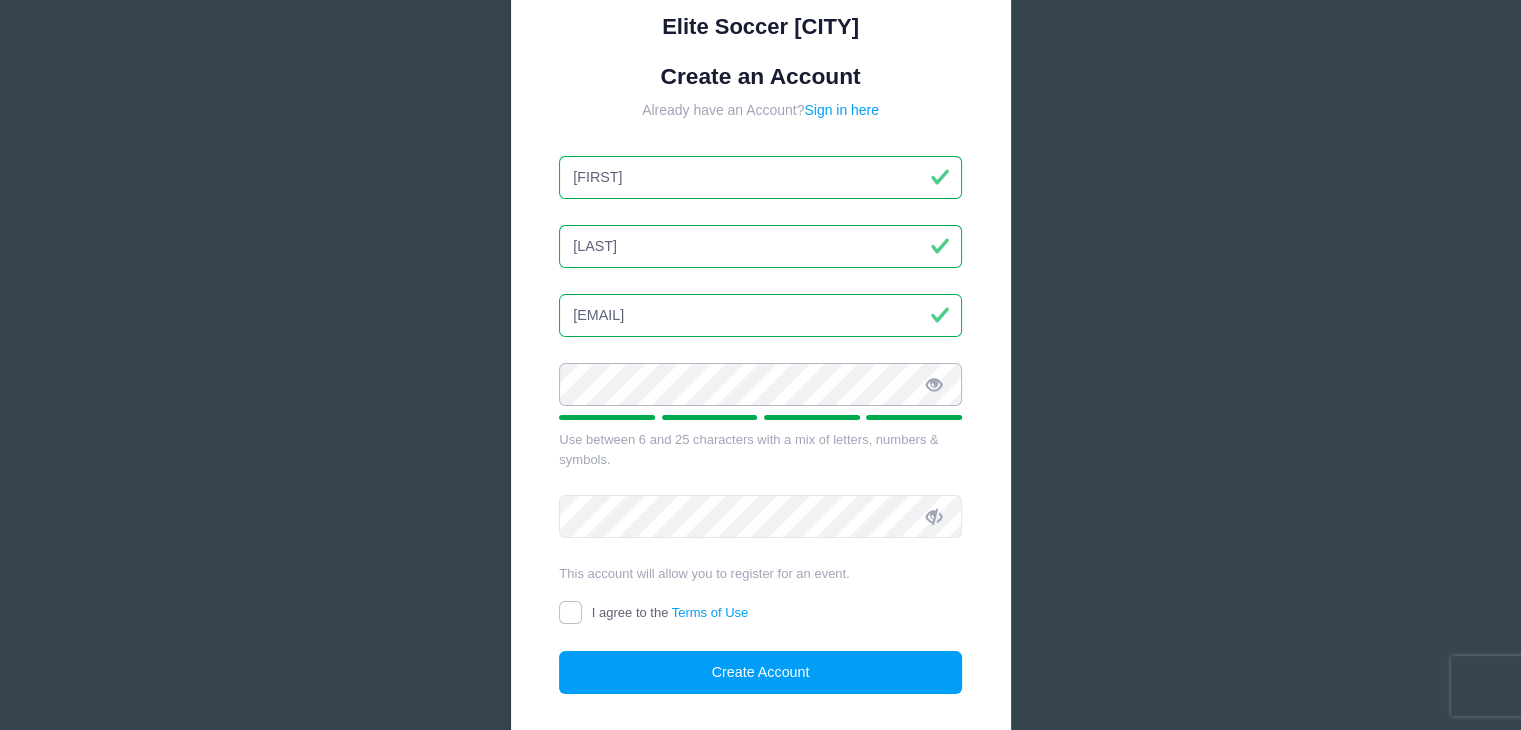 scroll, scrollTop: 217, scrollLeft: 0, axis: vertical 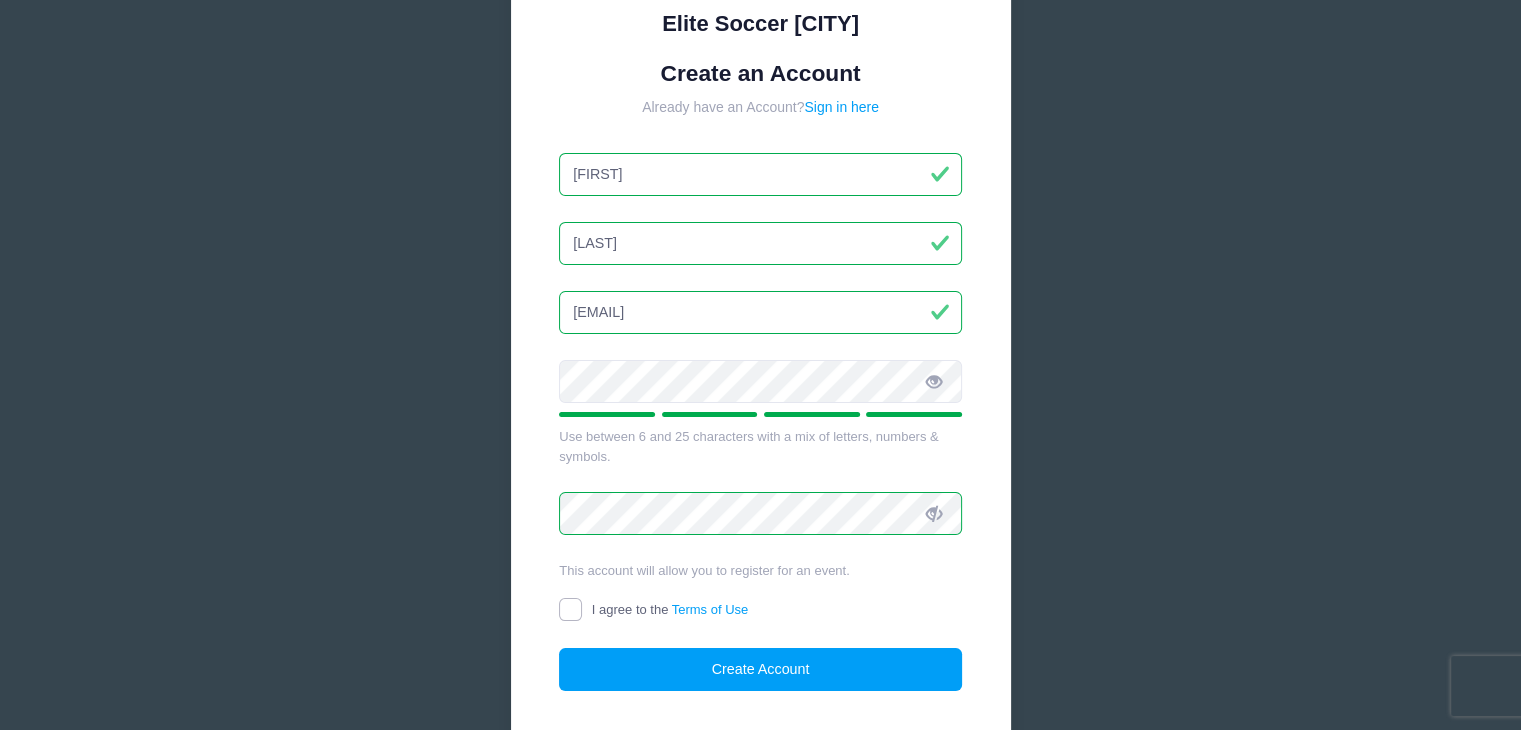 click on "I agree to the
Terms of Use" at bounding box center (570, 609) 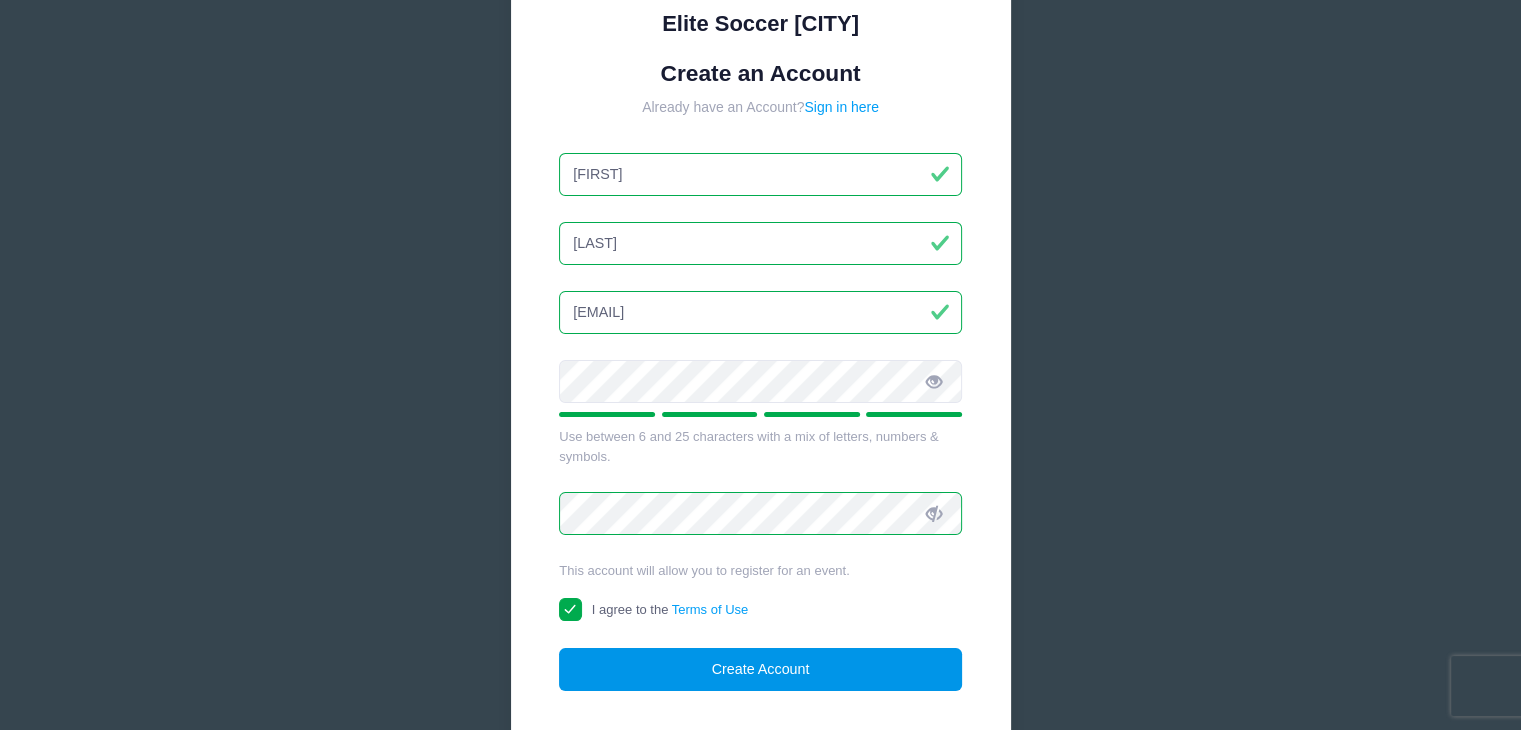 click on "Create Account" at bounding box center [760, 669] 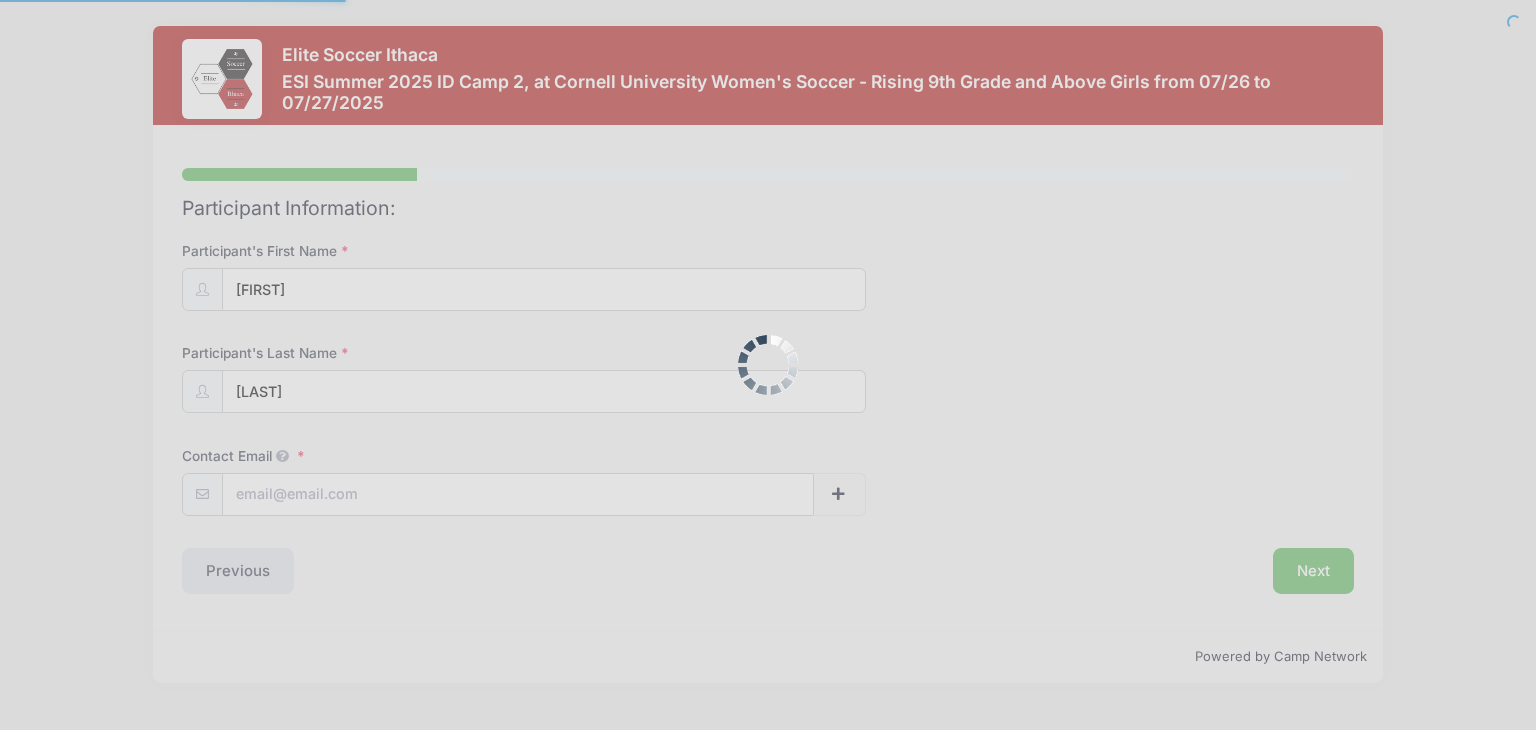 scroll, scrollTop: 0, scrollLeft: 0, axis: both 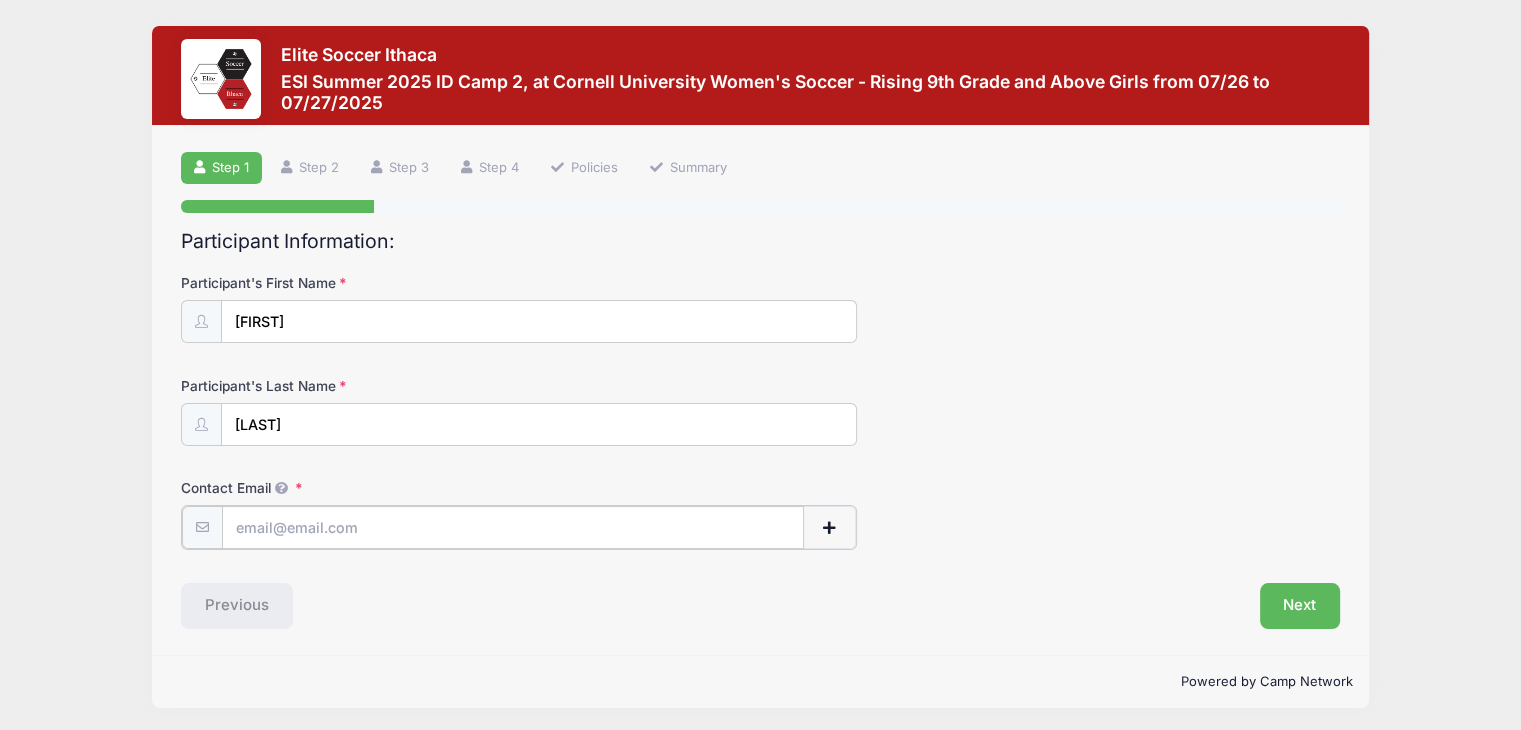 click on "Contact Email" at bounding box center (513, 527) 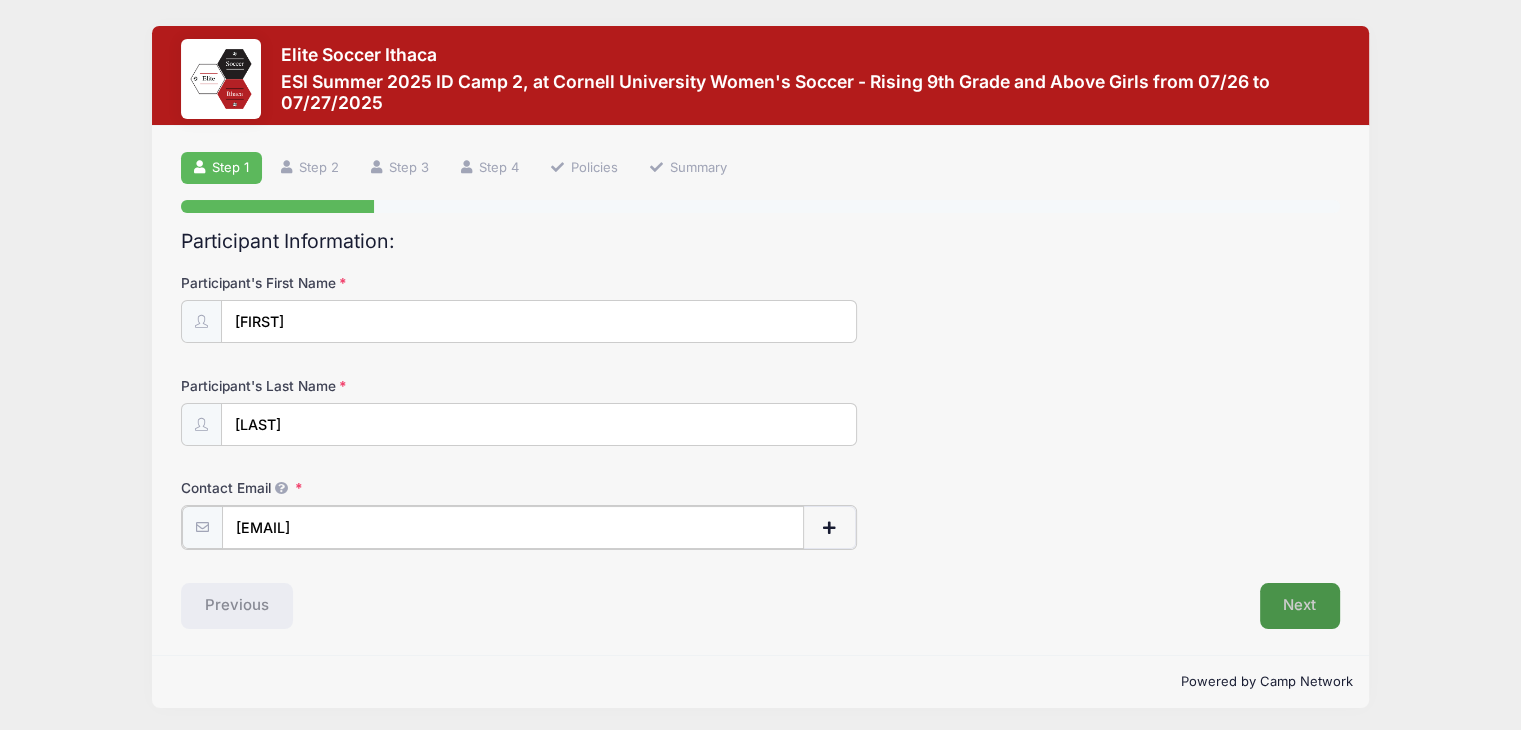 type on "[EMAIL]" 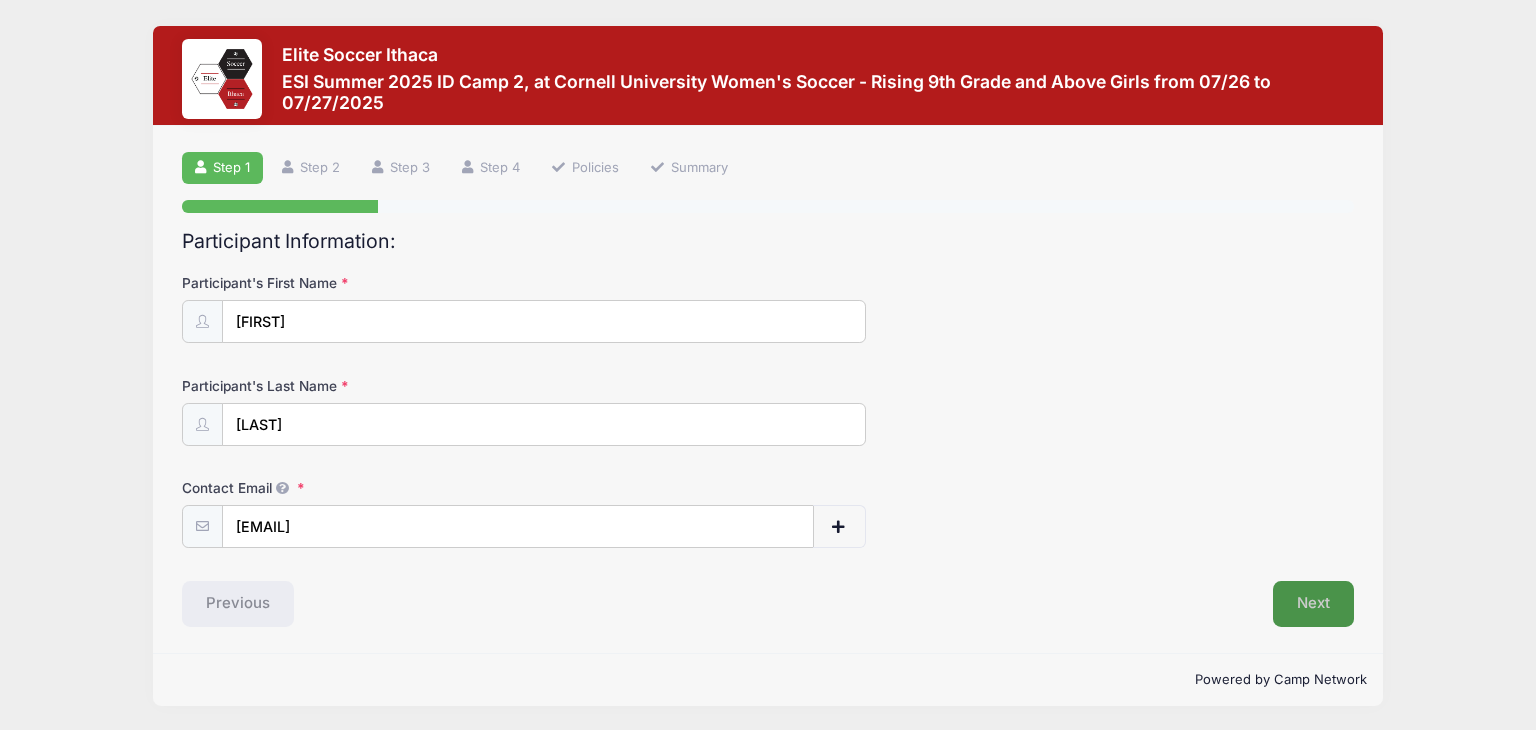 click on "Next" at bounding box center [1313, 604] 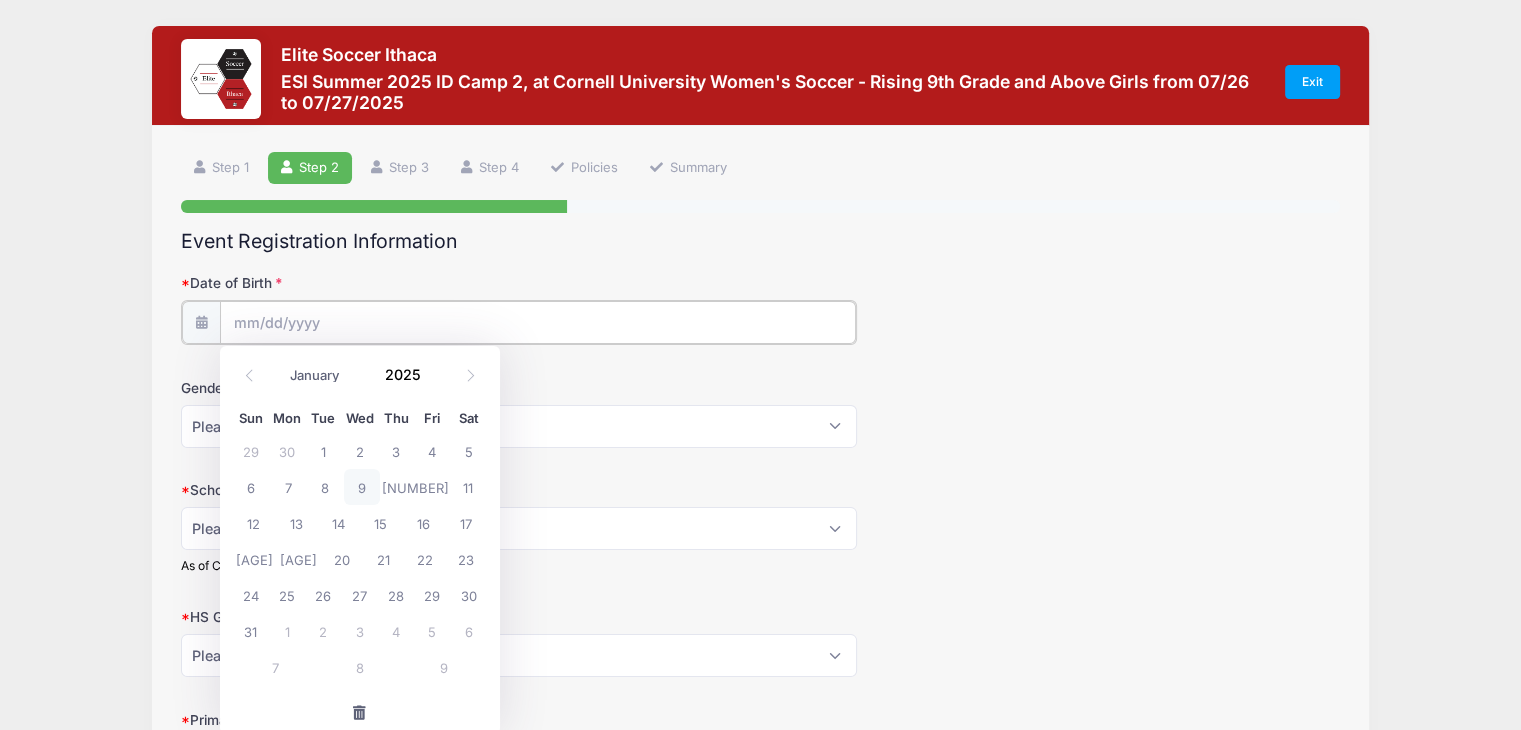 click on "Date of Birth" at bounding box center (538, 322) 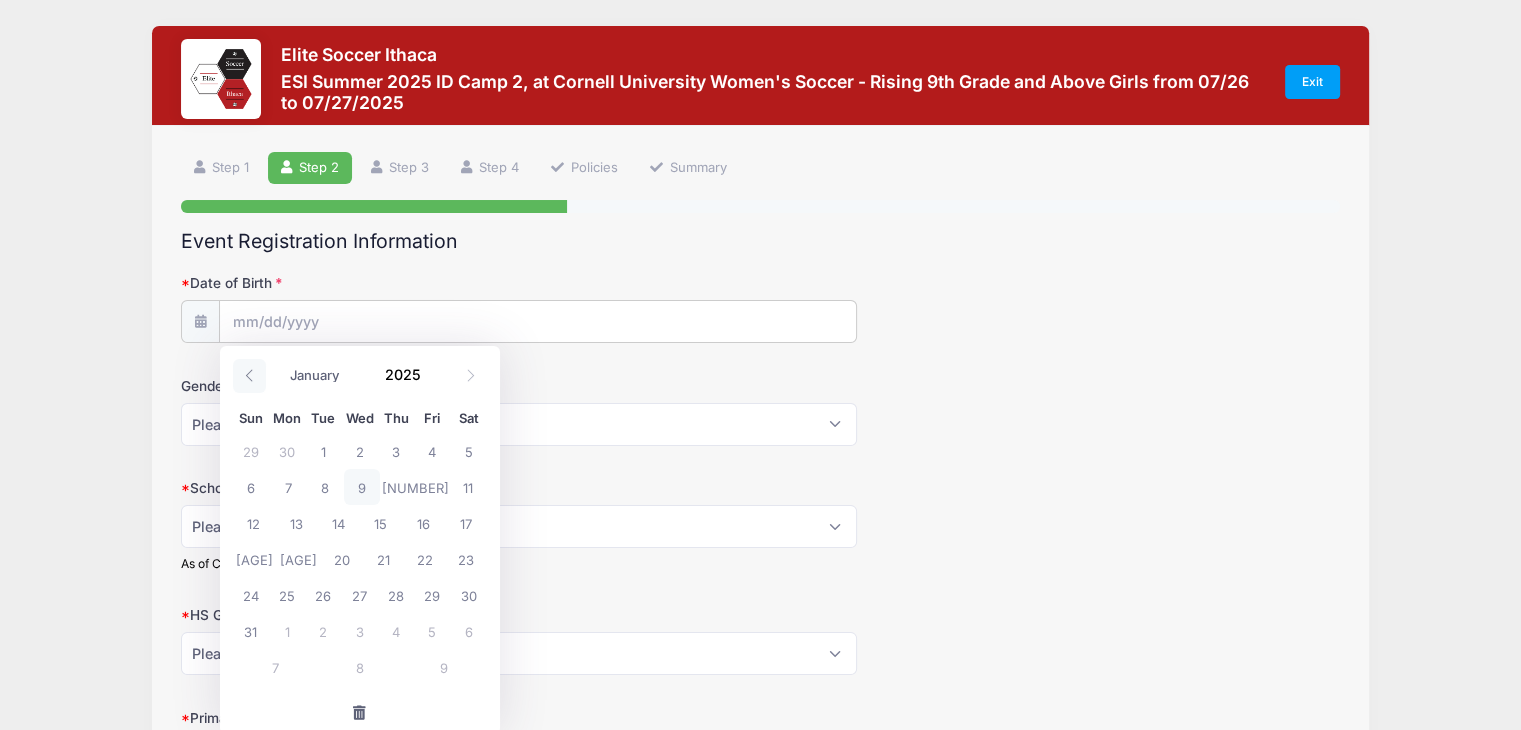 click at bounding box center [249, 375] 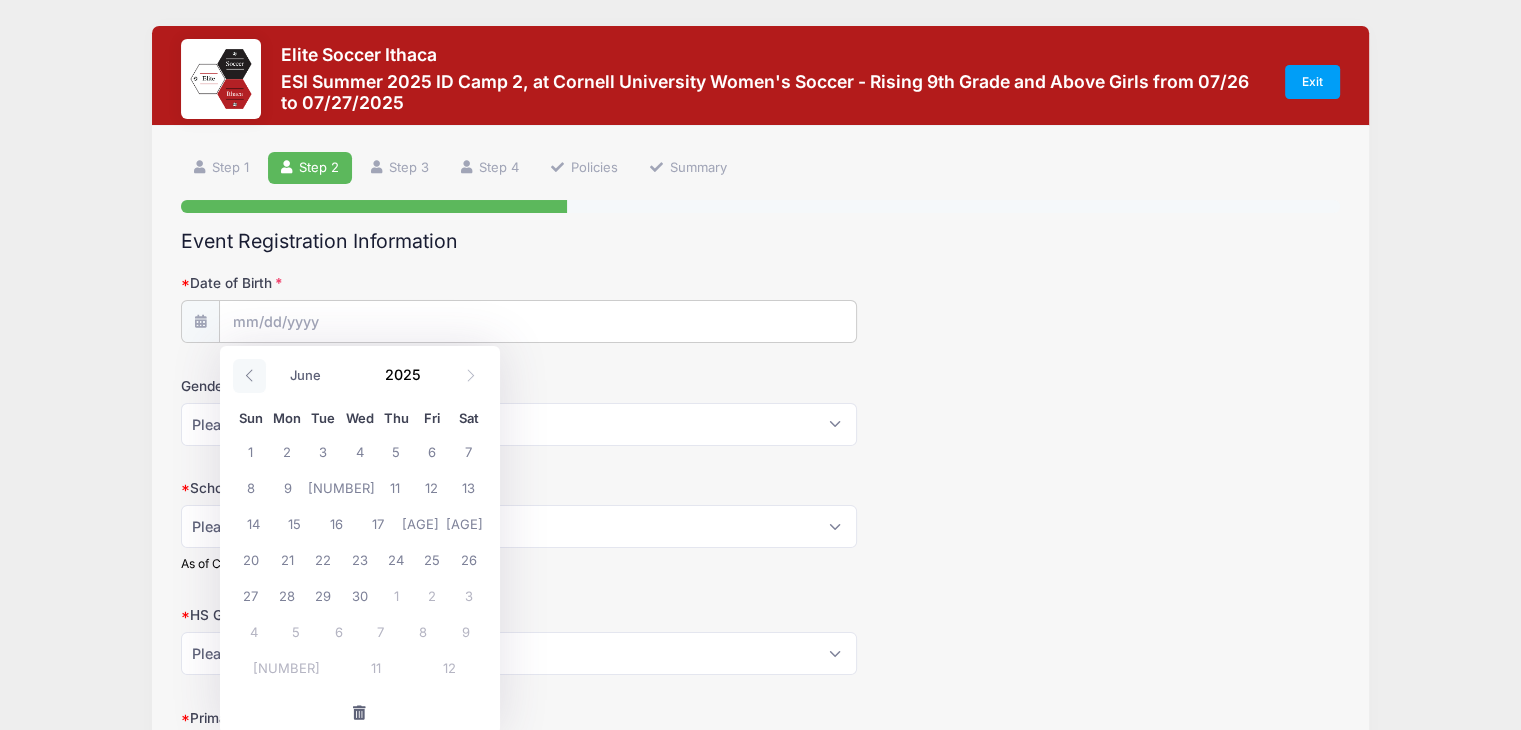 click at bounding box center [249, 375] 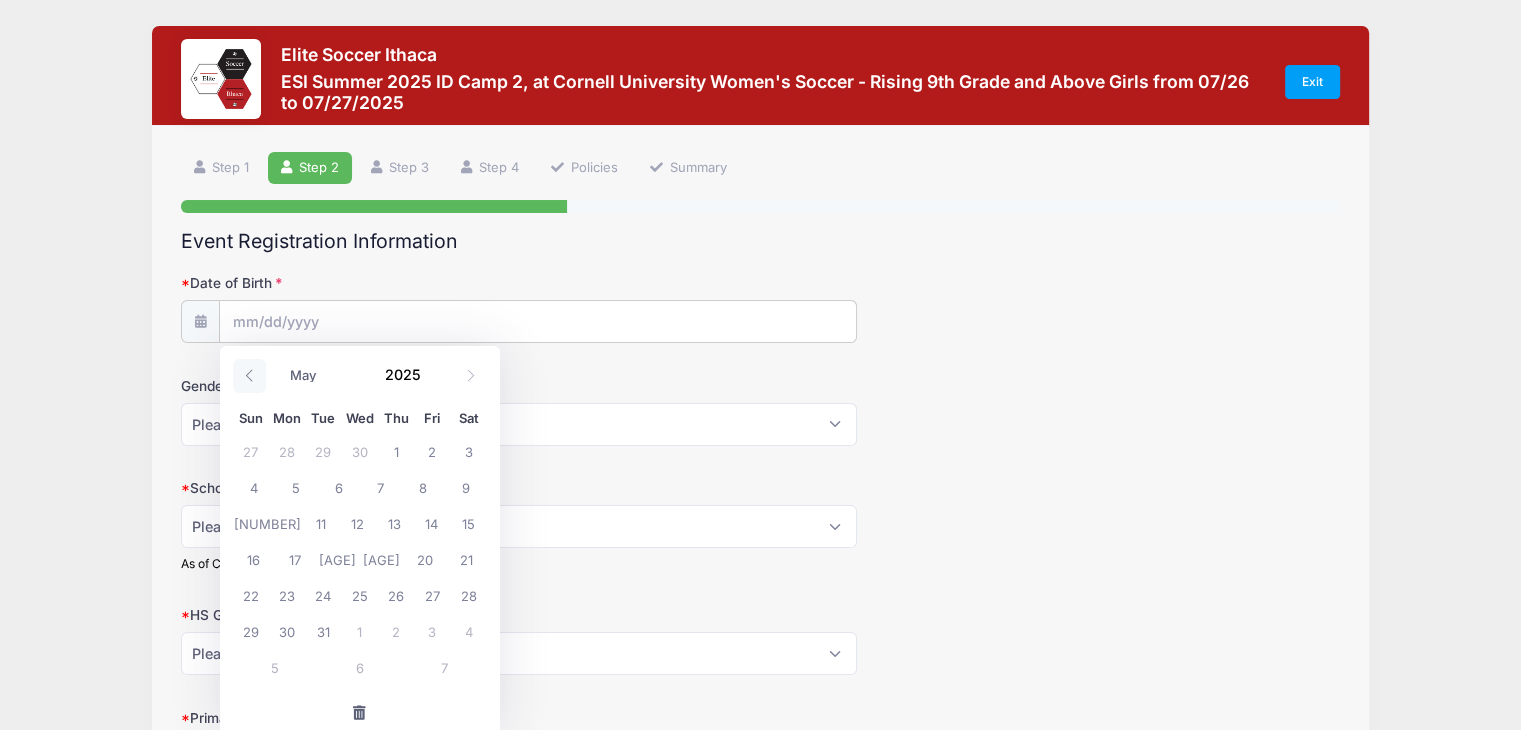 click at bounding box center (249, 375) 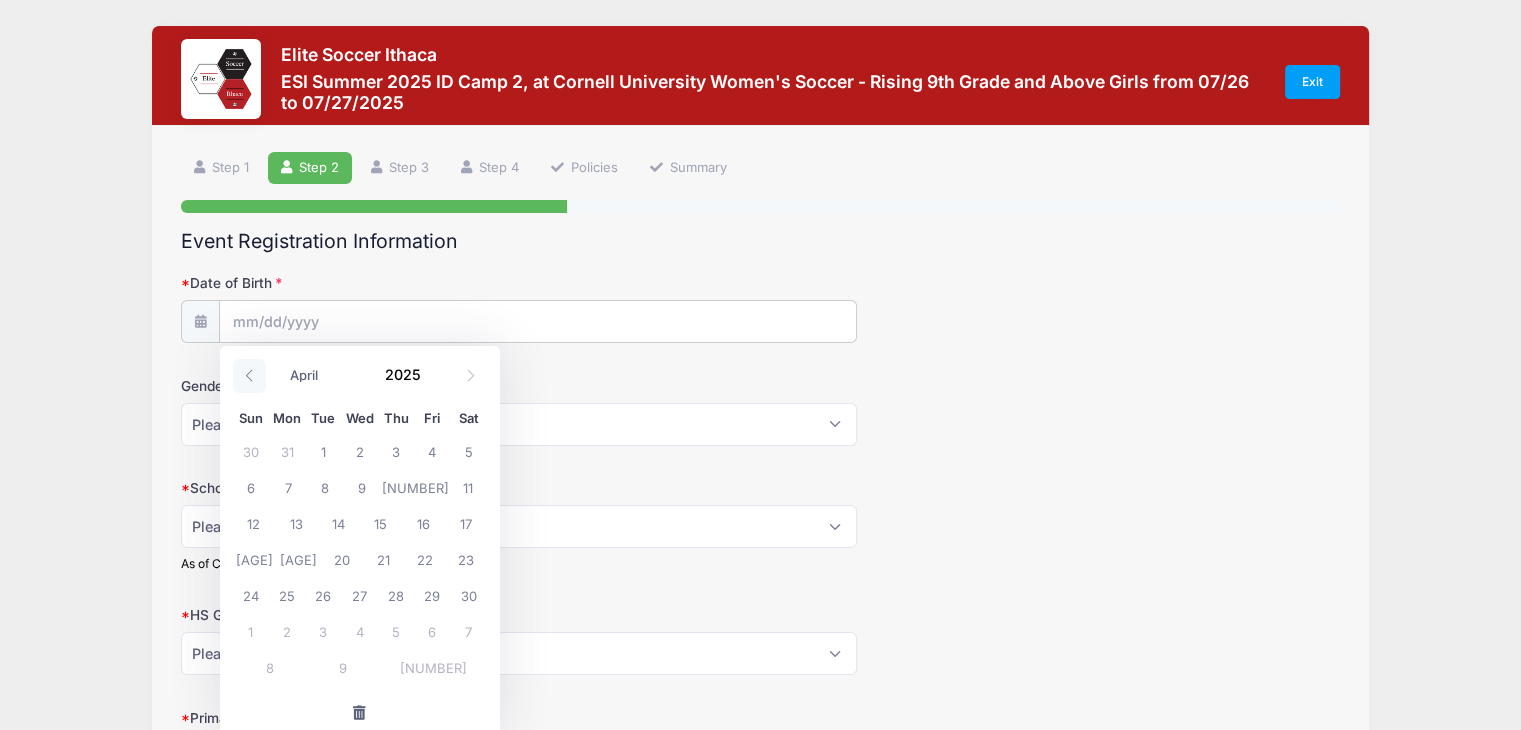 click at bounding box center [249, 375] 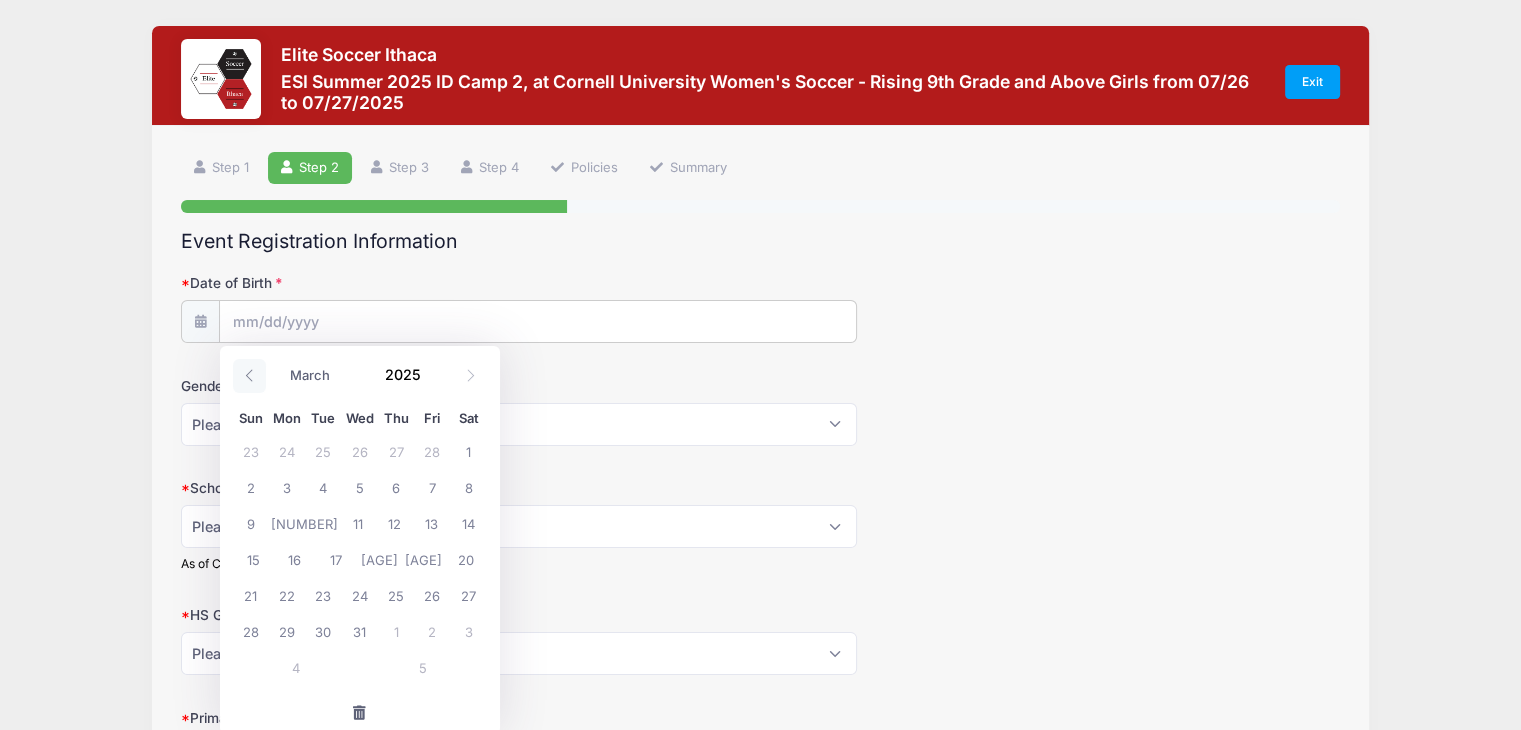 click at bounding box center [249, 375] 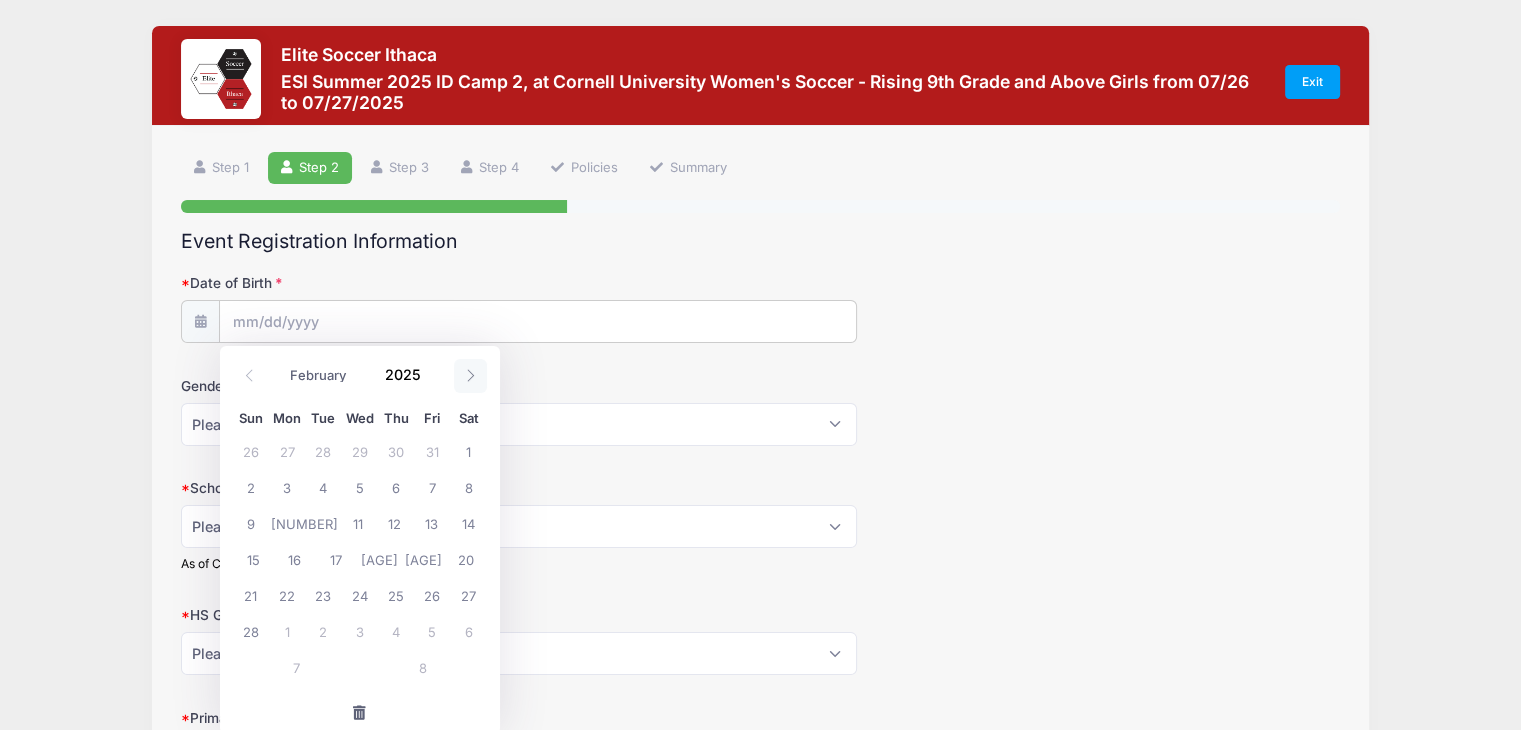 click at bounding box center [470, 375] 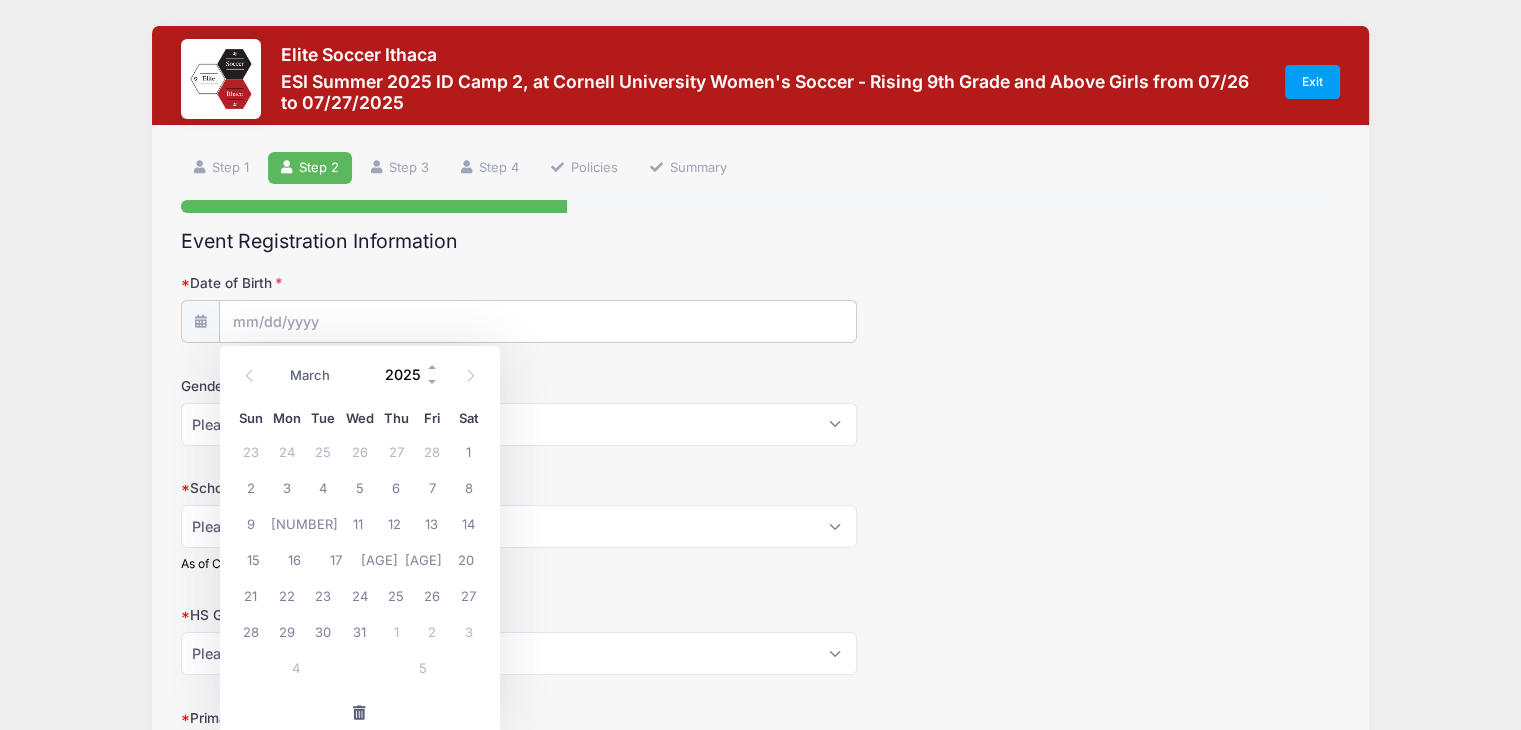 click on "2025" at bounding box center [407, 375] 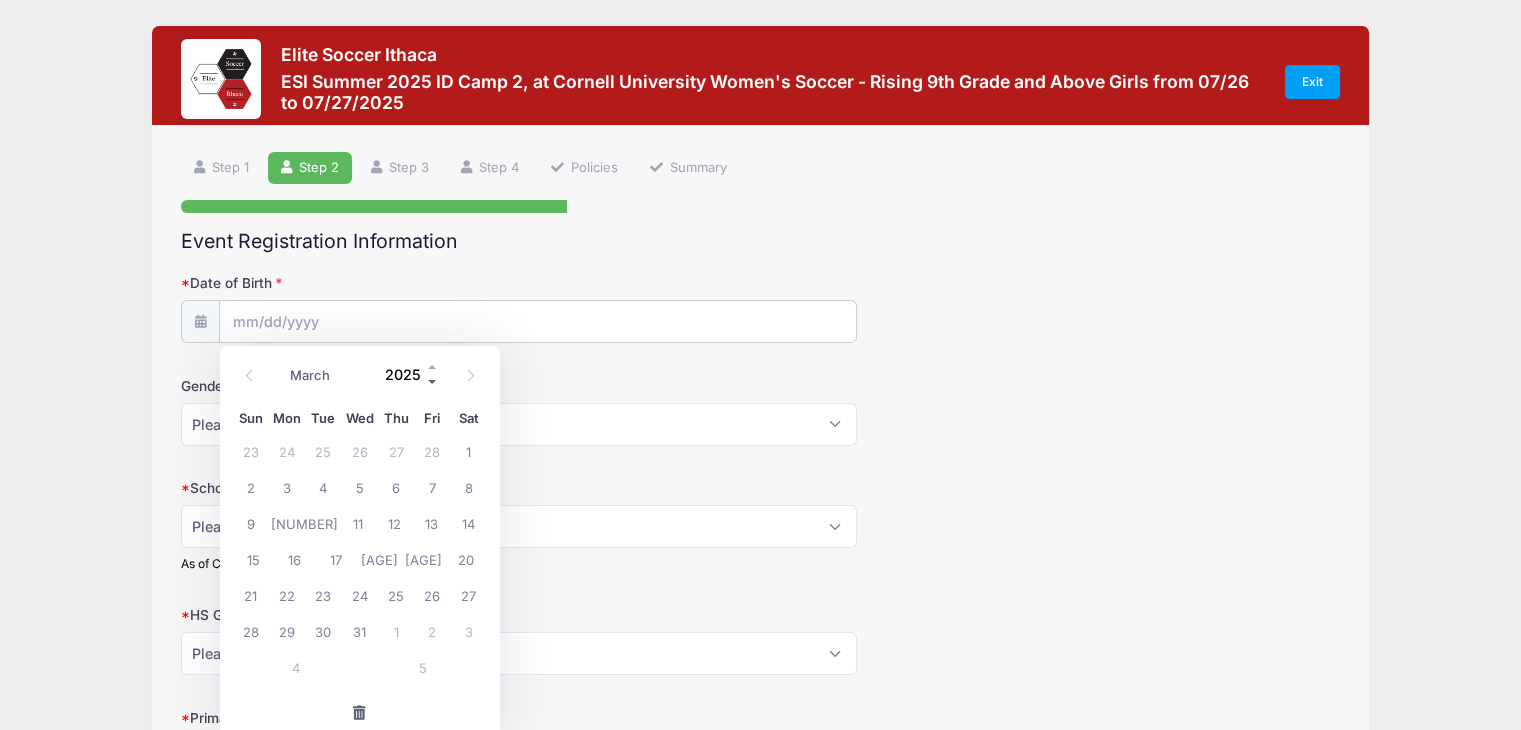 click at bounding box center (433, 382) 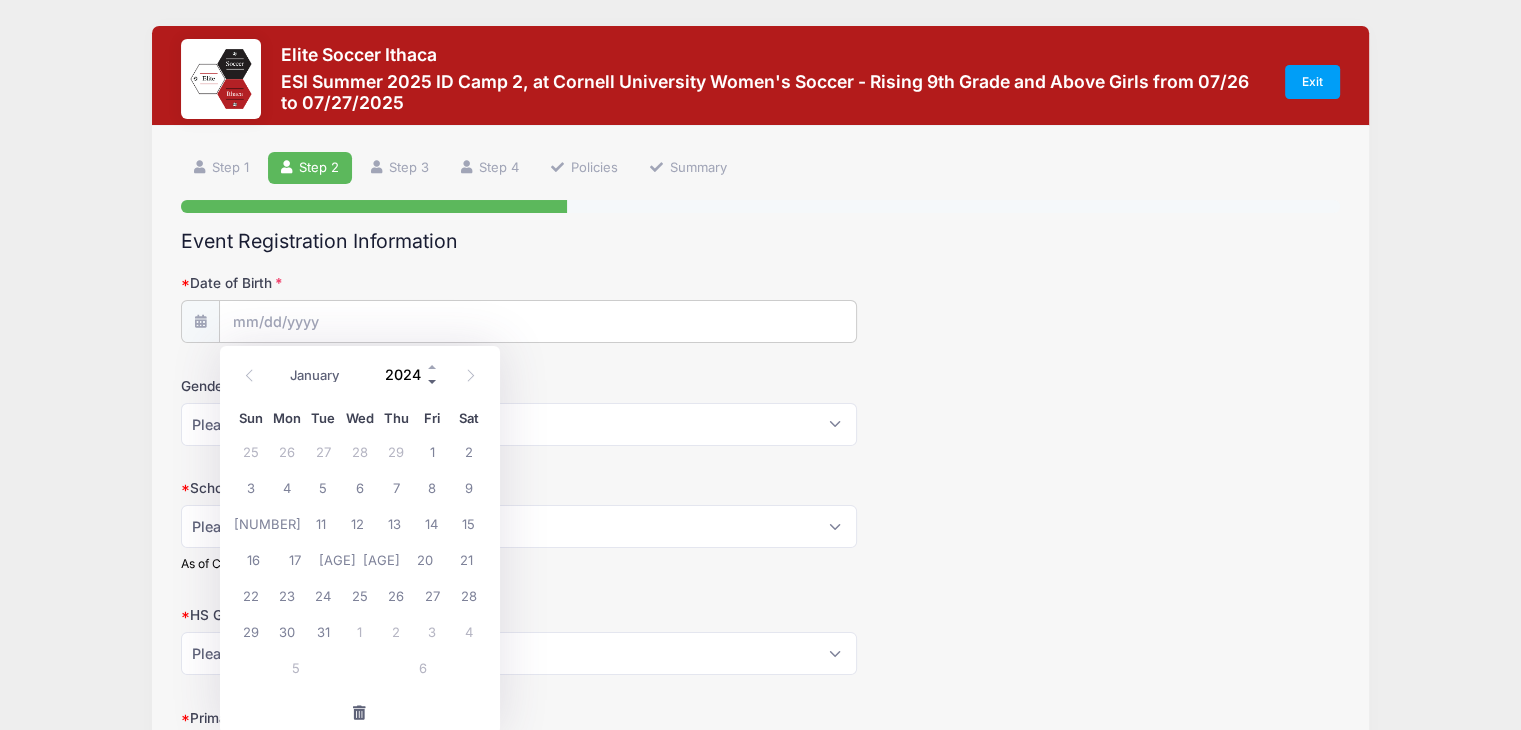 click at bounding box center (433, 382) 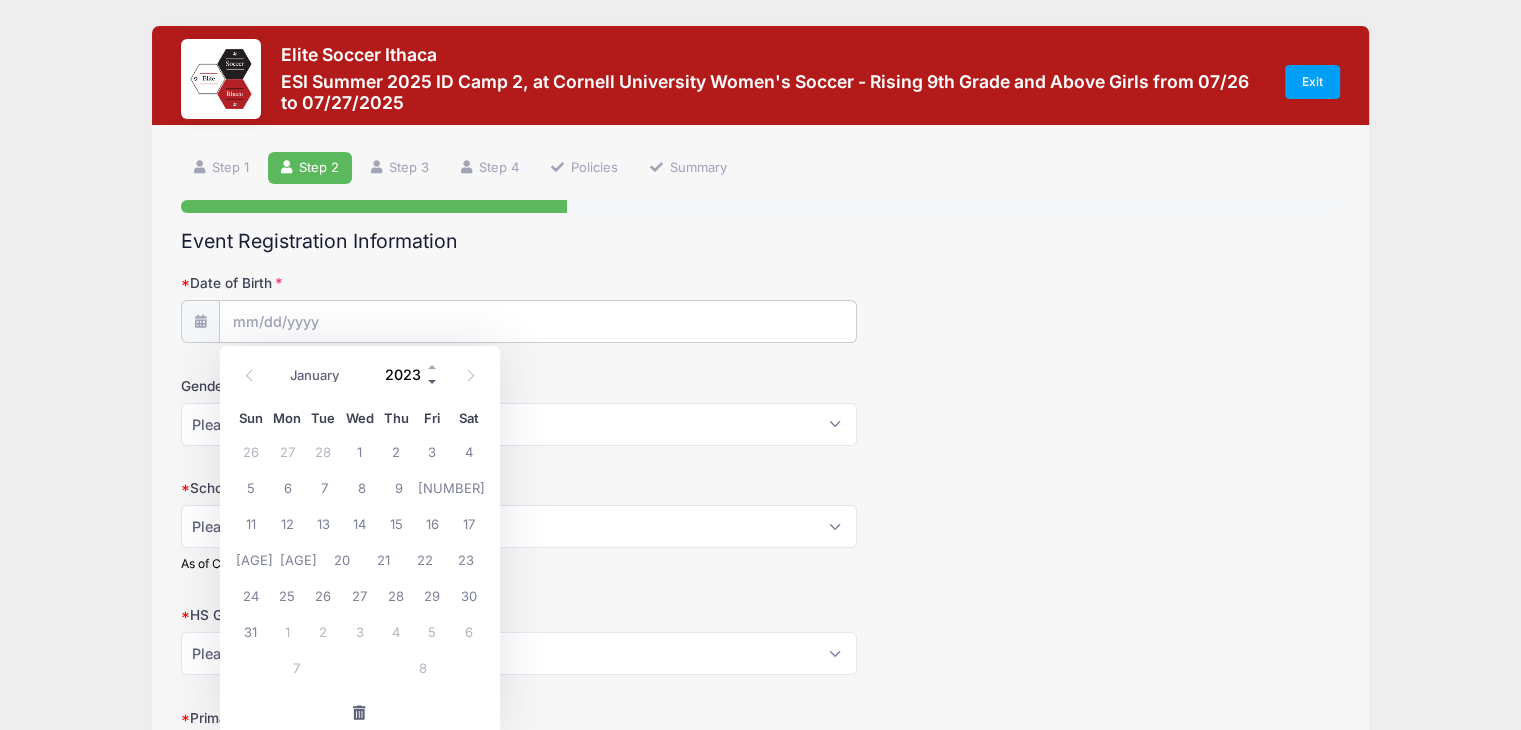 click at bounding box center (433, 382) 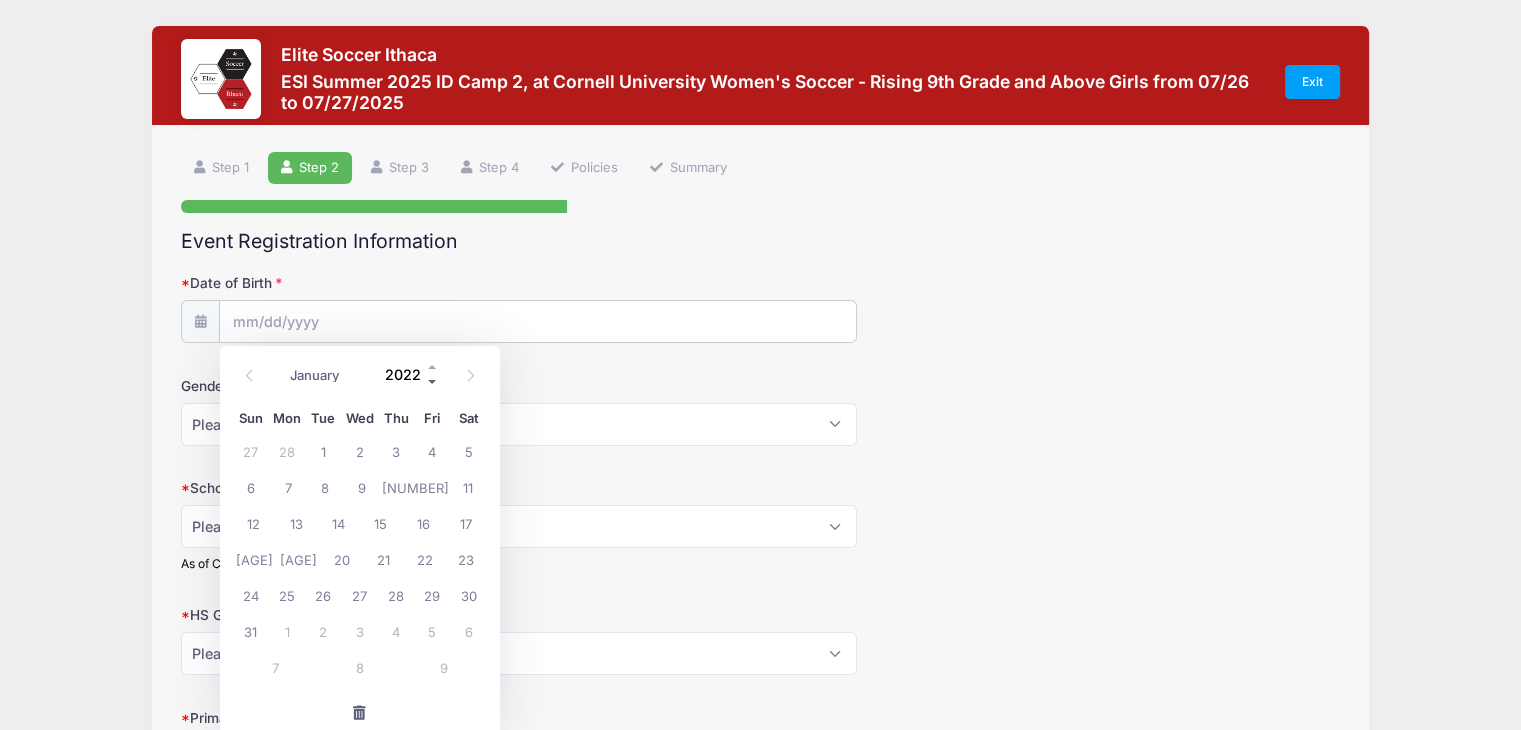 click at bounding box center (433, 382) 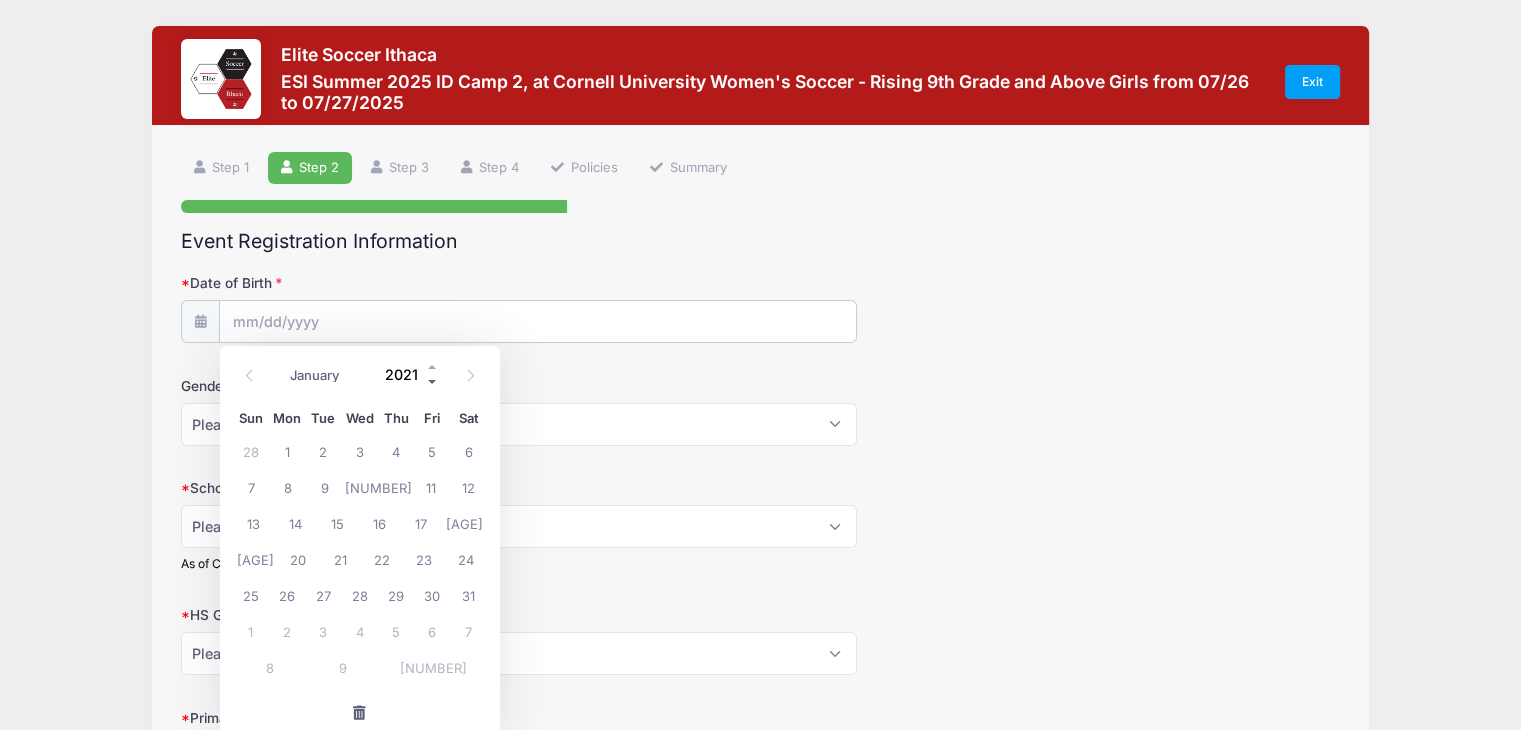 click at bounding box center [433, 382] 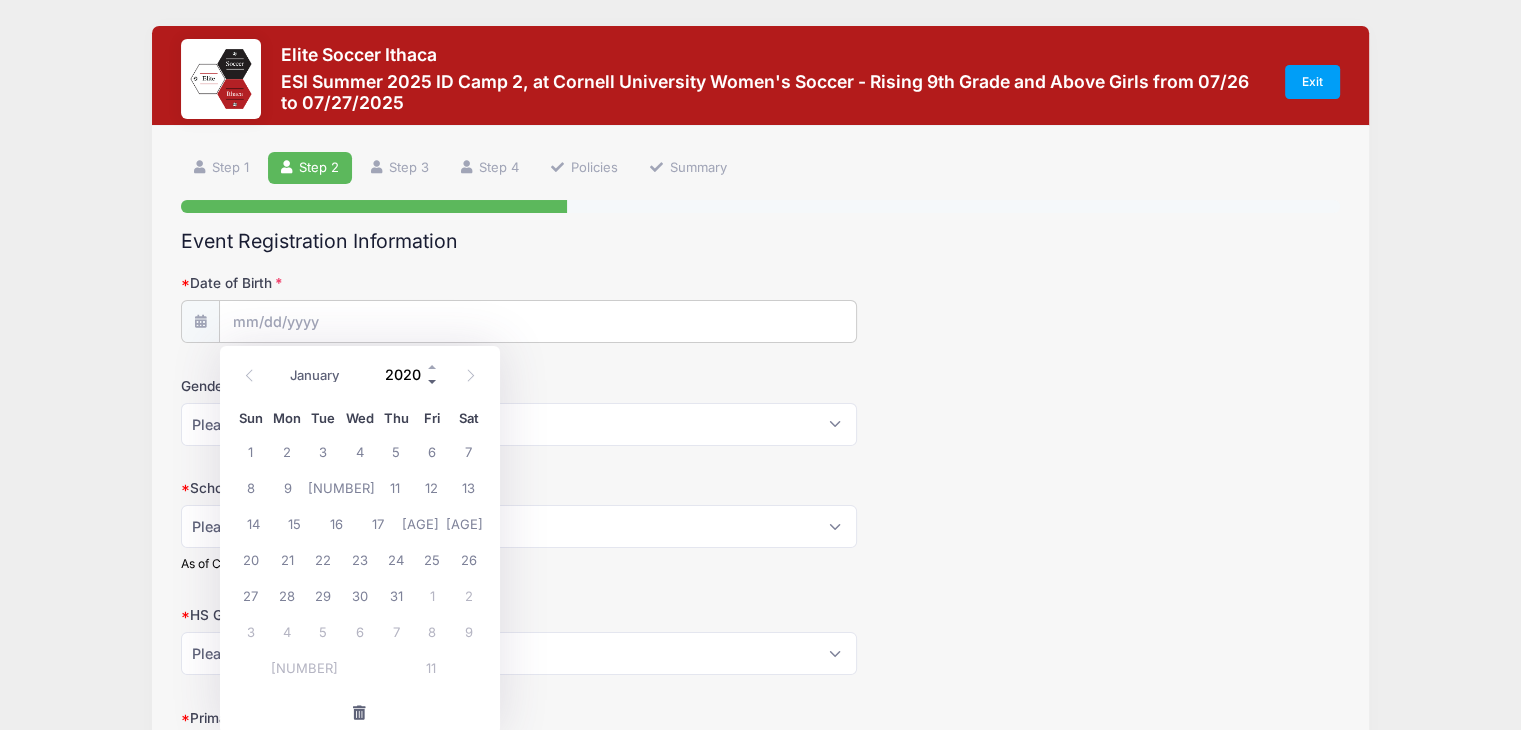 click at bounding box center [433, 382] 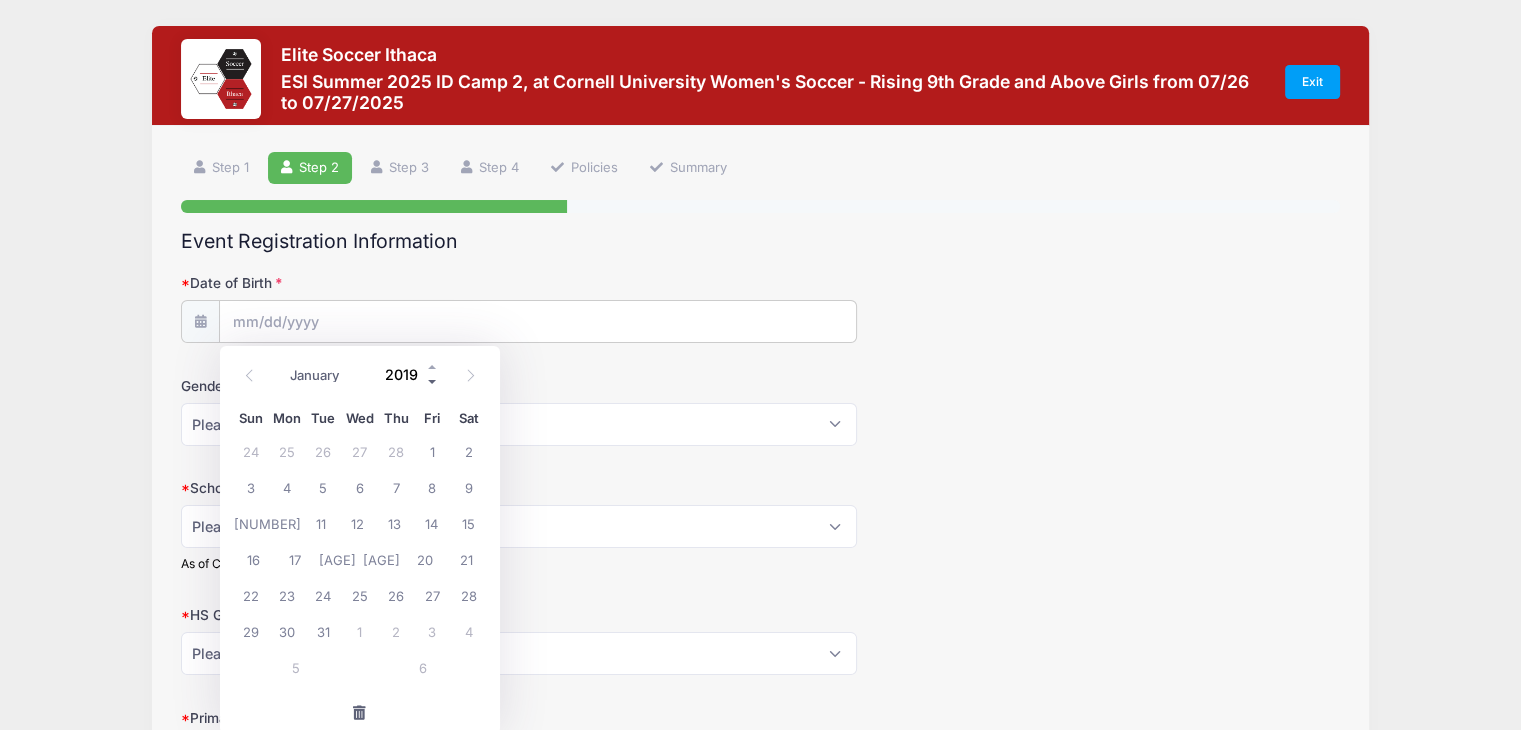 click at bounding box center [433, 382] 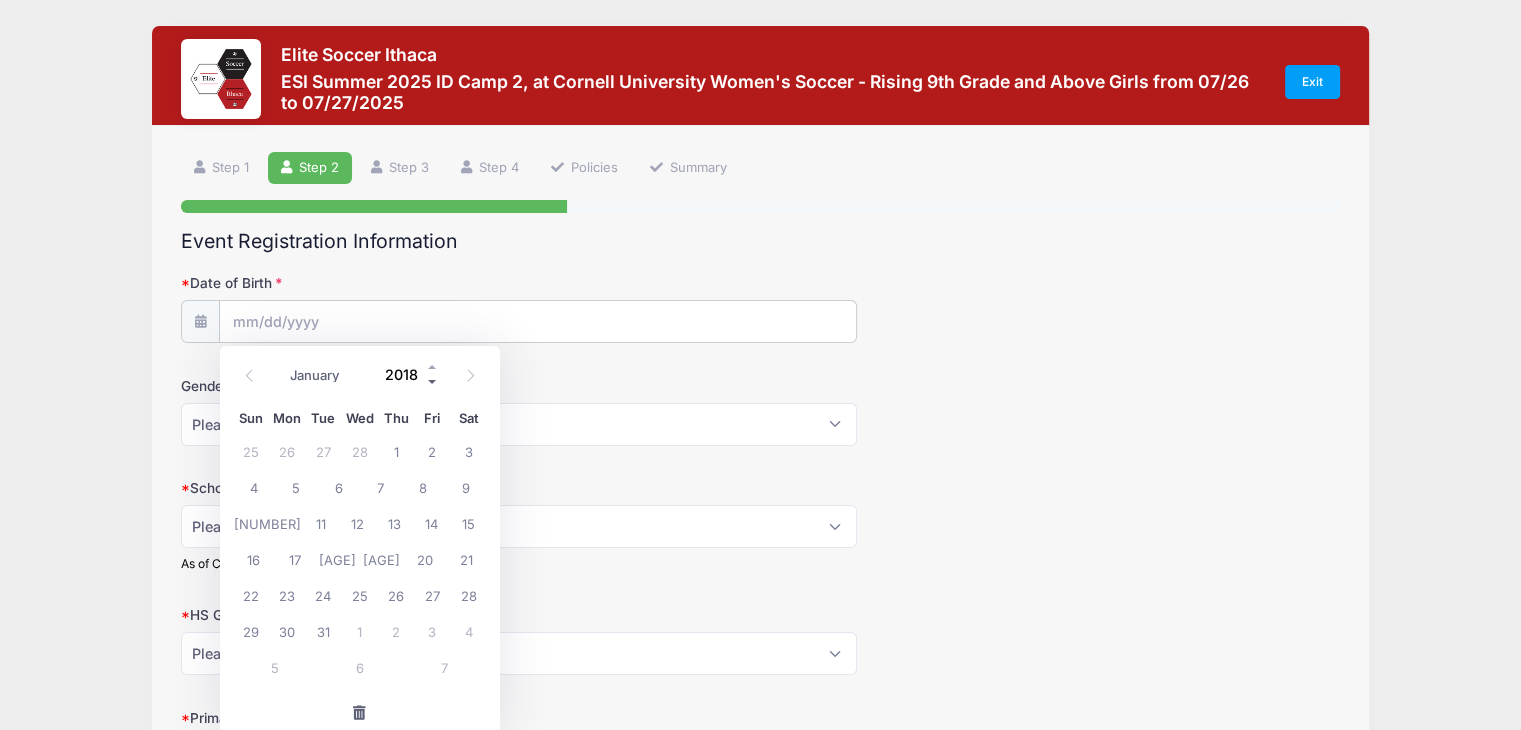 click at bounding box center [433, 382] 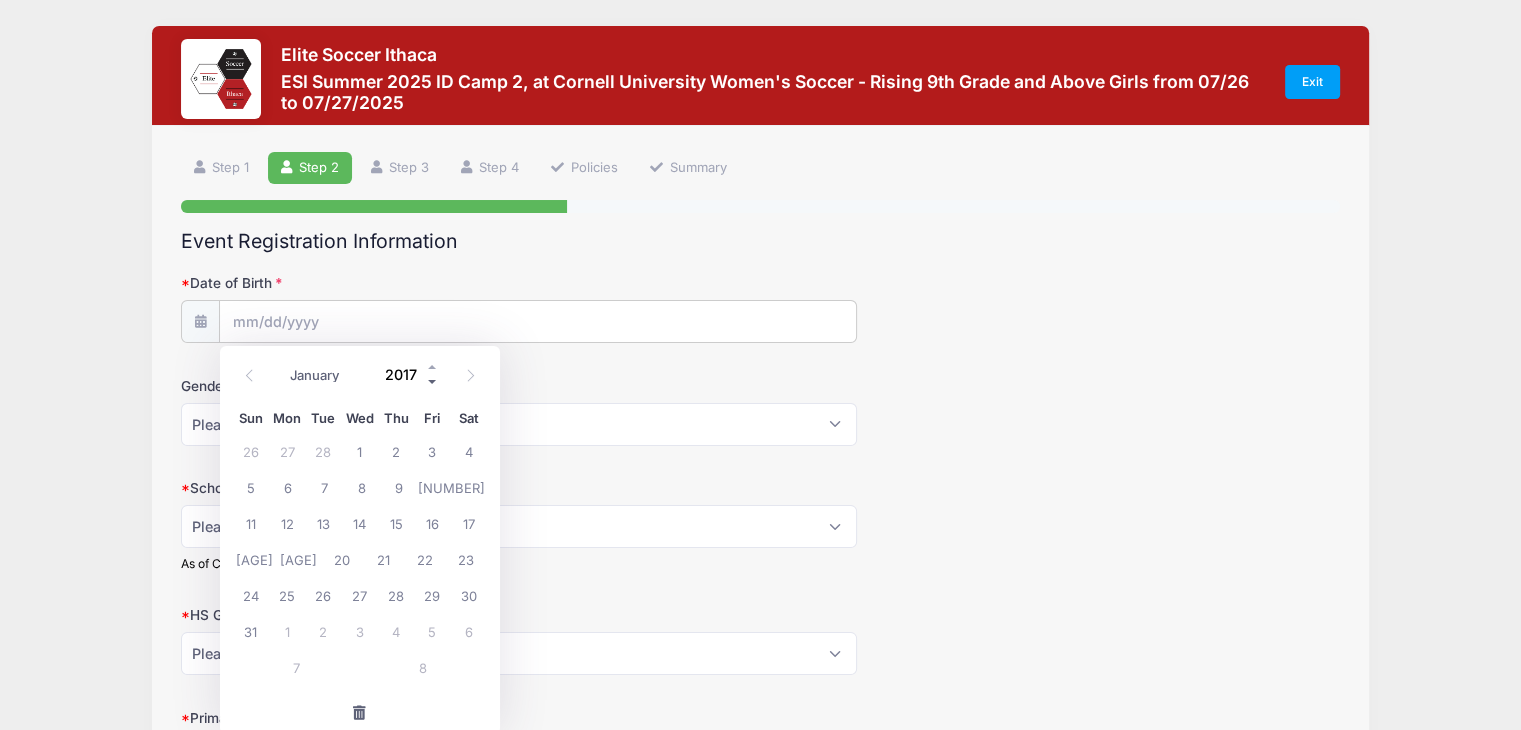 click at bounding box center (433, 382) 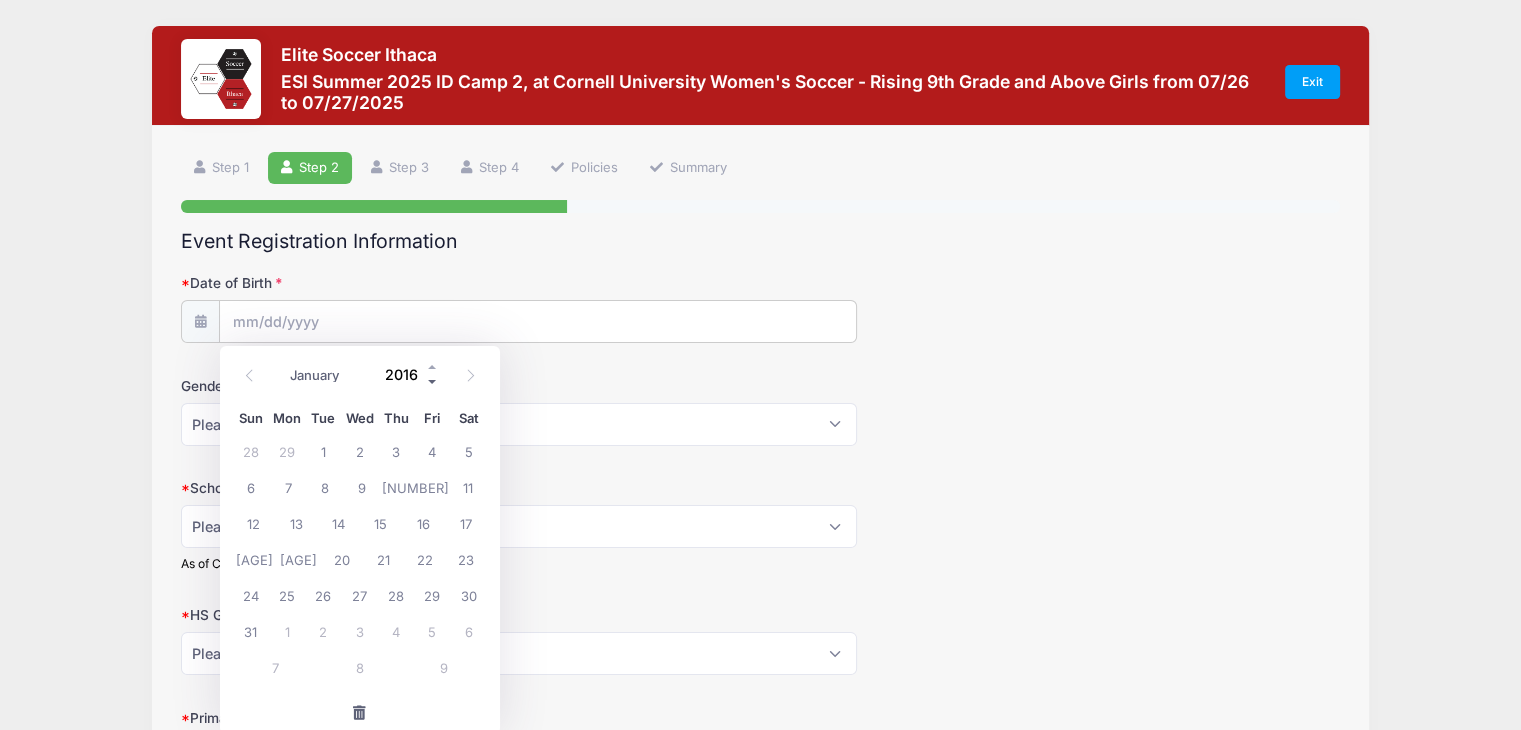 click at bounding box center [433, 382] 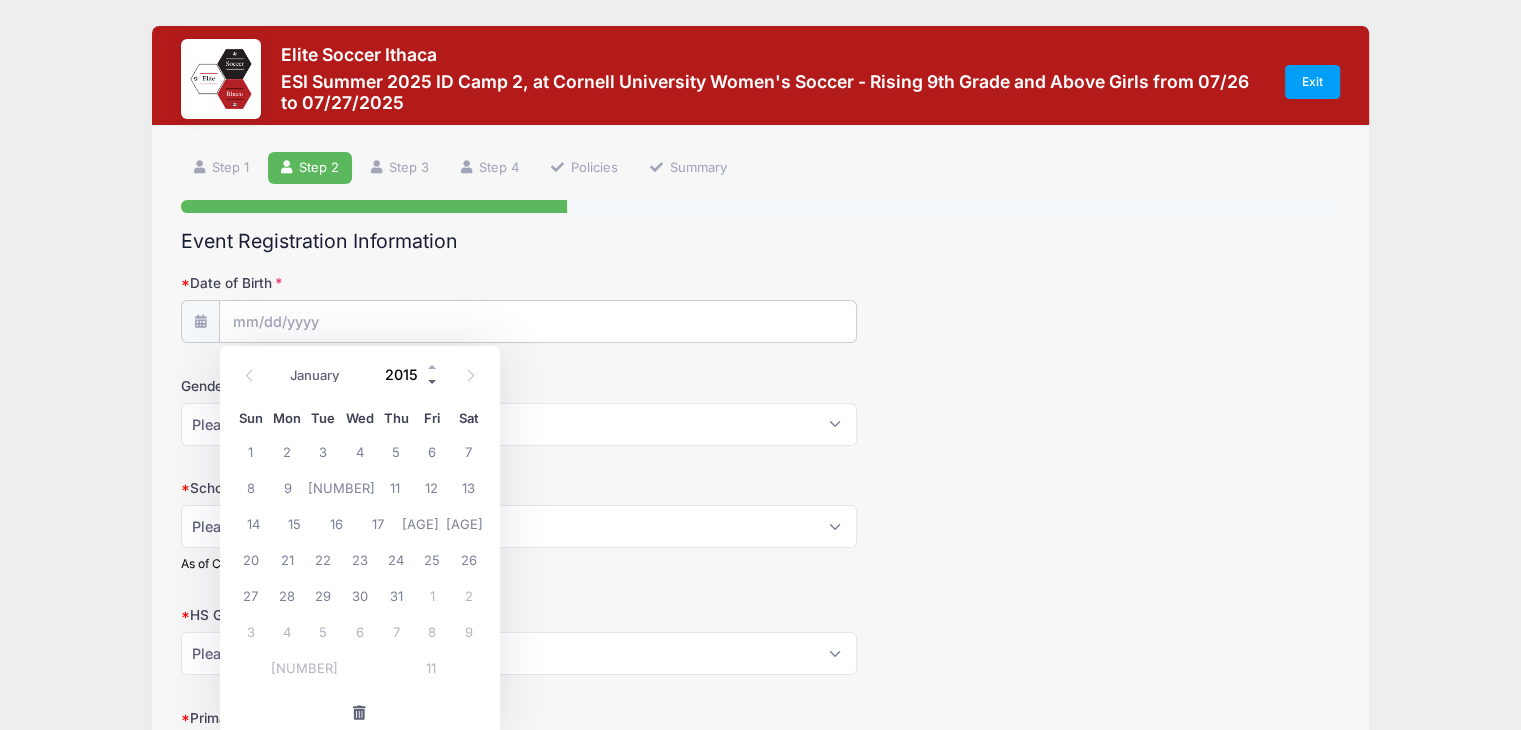 click at bounding box center [433, 382] 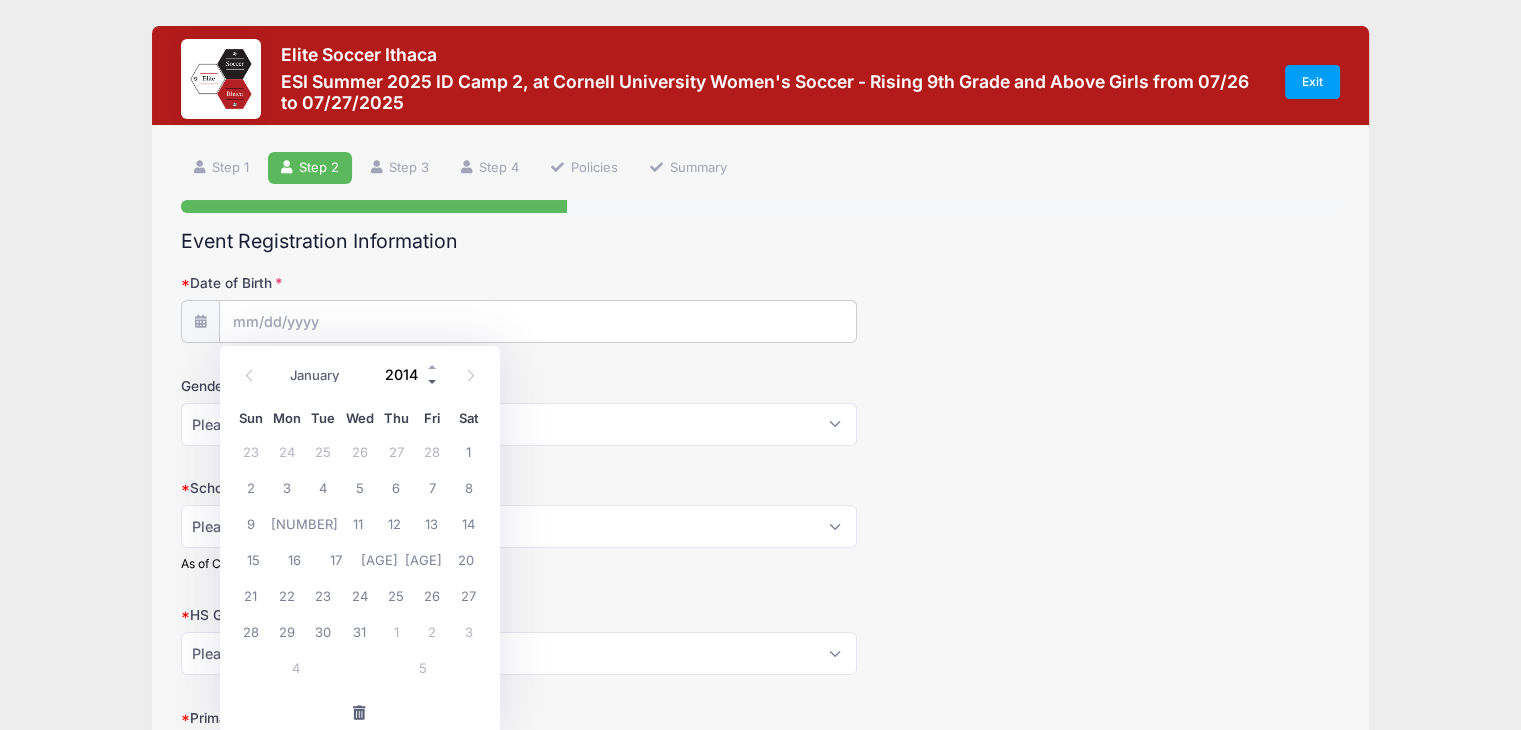click at bounding box center [433, 382] 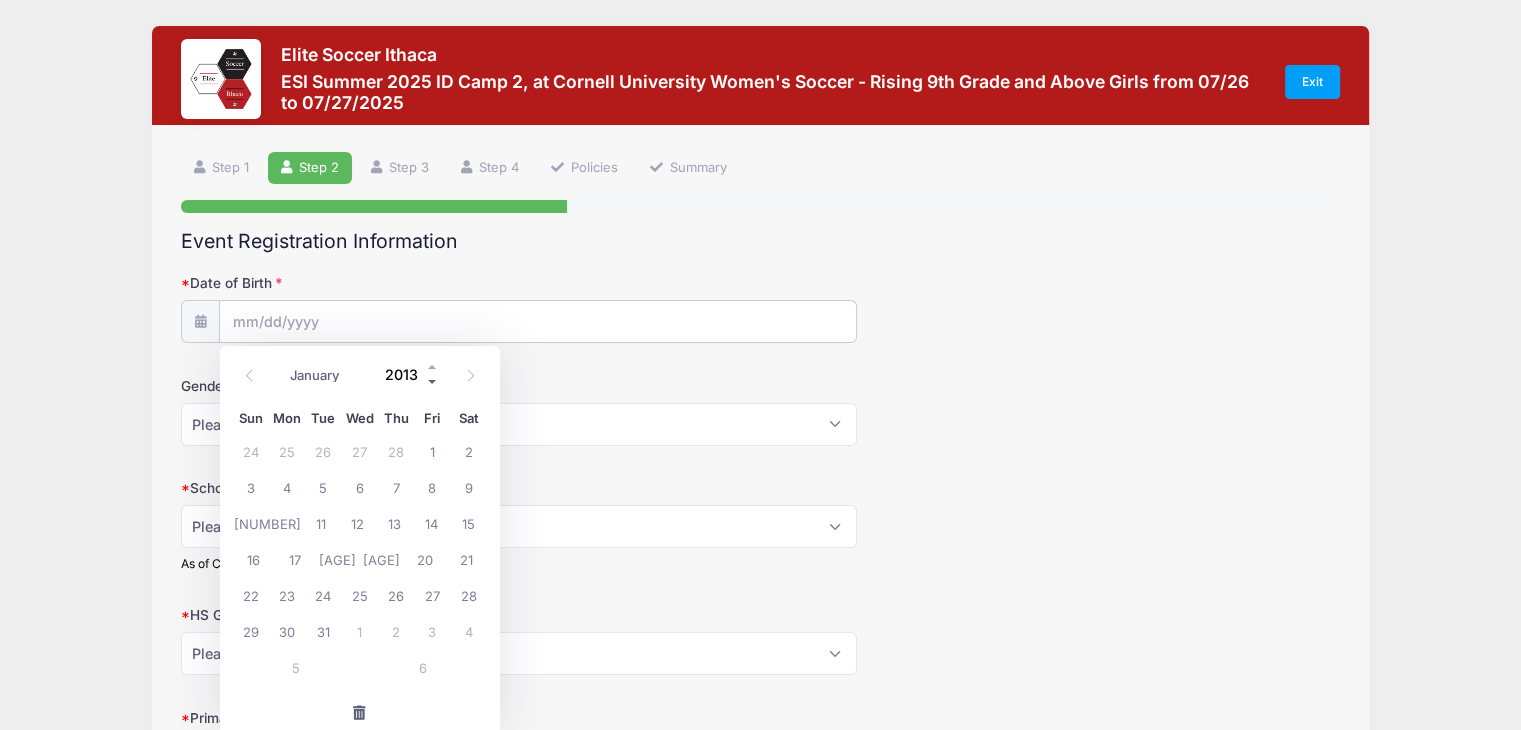 click at bounding box center (433, 382) 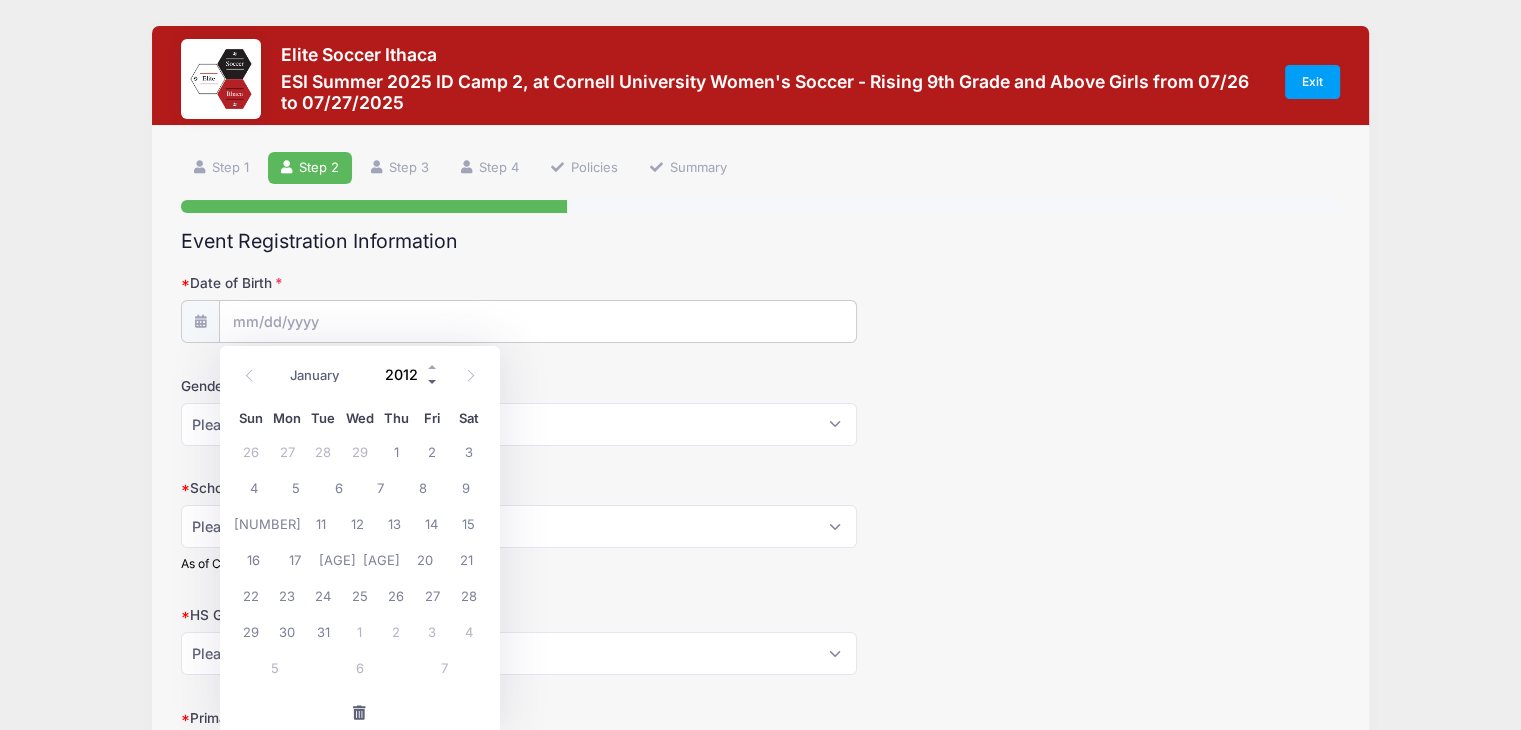 click at bounding box center (433, 382) 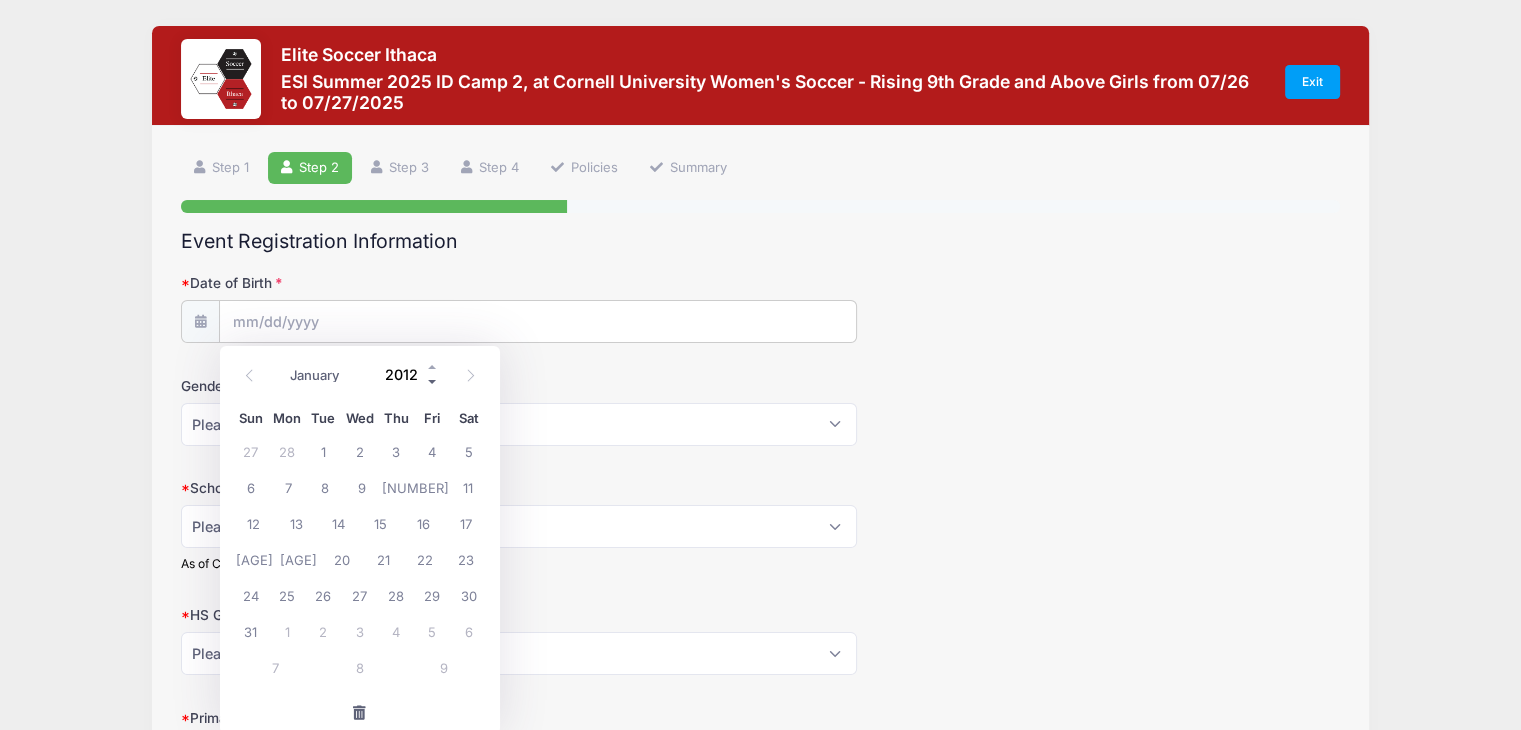 click at bounding box center [433, 382] 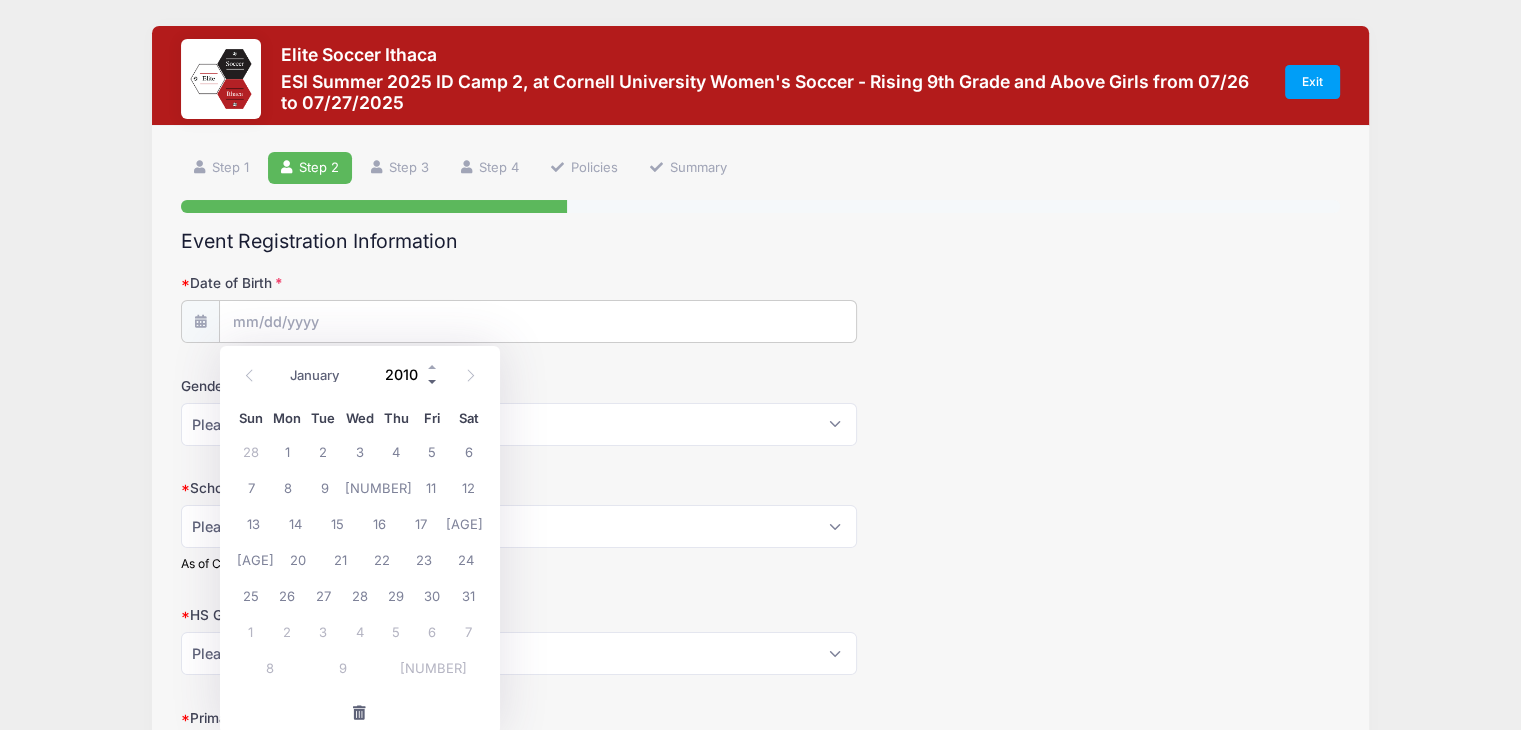 click at bounding box center (433, 382) 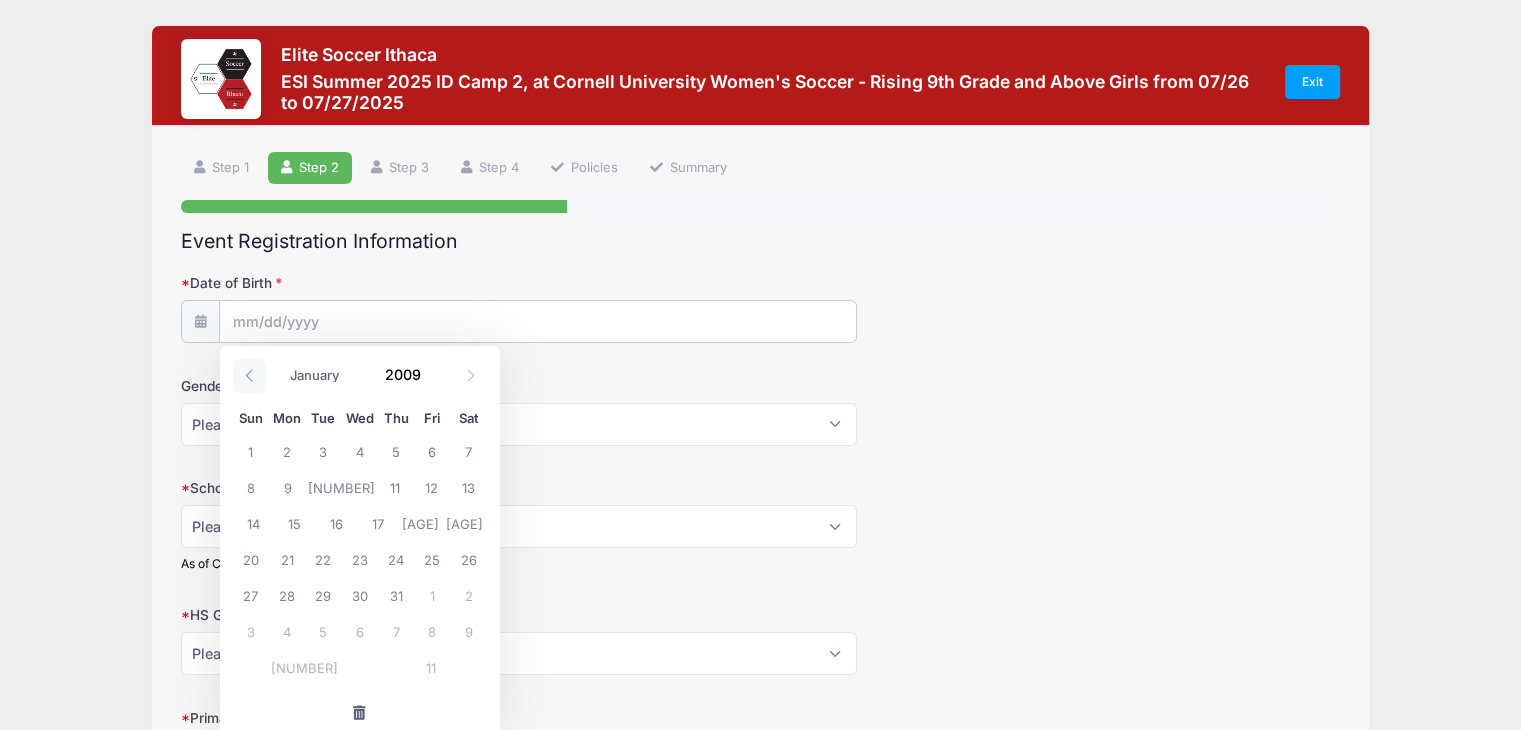 click at bounding box center (249, 375) 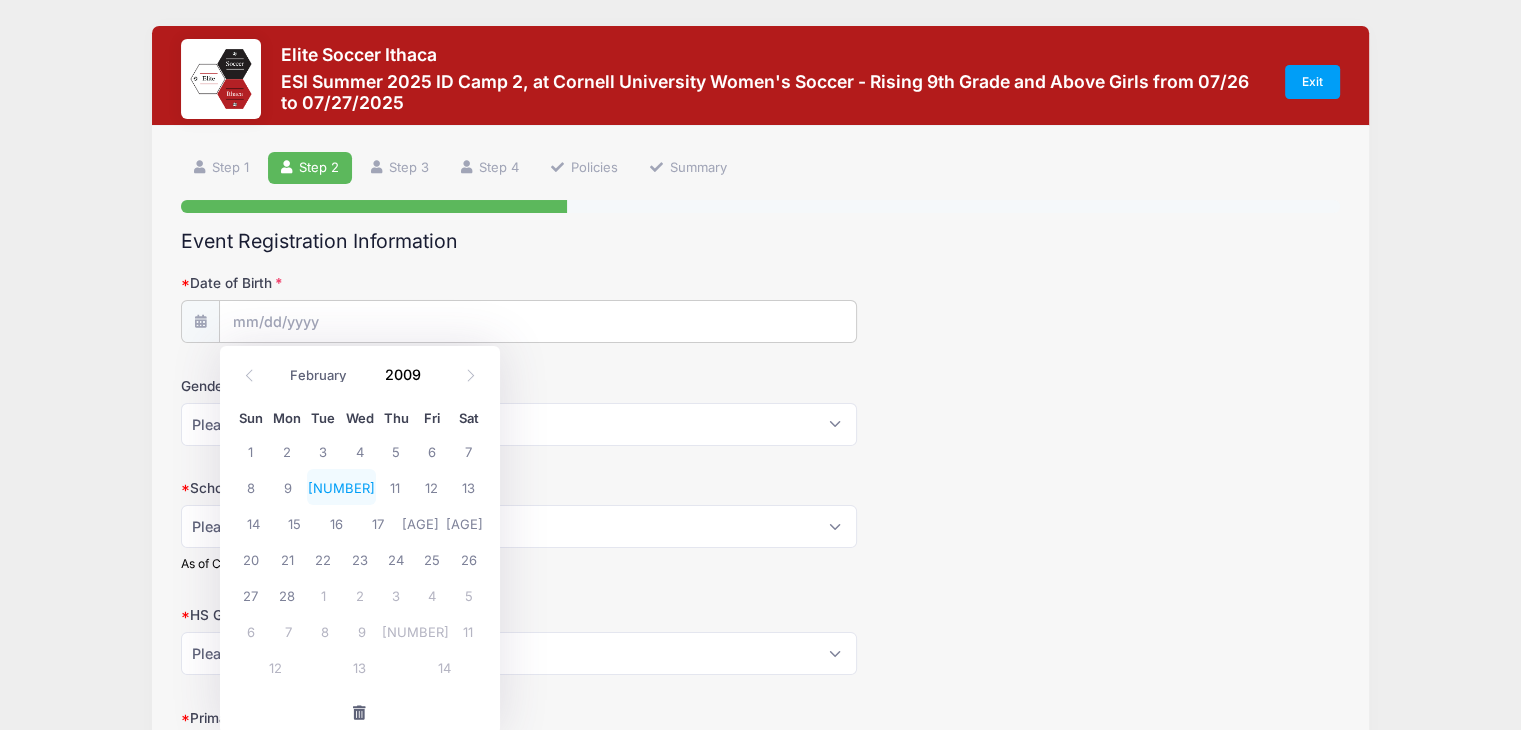 click on "[NUMBER]" at bounding box center [341, 487] 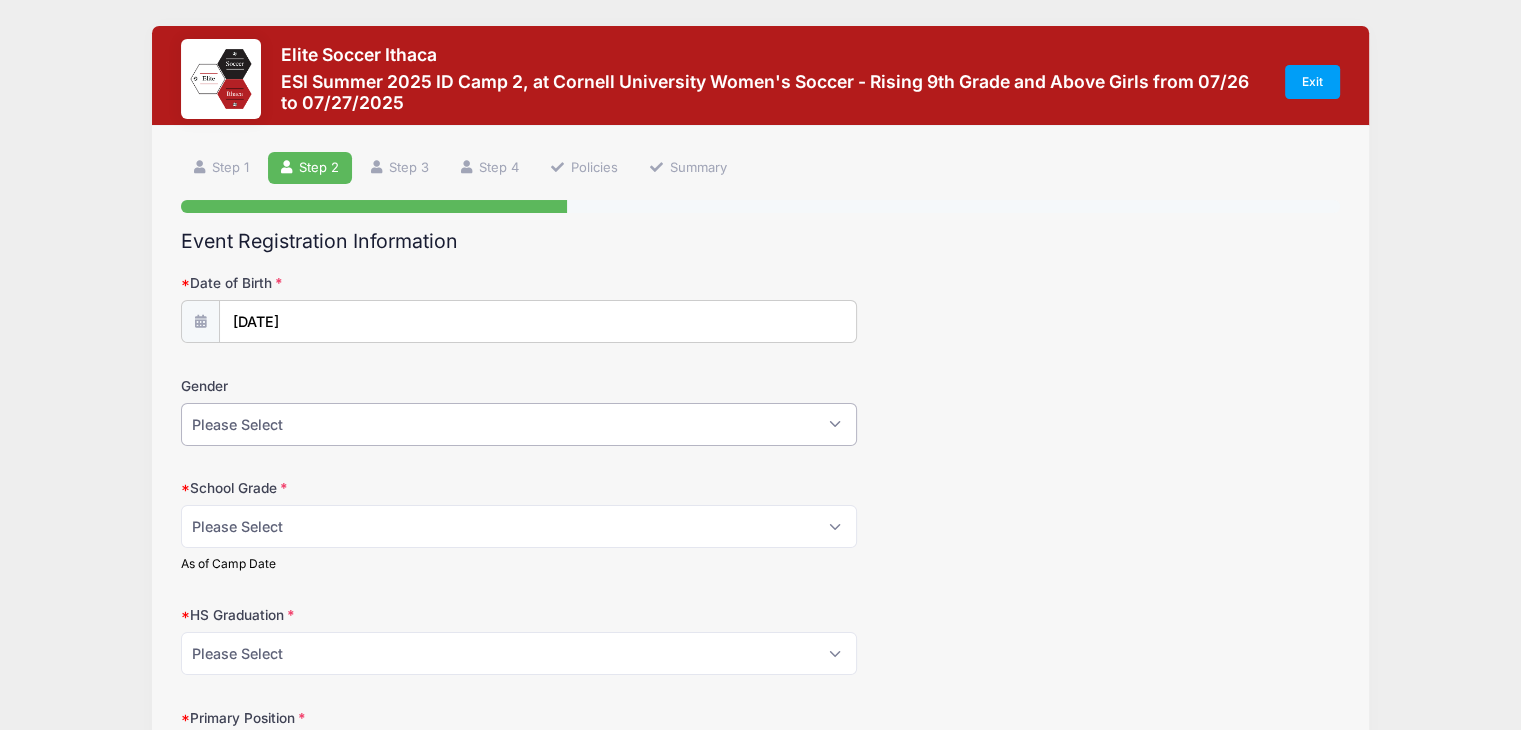 click on "Please Select Female
Male" at bounding box center [519, 424] 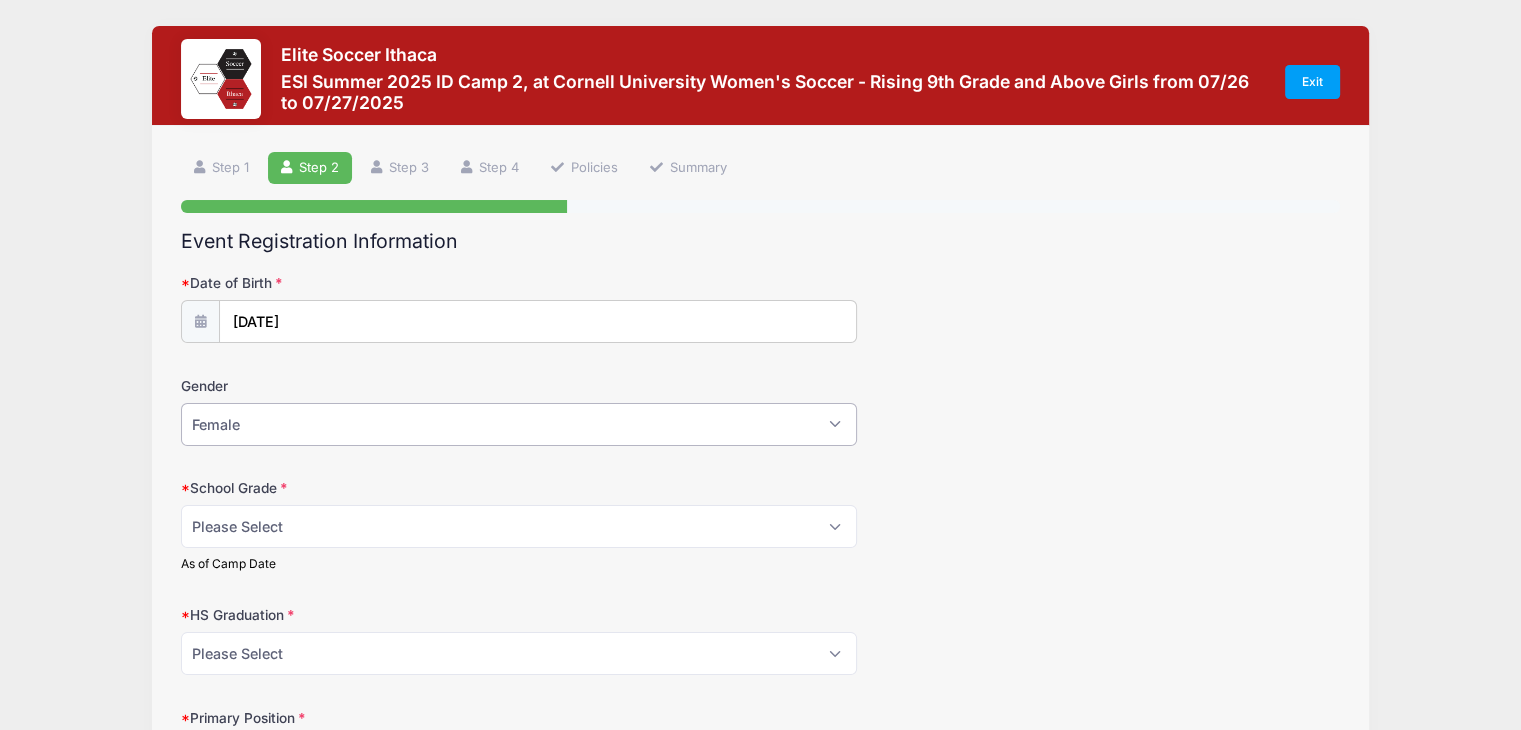 click on "Please Select Female
Male" at bounding box center [519, 424] 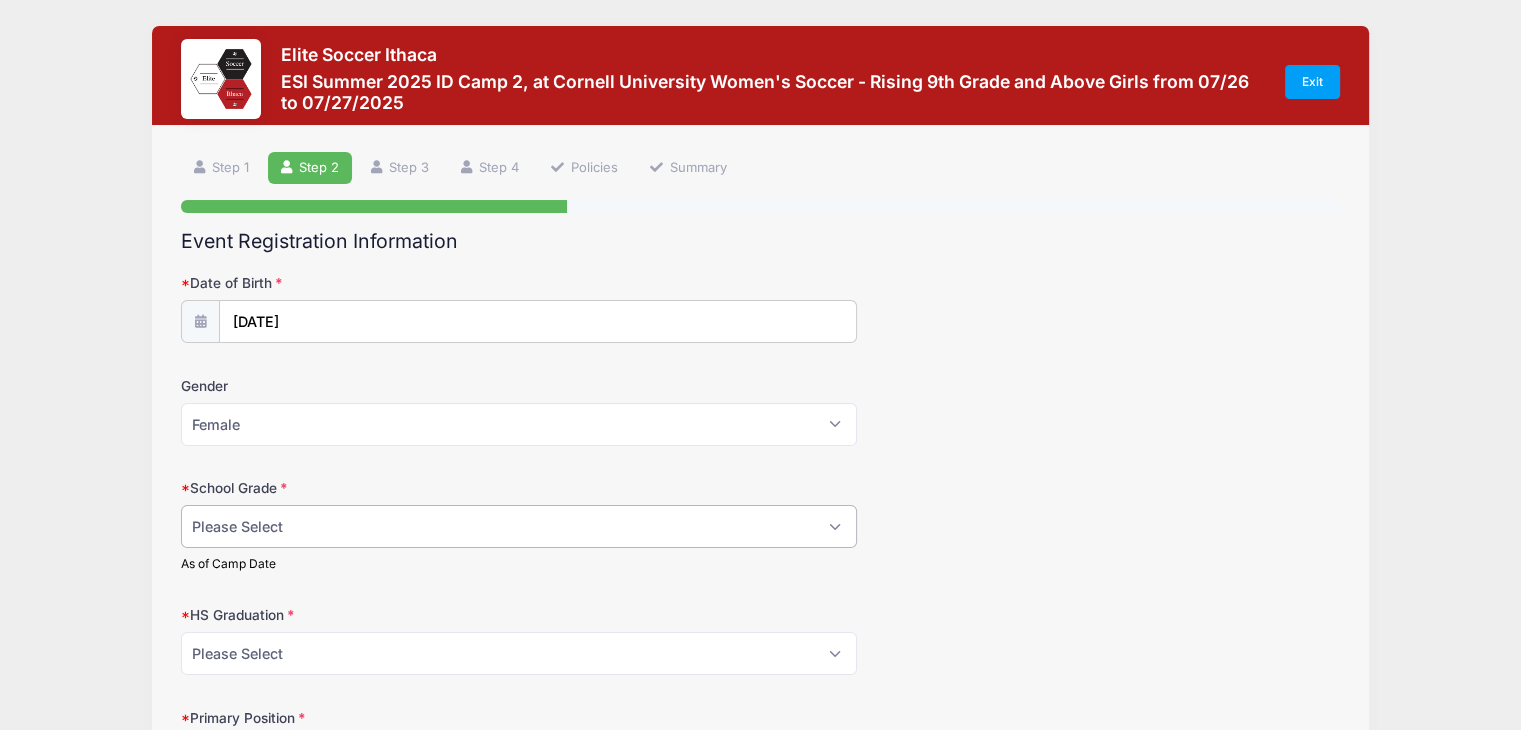 click on "Please Select Freshman
Sophomore
Junior
Senior
Graduated HS" at bounding box center [519, 526] 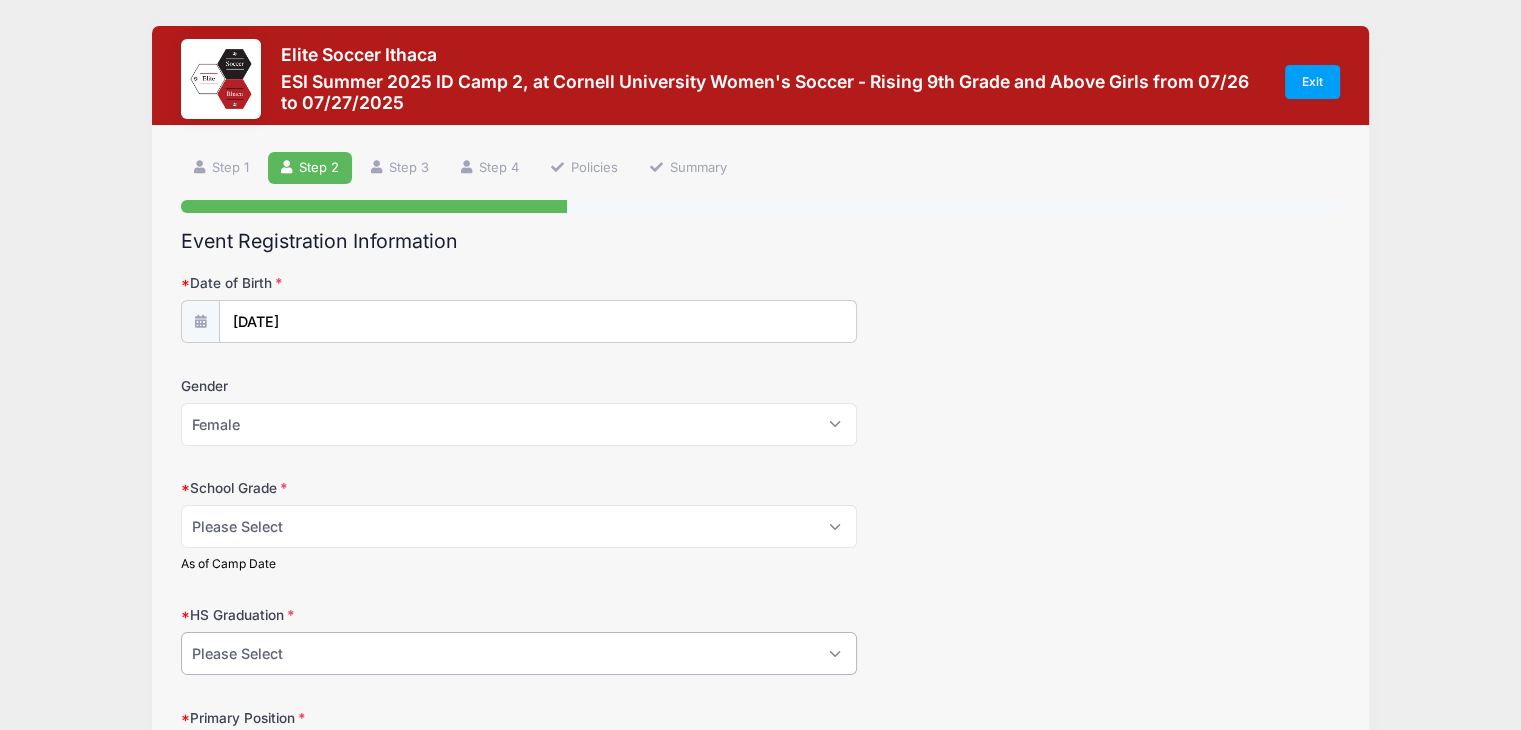 click on "Please Select 2021
2022
2023
2024
2025
2026
2027
2028
2029
2030" at bounding box center (519, 653) 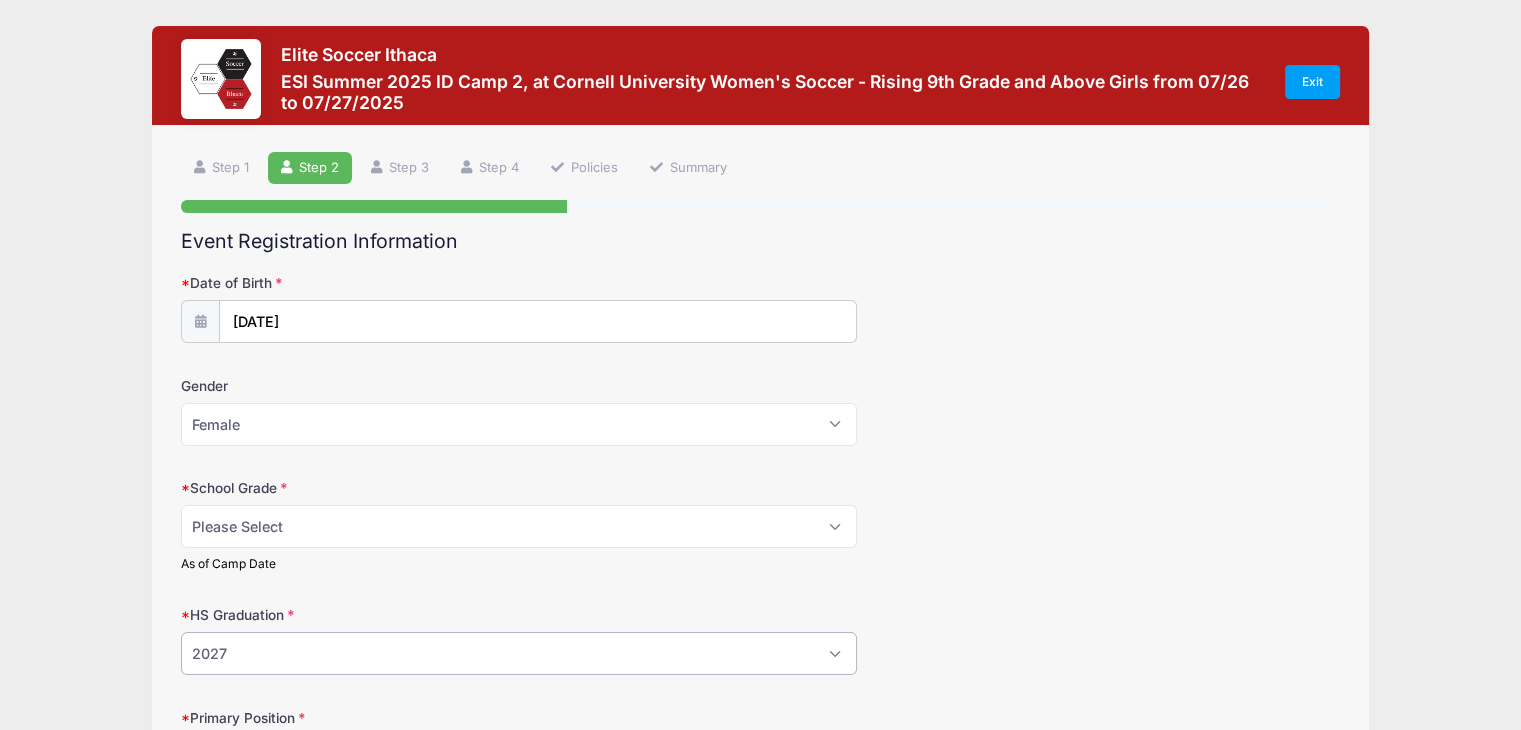 click on "Please Select 2021
2022
2023
2024
2025
2026
2027
2028
2029
2030" at bounding box center (519, 653) 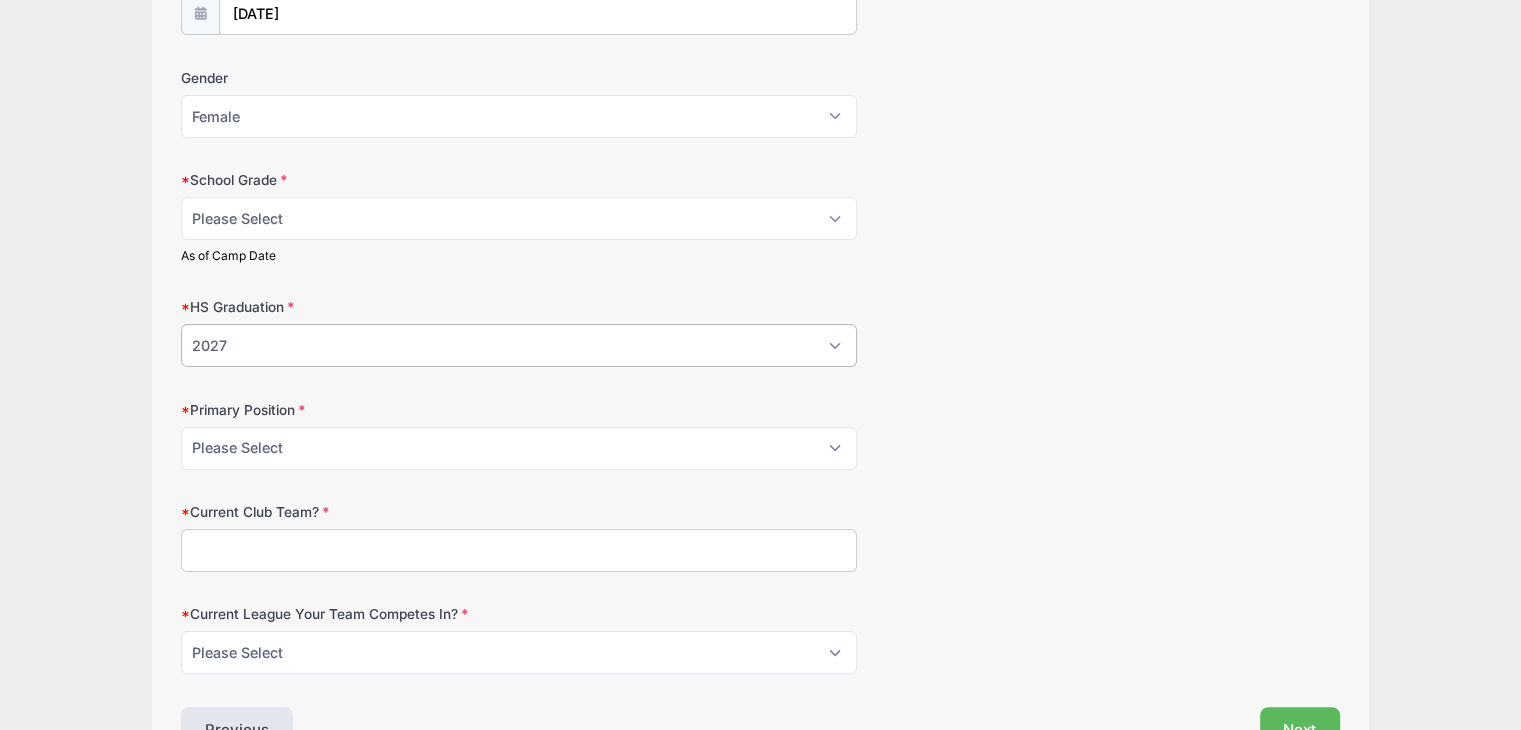 scroll, scrollTop: 366, scrollLeft: 0, axis: vertical 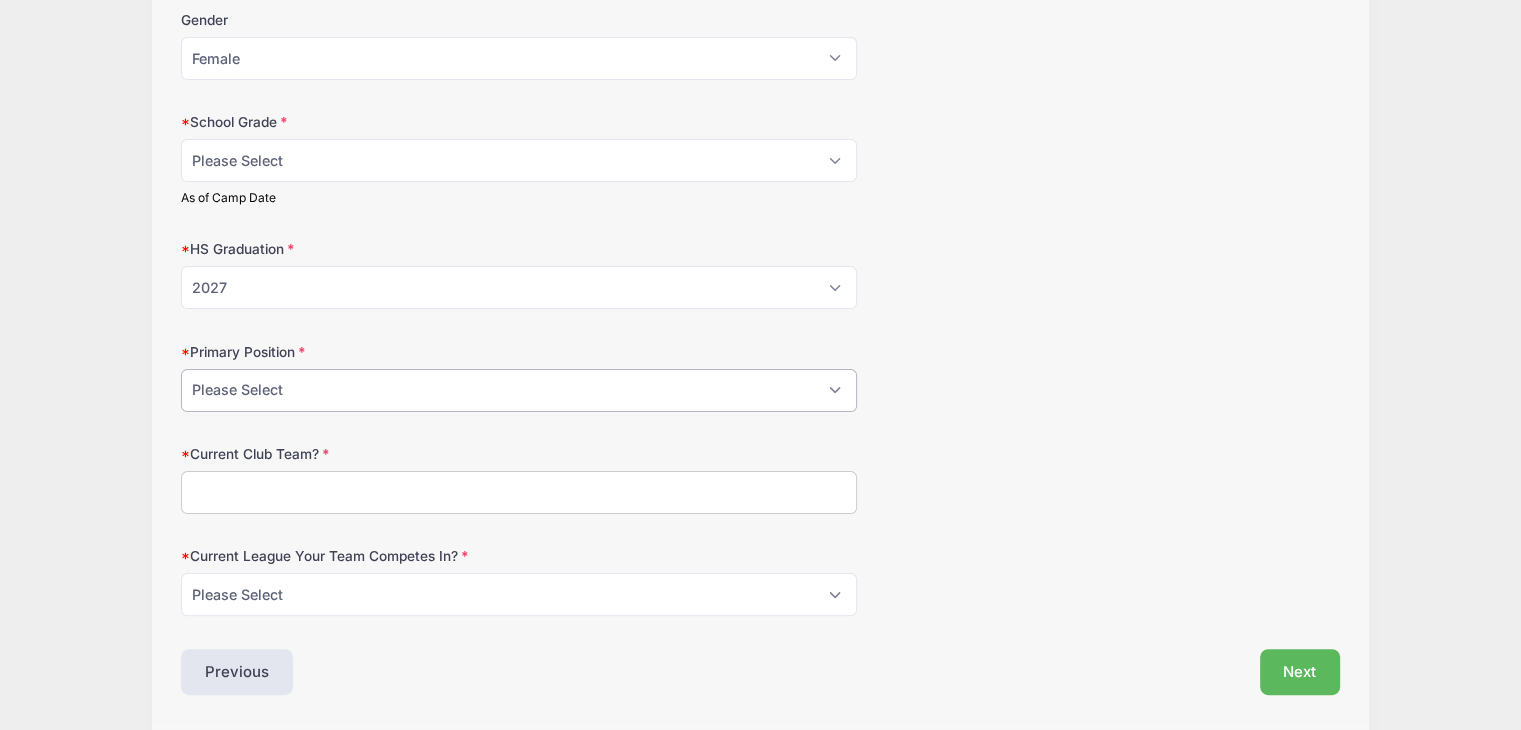 click on "Please Select GK
Center Defender
Wide Defender
Center Midfielder
Wide Forward
Center Forward" at bounding box center [519, 390] 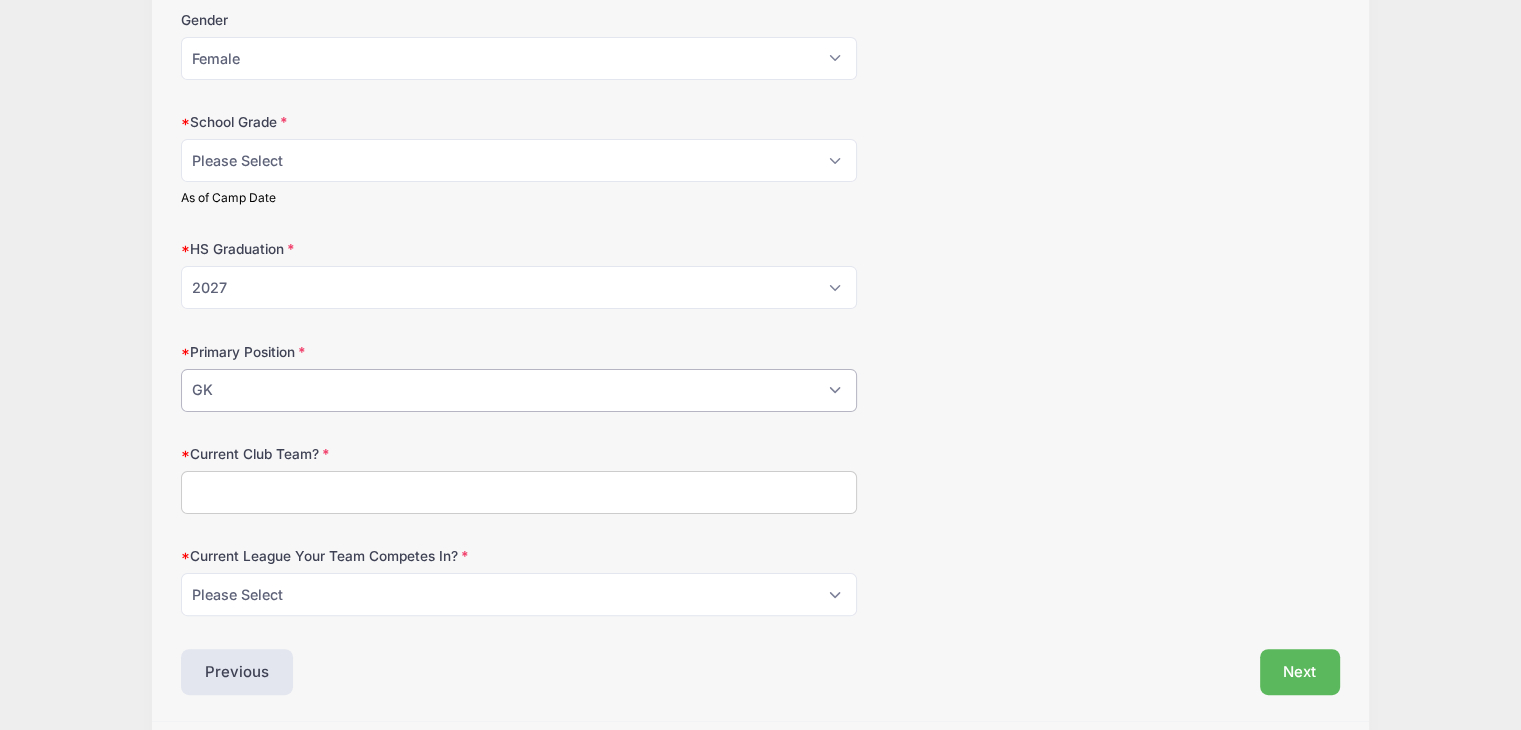 click on "Please Select GK
Center Defender
Wide Defender
Center Midfielder
Wide Forward
Center Forward" at bounding box center [519, 390] 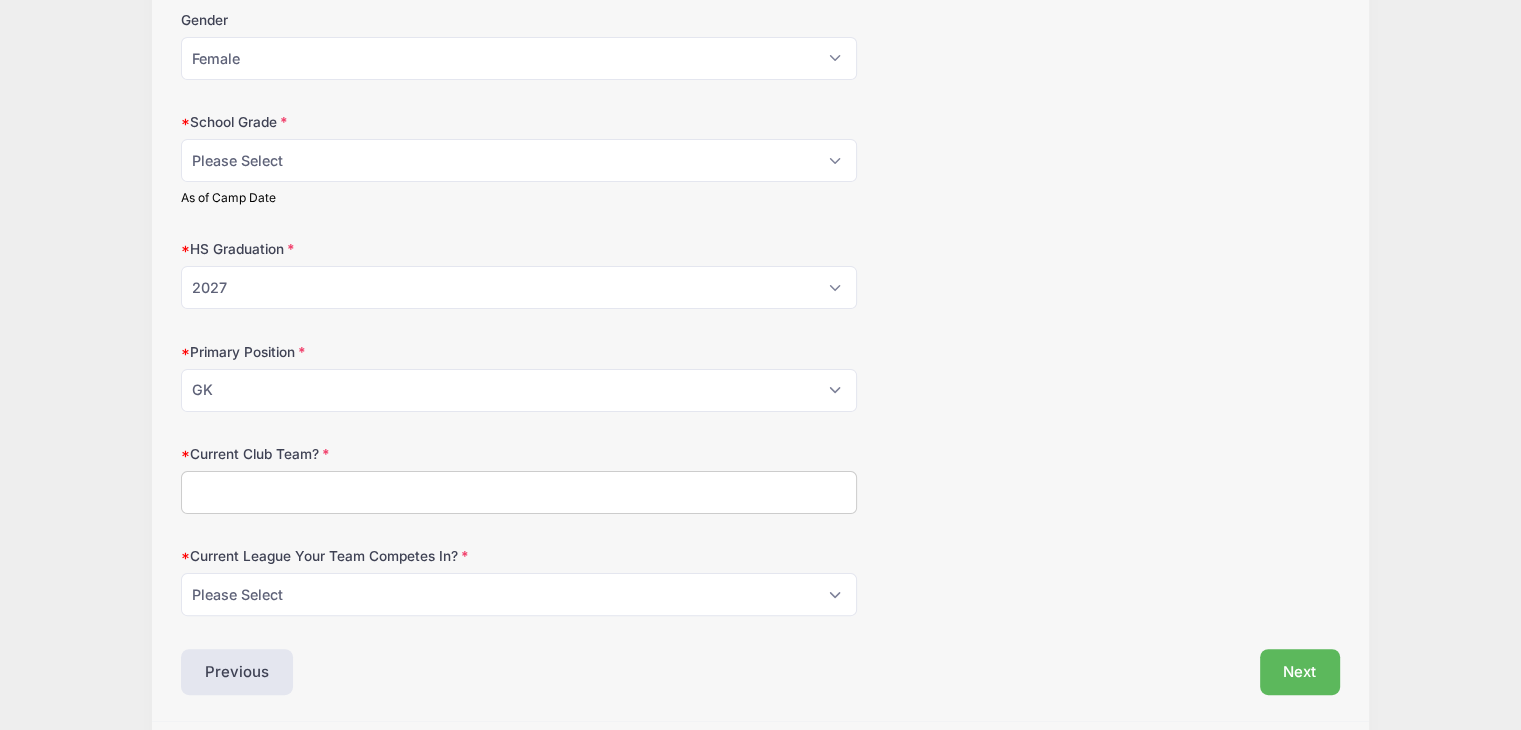 click on "Current Club Team?" at bounding box center (519, 492) 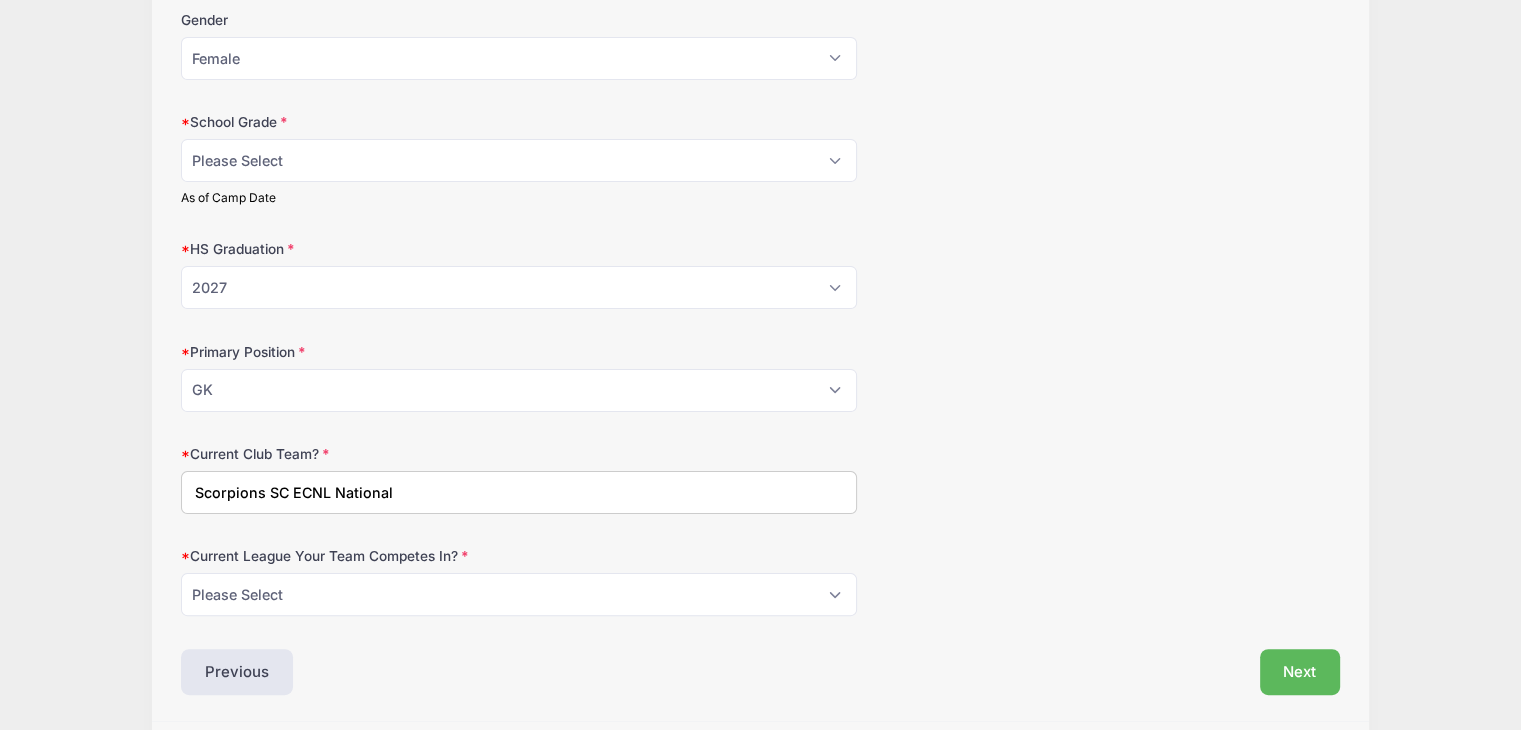 type on "Scorpions SC ECNL National" 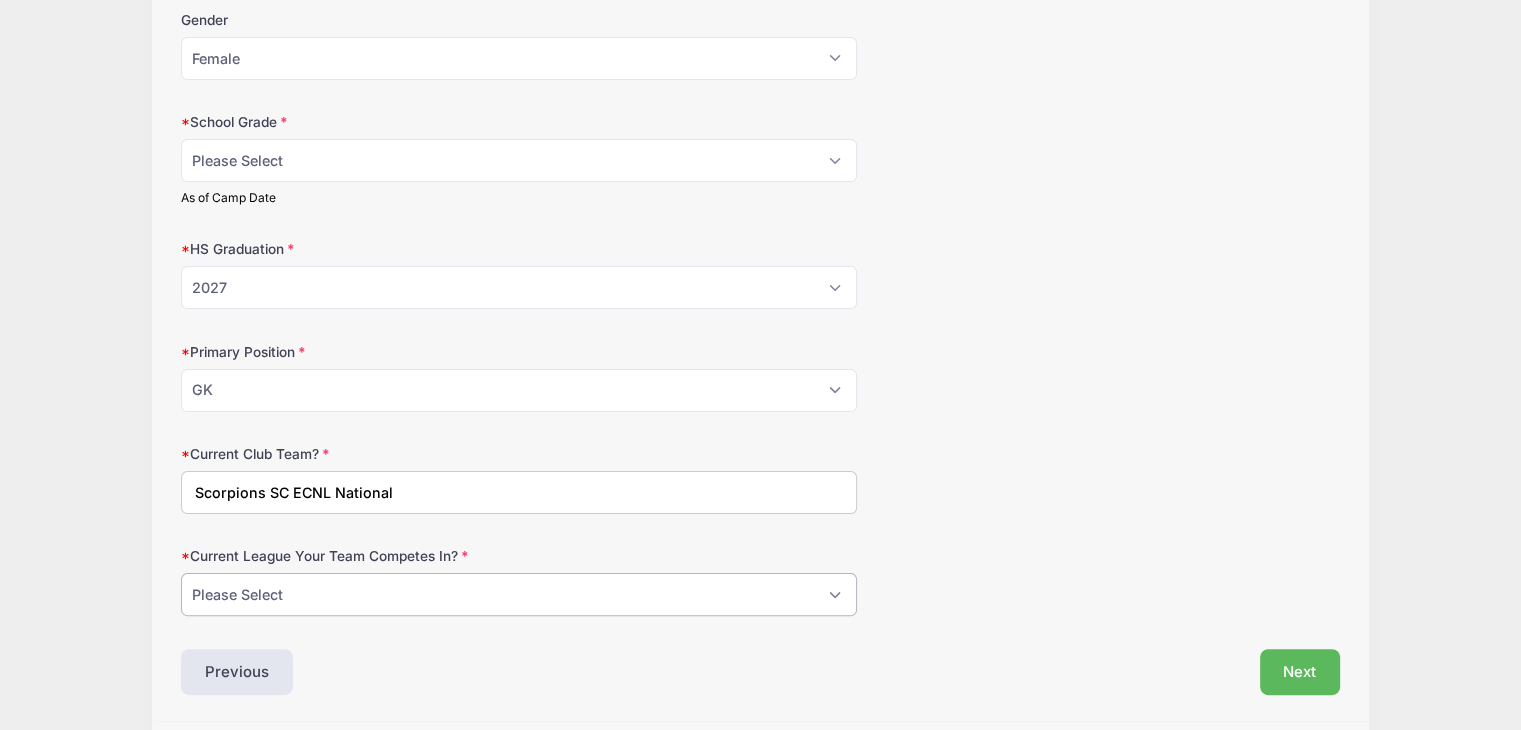 click on "Please Select ECNL
ECRL
GA
Other" at bounding box center (519, 594) 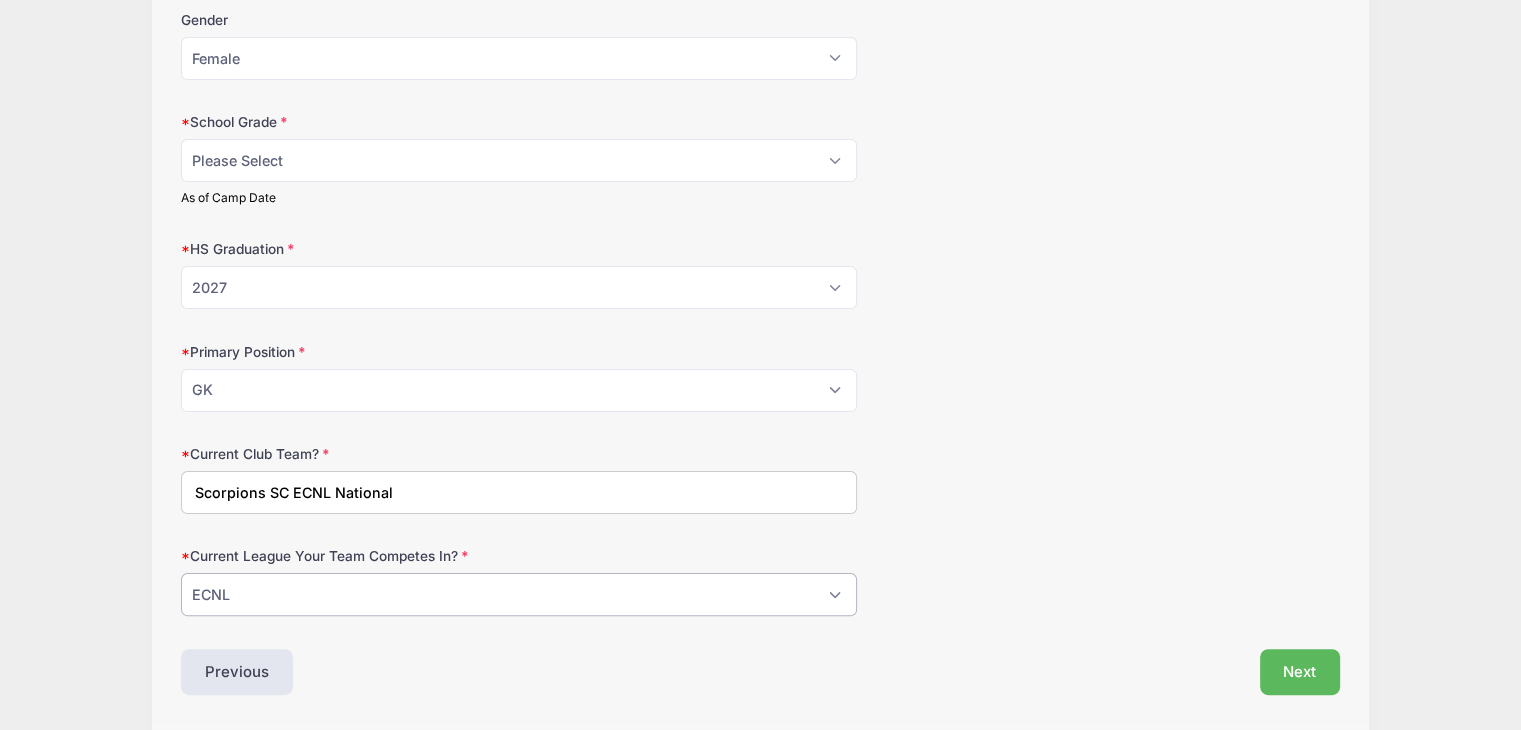 click on "Please Select ECNL
ECRL
GA
Other" at bounding box center [519, 594] 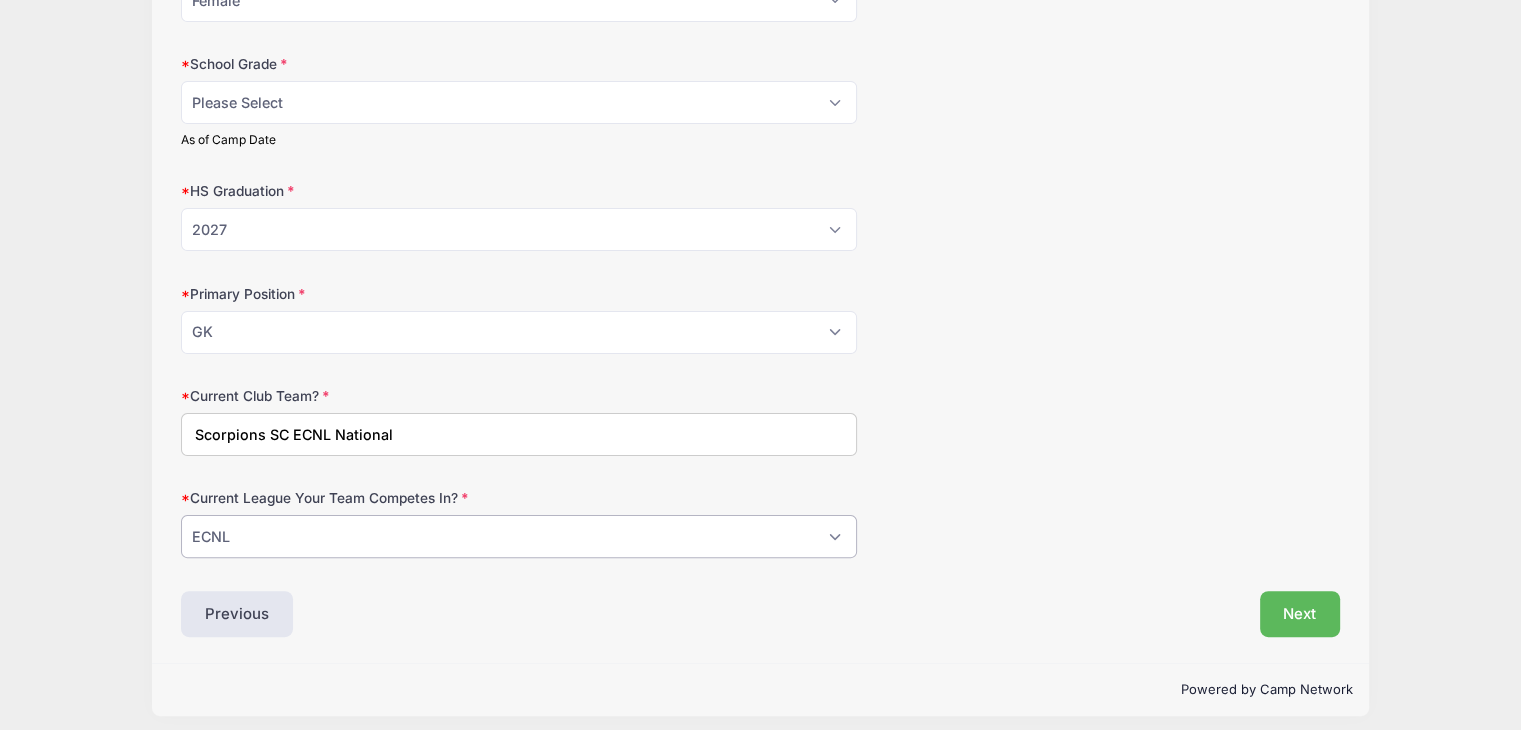 scroll, scrollTop: 432, scrollLeft: 0, axis: vertical 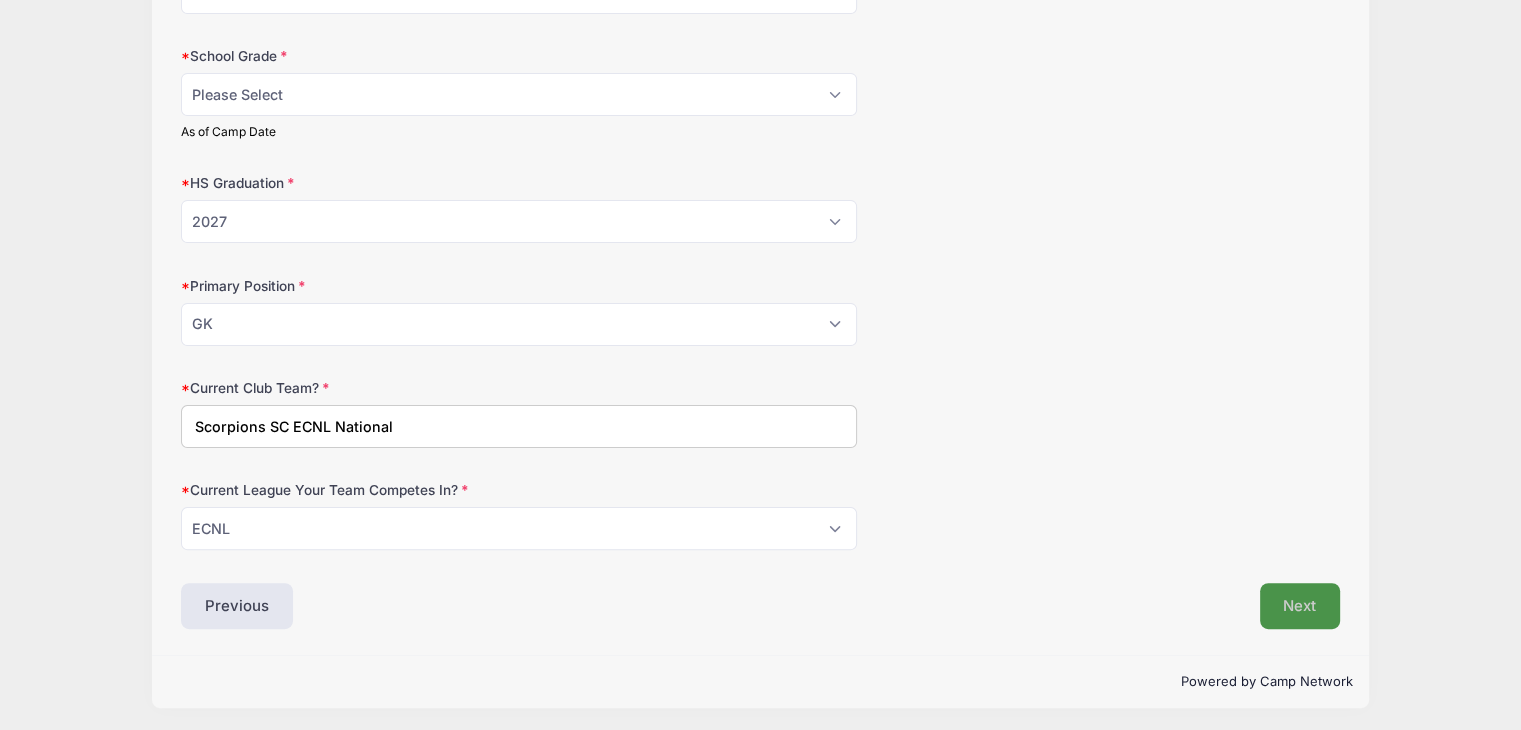 click on "Next" at bounding box center (1300, 606) 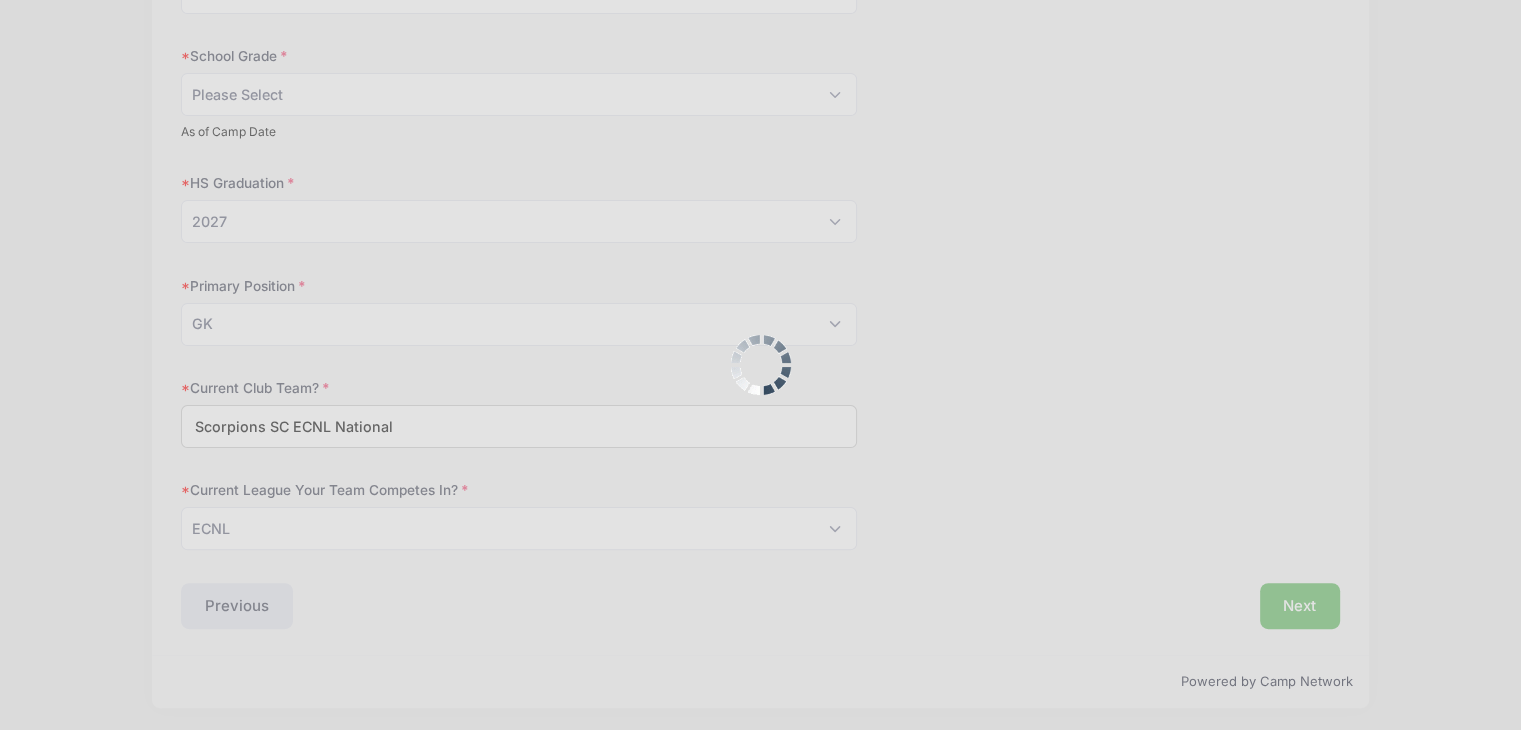 scroll, scrollTop: 216, scrollLeft: 0, axis: vertical 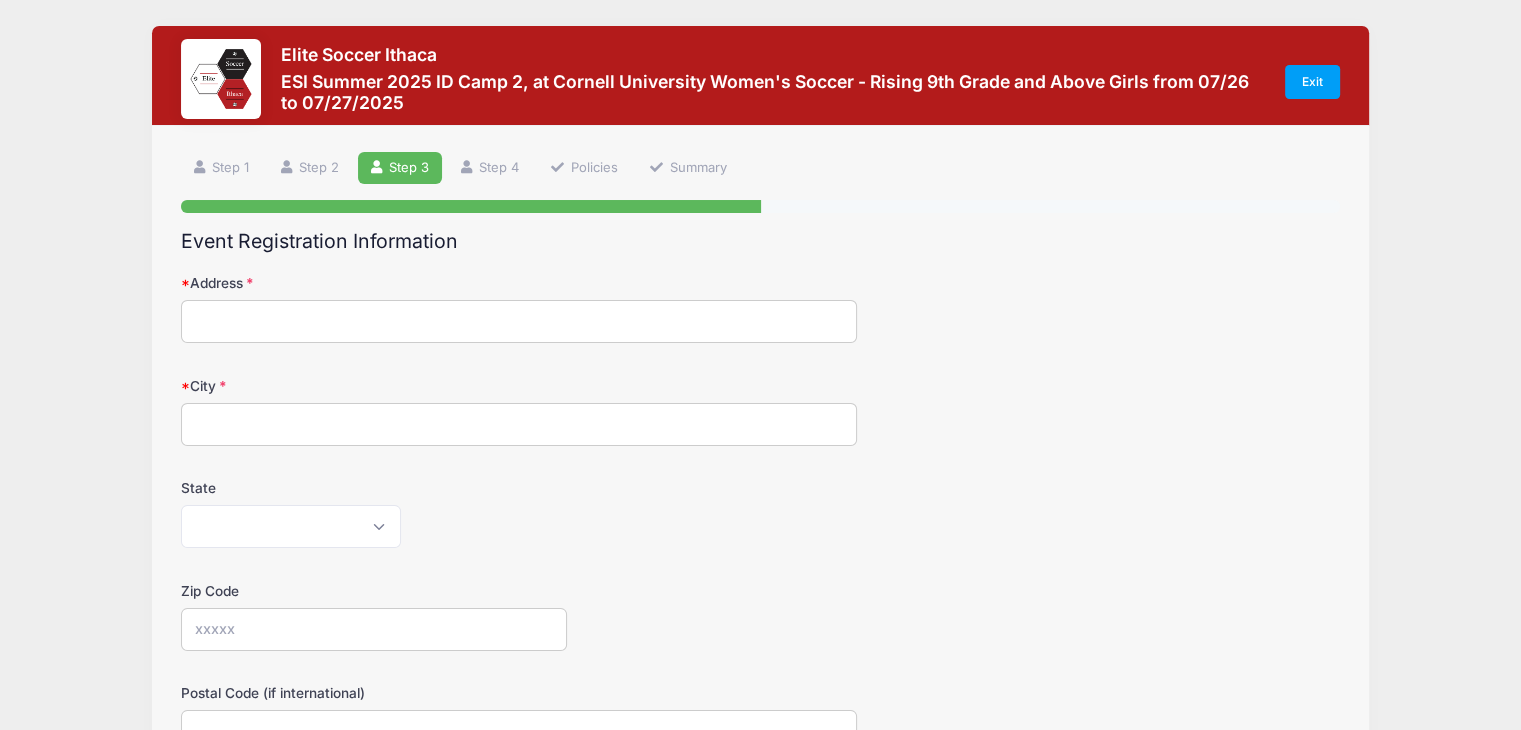 click on "Address" at bounding box center [519, 321] 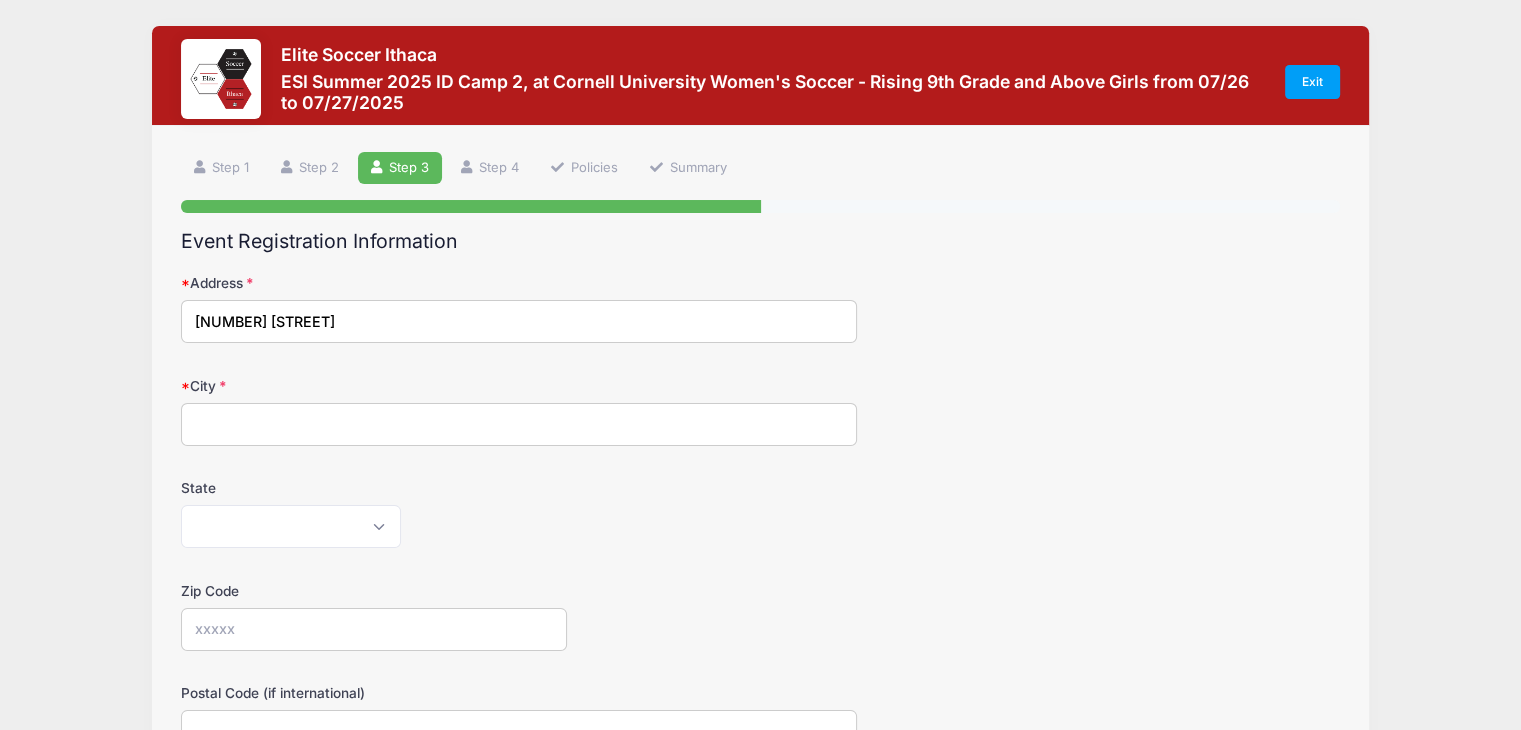 type on "[NUMBER] [STREET]" 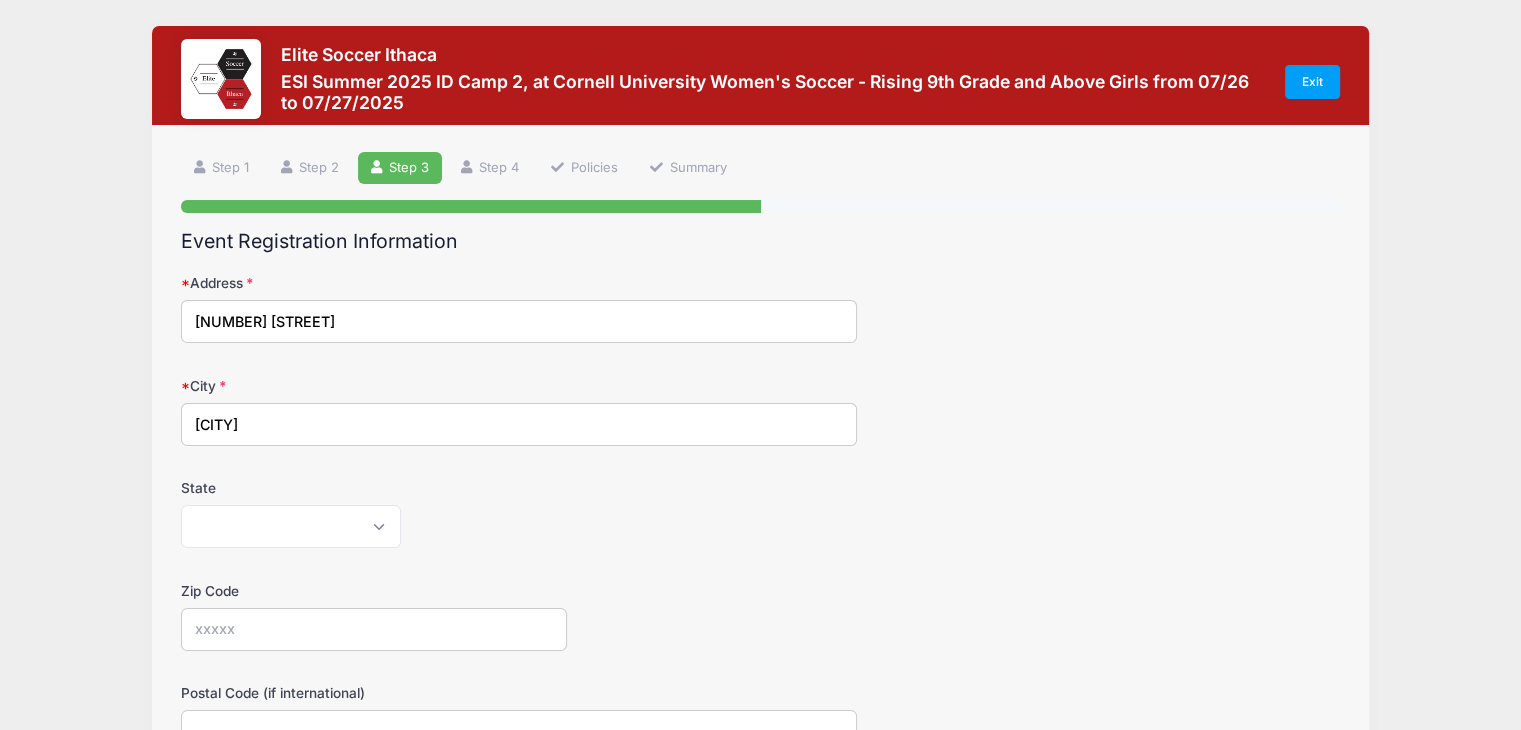 type on "[CITY]" 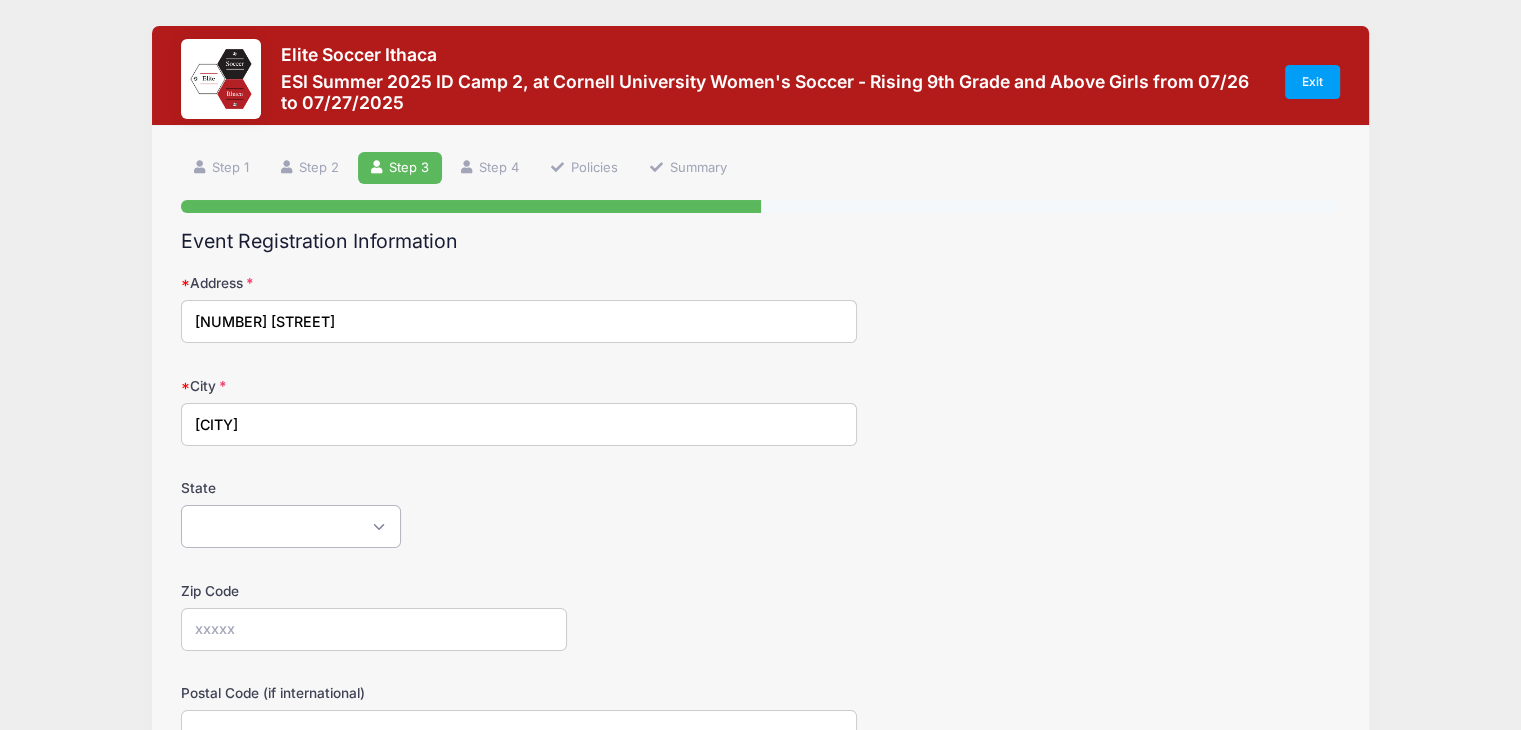 click on "Alabama Alaska American Samoa Arizona Arkansas Armed Forces Africa Armed Forces Americas Armed Forces Canada Armed Forces Europe Armed Forces Middle East Armed Forces Pacific California Colorado Connecticut Delaware District of Columbia Federated States Of Micronesia Florida Georgia Guam Hawaii Idaho Illinois Indiana Iowa Kansas Kentucky Louisiana Maine Marshall Islands Maryland Massachusetts Michigan Minnesota Mississippi Missouri Montana Nebraska Nevada New Hampshire New Jersey New Mexico New York North Carolina North Dakota Northern Mariana Islands Ohio Oklahoma Oregon Palau Pennsylvania Puerto Rico Rhode Island South Carolina South Dakota Tennessee Texas Utah Vermont Virgin Islands Virginia Washington West Virginia Wisconsin Wyoming Other-Canada Other" at bounding box center [291, 526] 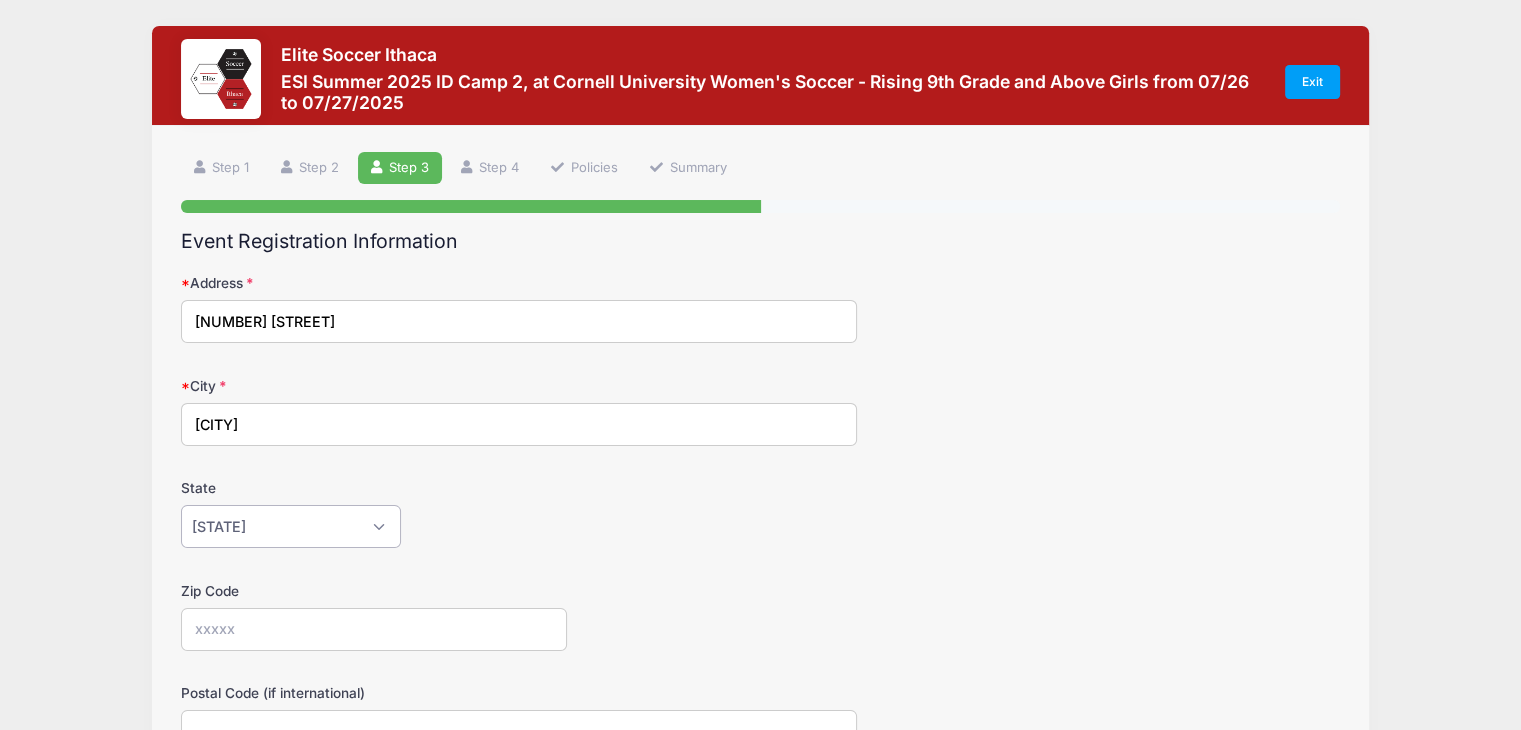 click on "Alabama Alaska American Samoa Arizona Arkansas Armed Forces Africa Armed Forces Americas Armed Forces Canada Armed Forces Europe Armed Forces Middle East Armed Forces Pacific California Colorado Connecticut Delaware District of Columbia Federated States Of Micronesia Florida Georgia Guam Hawaii Idaho Illinois Indiana Iowa Kansas Kentucky Louisiana Maine Marshall Islands Maryland Massachusetts Michigan Minnesota Mississippi Missouri Montana Nebraska Nevada New Hampshire New Jersey New Mexico New York North Carolina North Dakota Northern Mariana Islands Ohio Oklahoma Oregon Palau Pennsylvania Puerto Rico Rhode Island South Carolina South Dakota Tennessee Texas Utah Vermont Virgin Islands Virginia Washington West Virginia Wisconsin Wyoming Other-Canada Other" at bounding box center (291, 526) 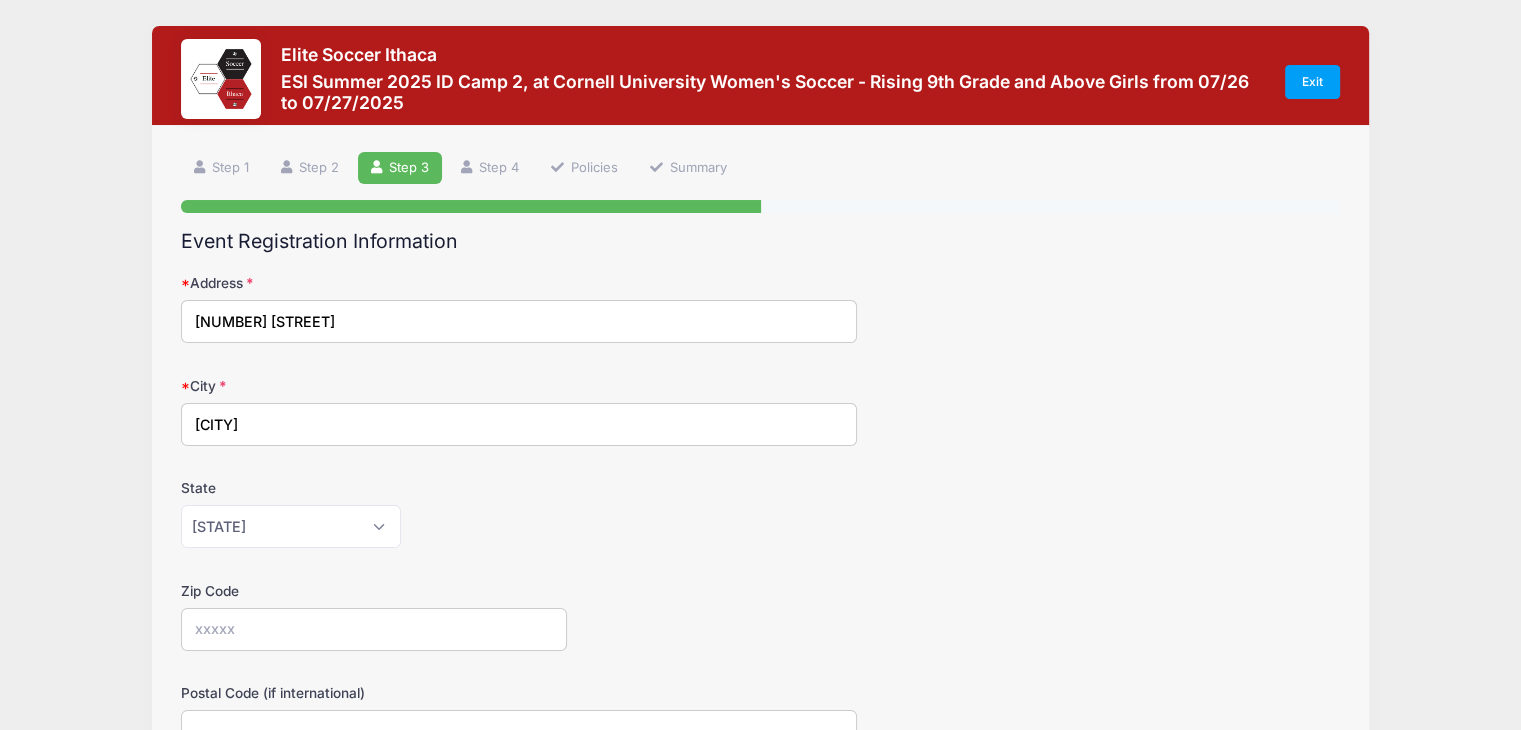 click on "Zip Code" at bounding box center [374, 629] 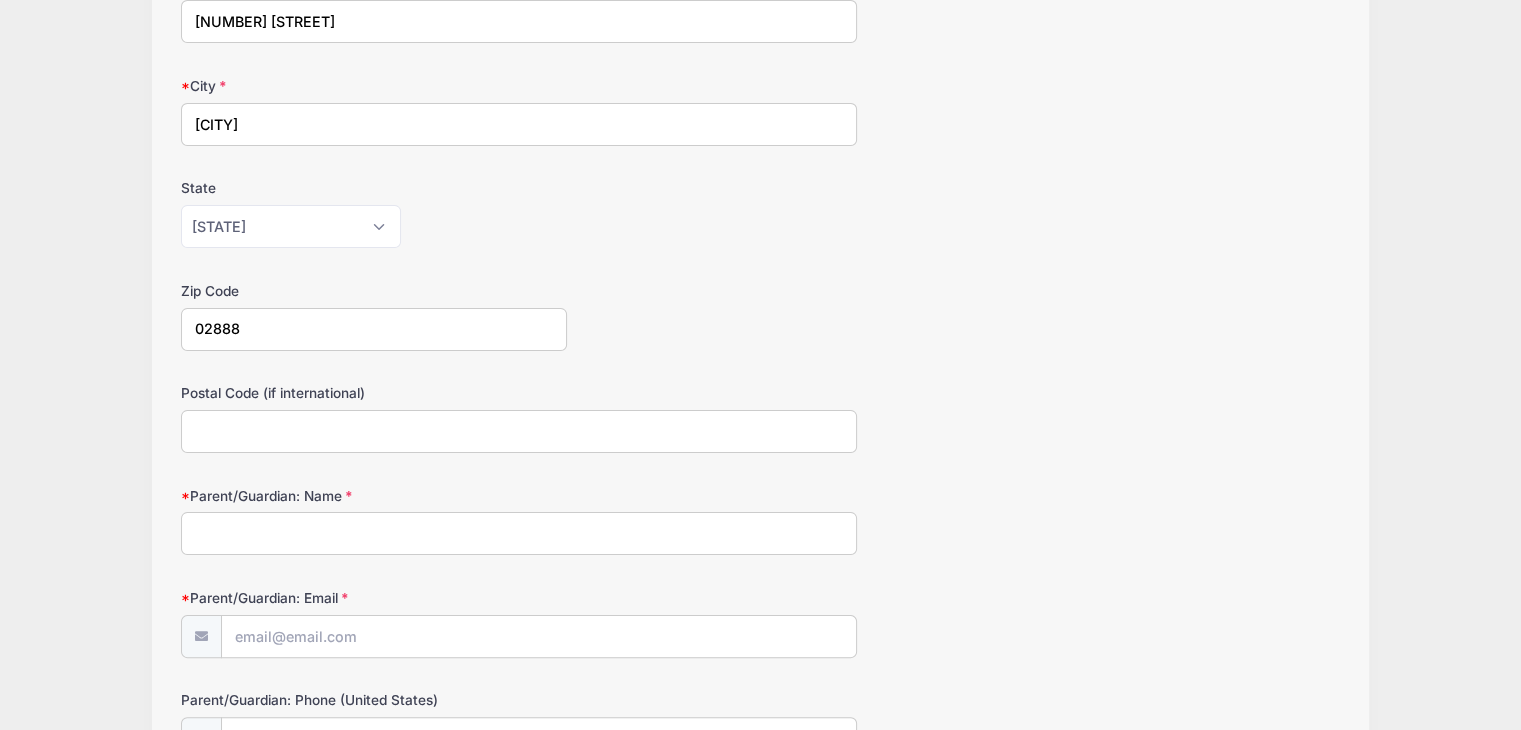 scroll, scrollTop: 372, scrollLeft: 0, axis: vertical 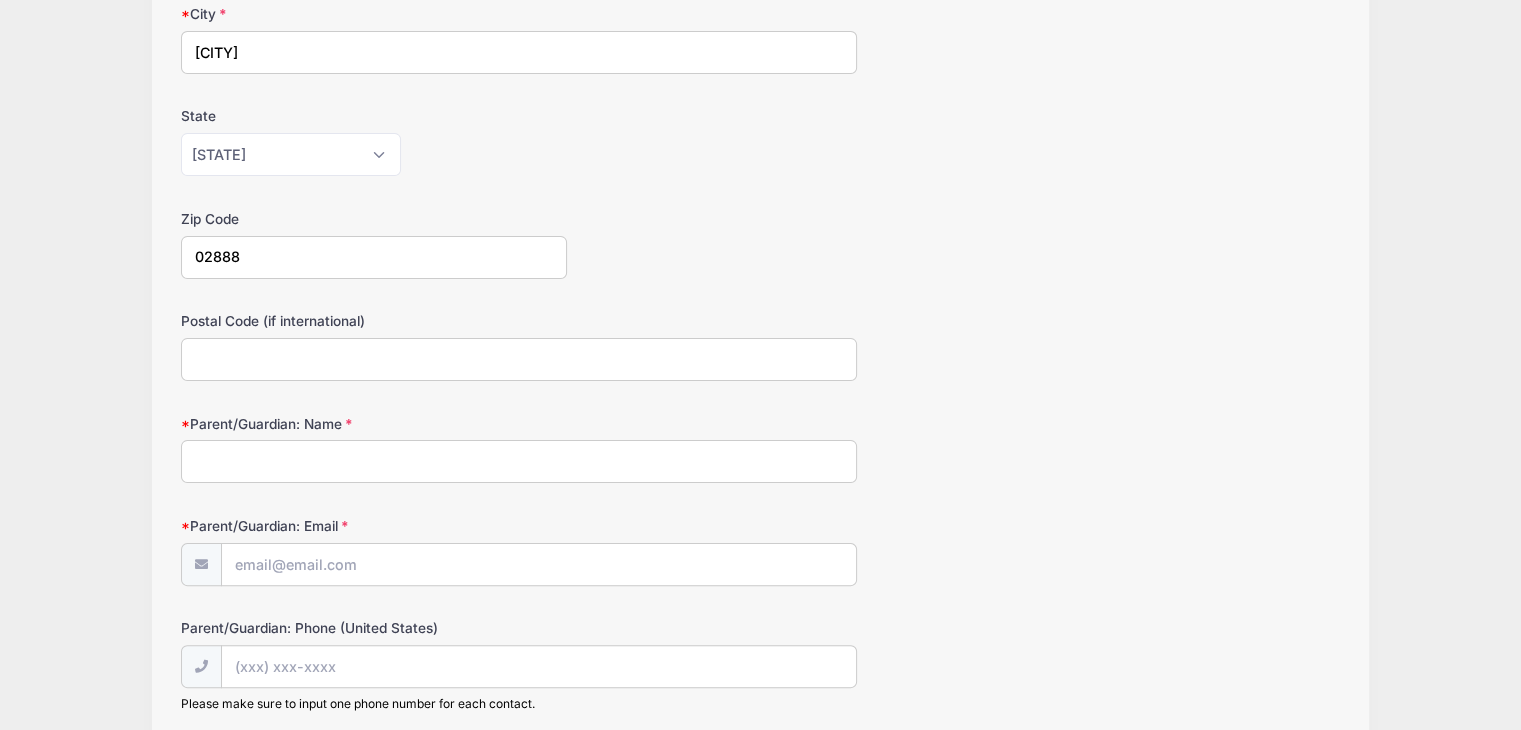 type on "02888" 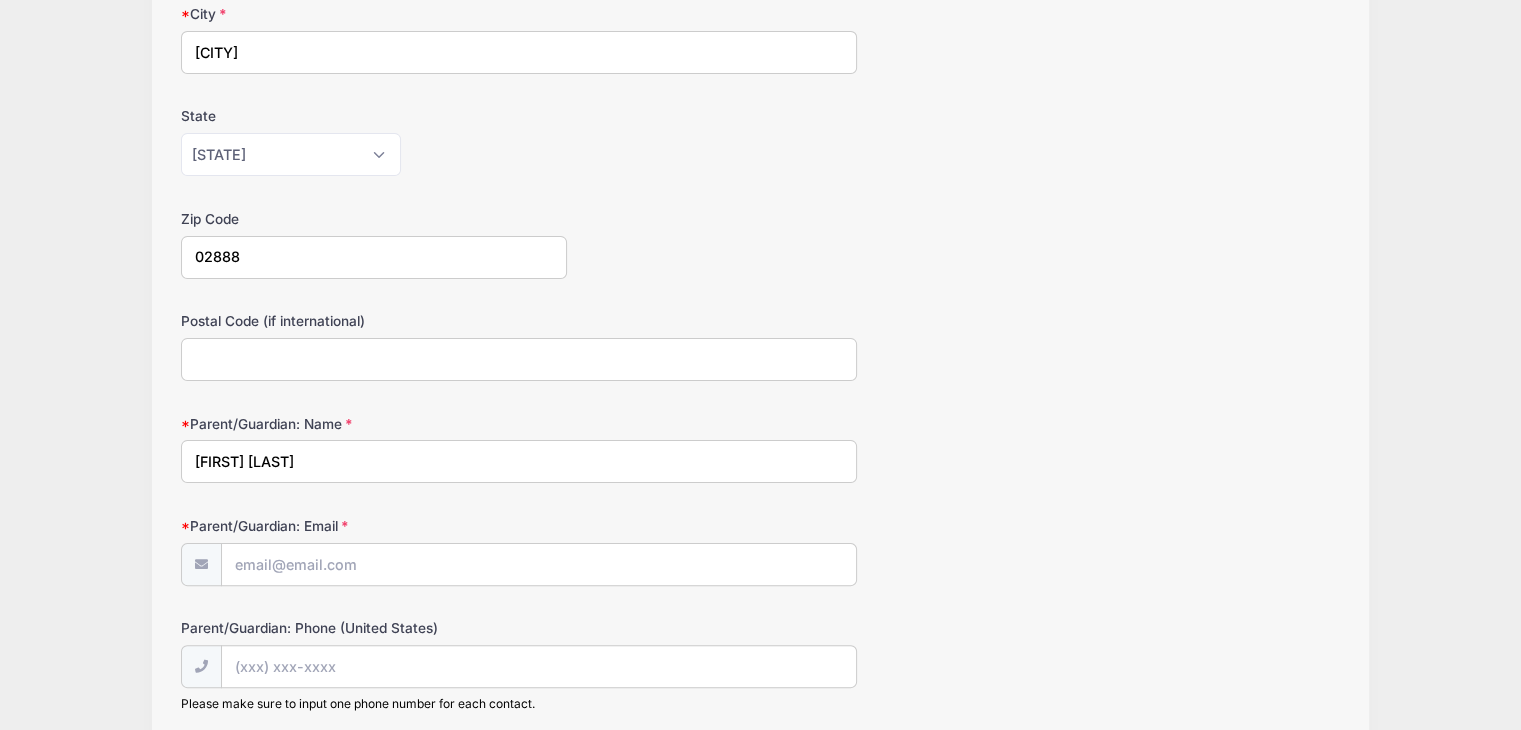 type on "[FIRST] [LAST]" 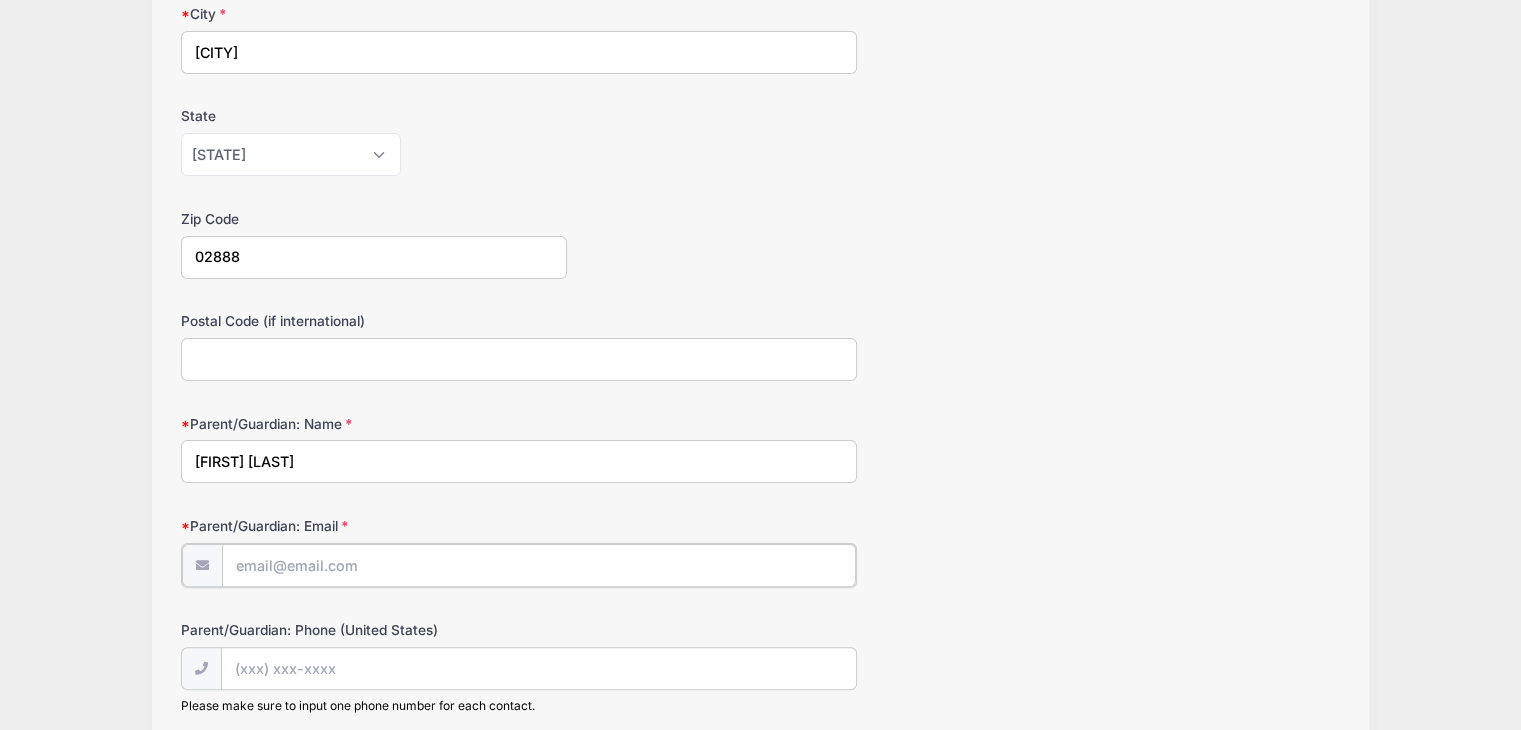 click on "Parent/Guardian: Email" at bounding box center (539, 565) 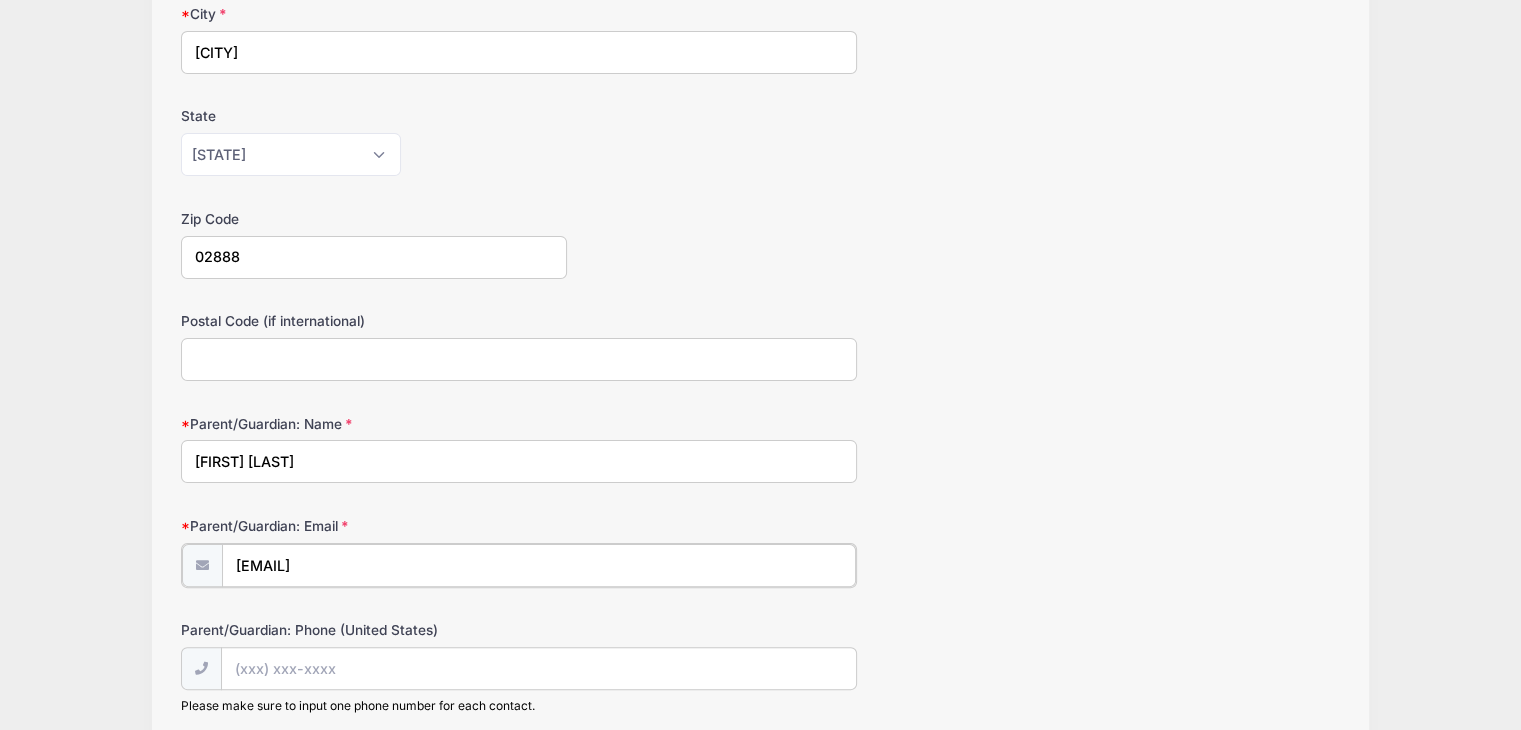type on "[EMAIL]" 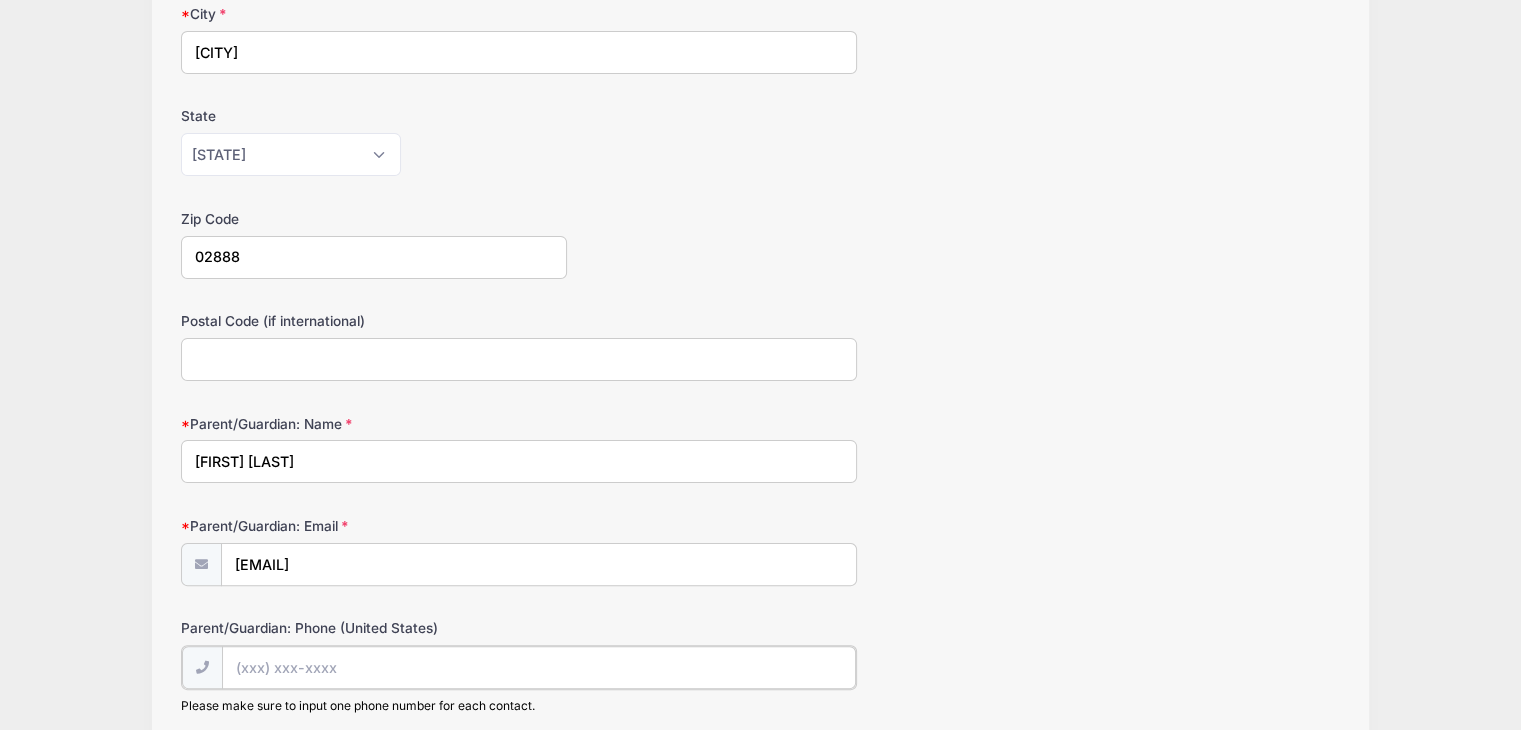 click on "Parent/Guardian: Phone (United States)" at bounding box center [539, 667] 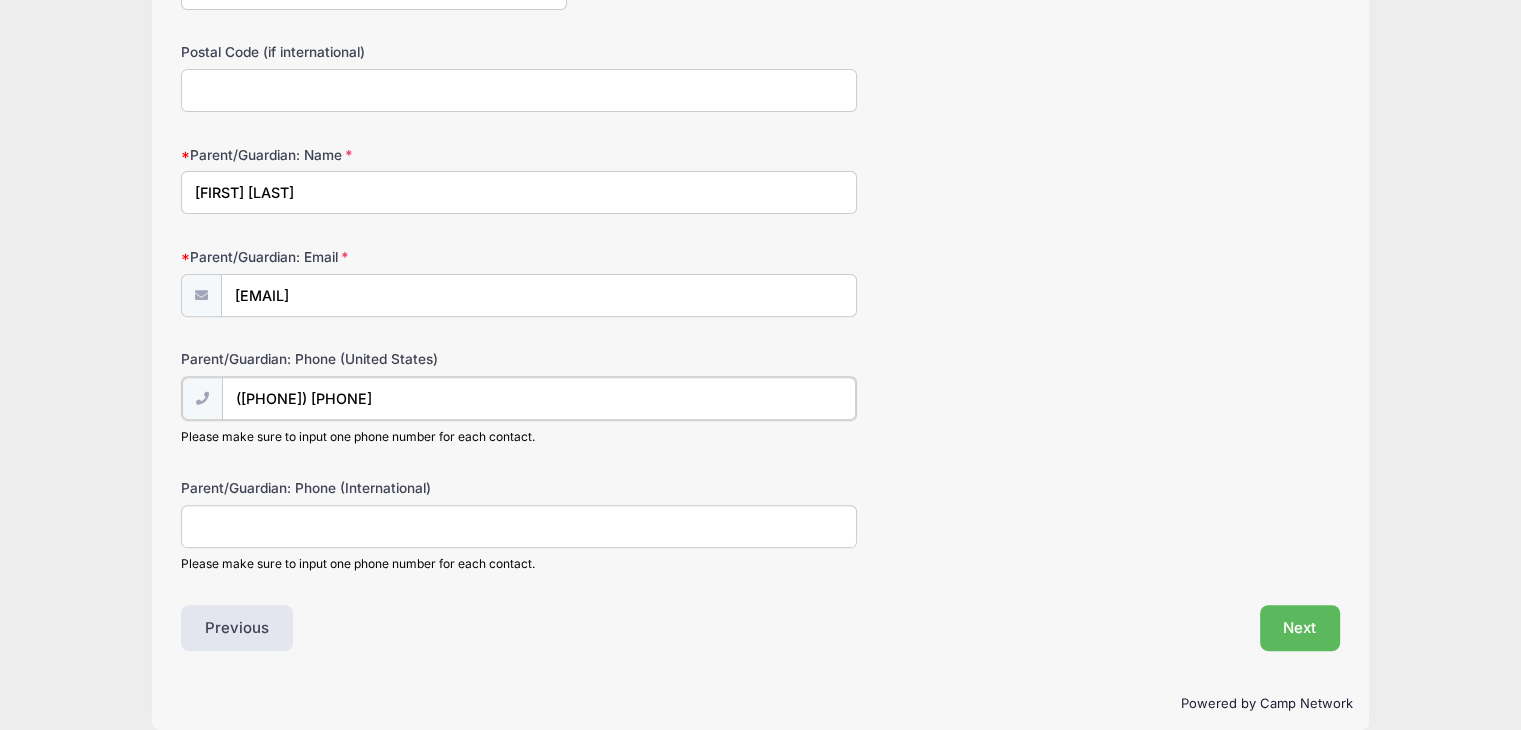 scroll, scrollTop: 662, scrollLeft: 0, axis: vertical 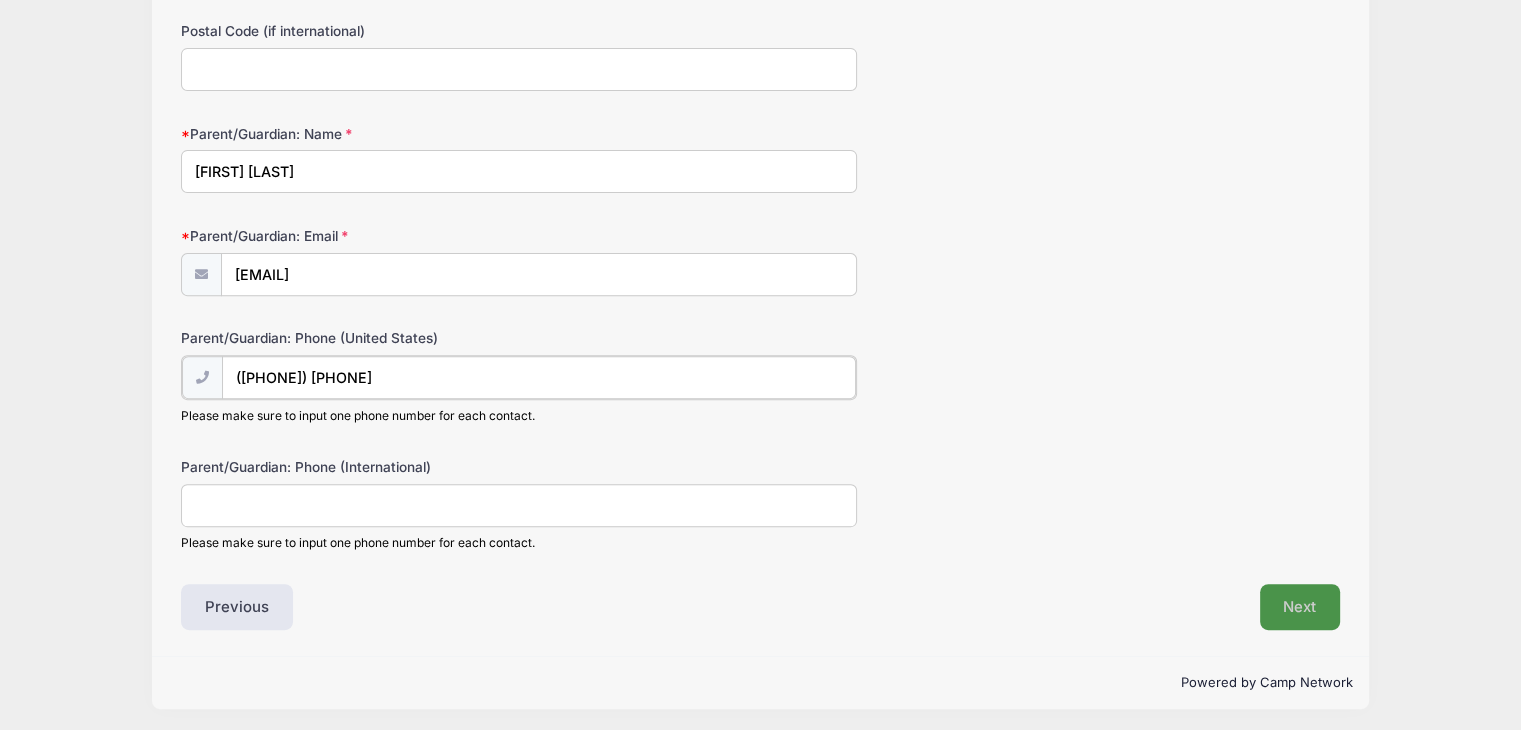 type on "([PHONE]) [PHONE]" 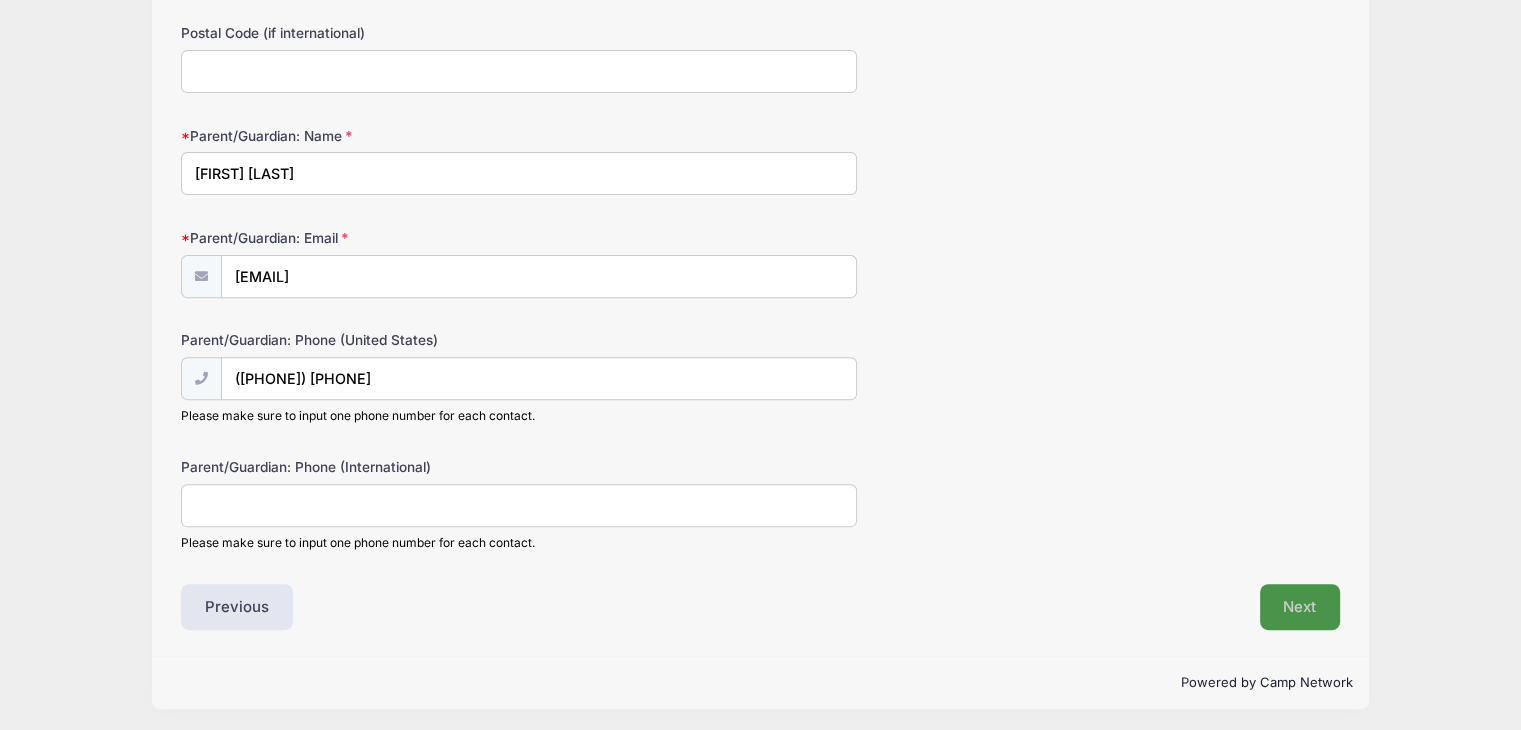 click on "Next" at bounding box center [1300, 607] 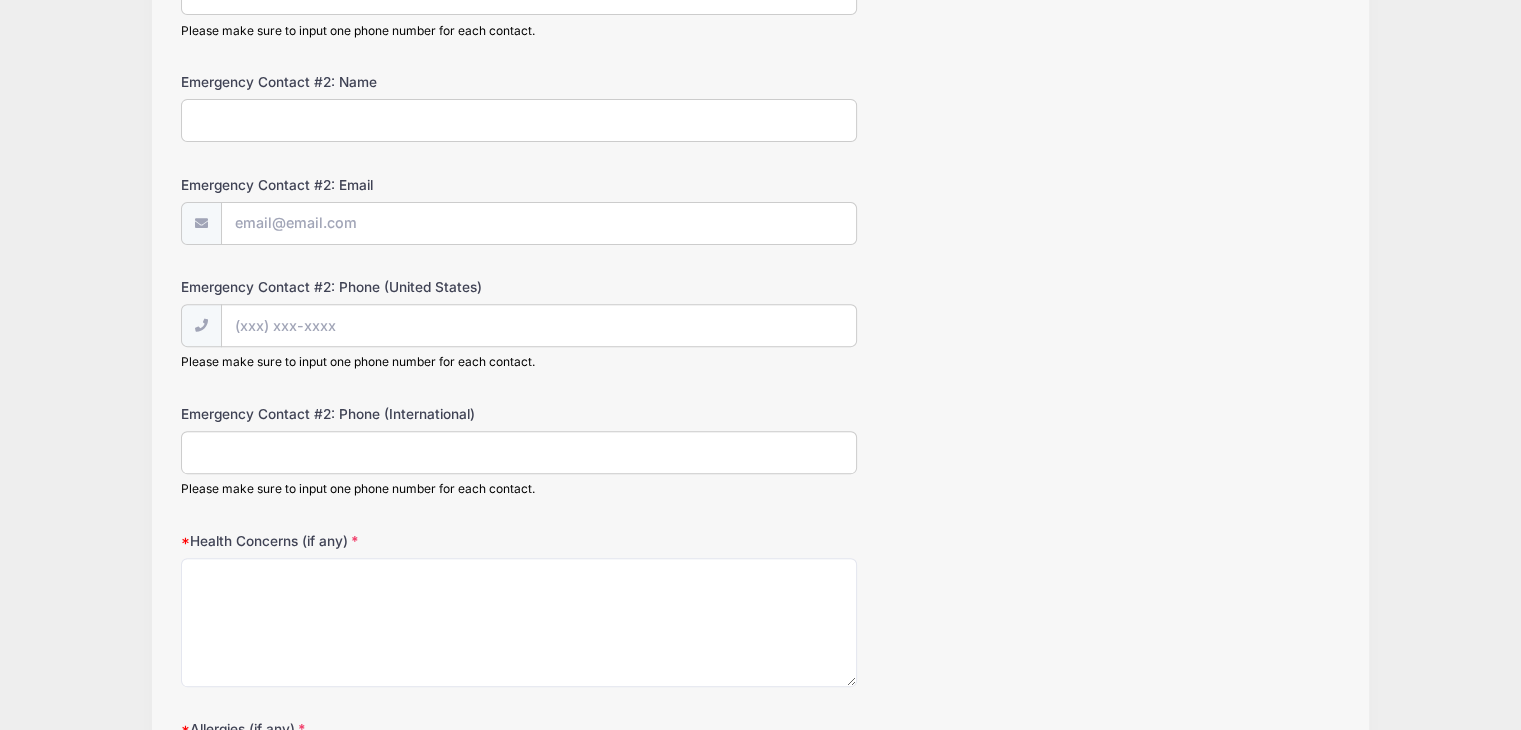 scroll, scrollTop: 322, scrollLeft: 0, axis: vertical 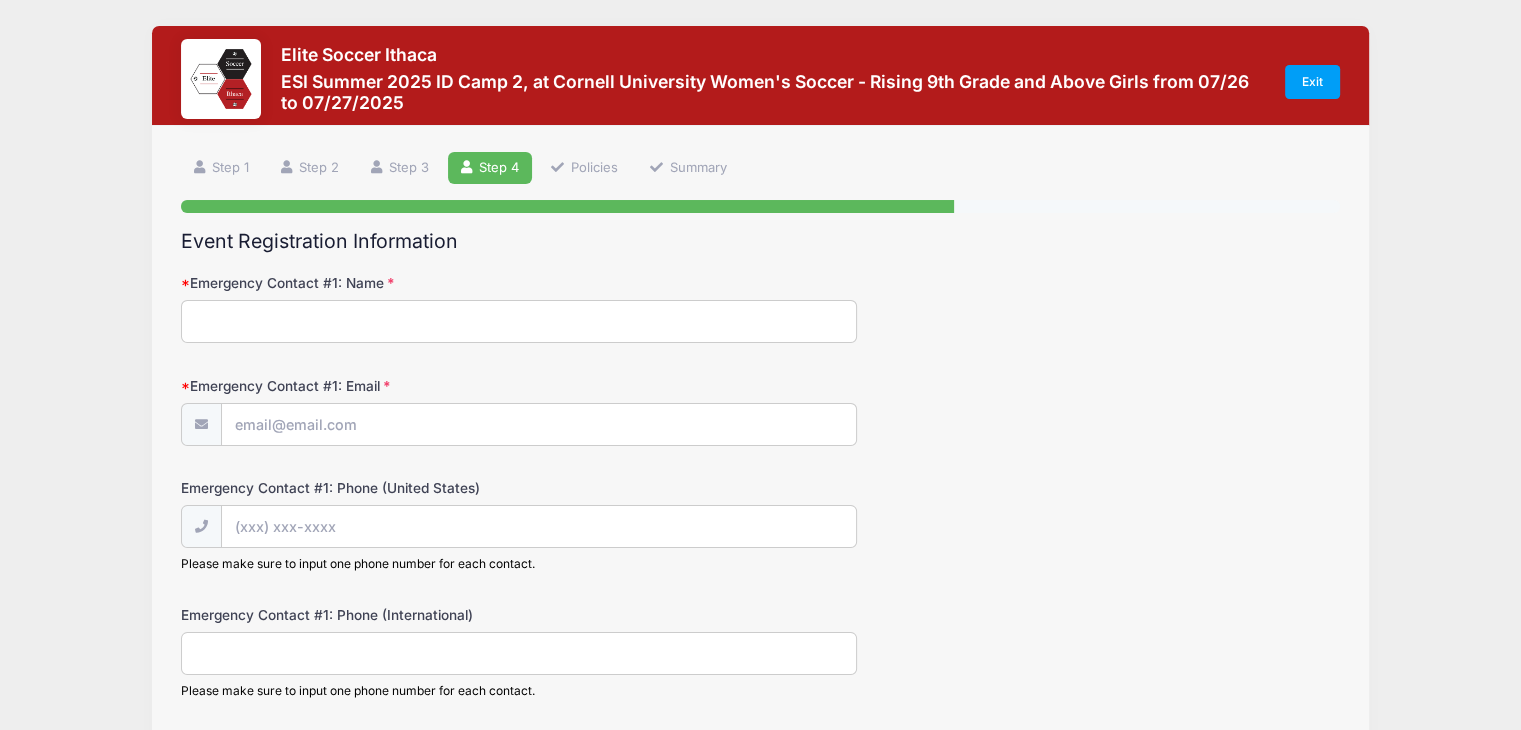 click on "Emergency Contact #1: Name" at bounding box center [519, 321] 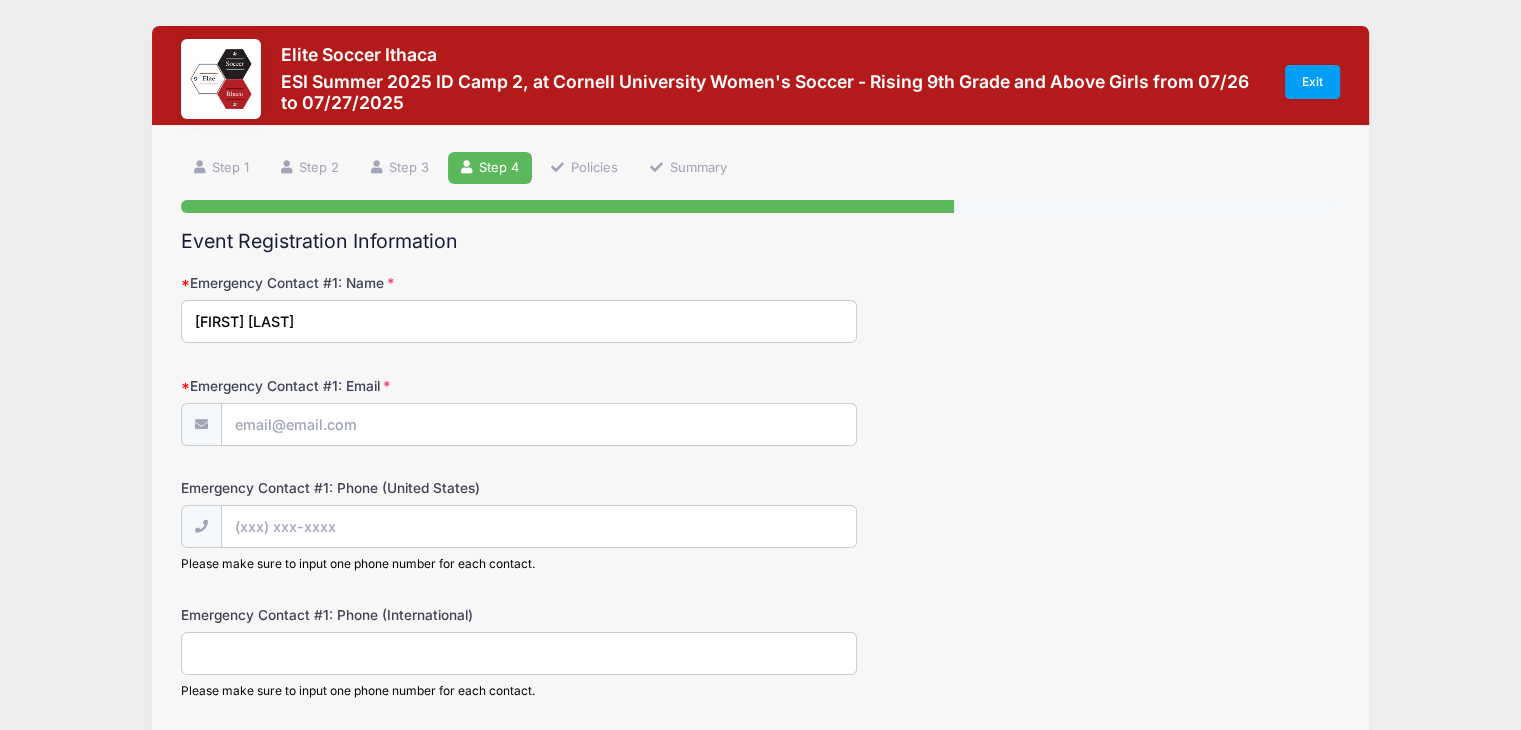 type on "[FIRST] [LAST]" 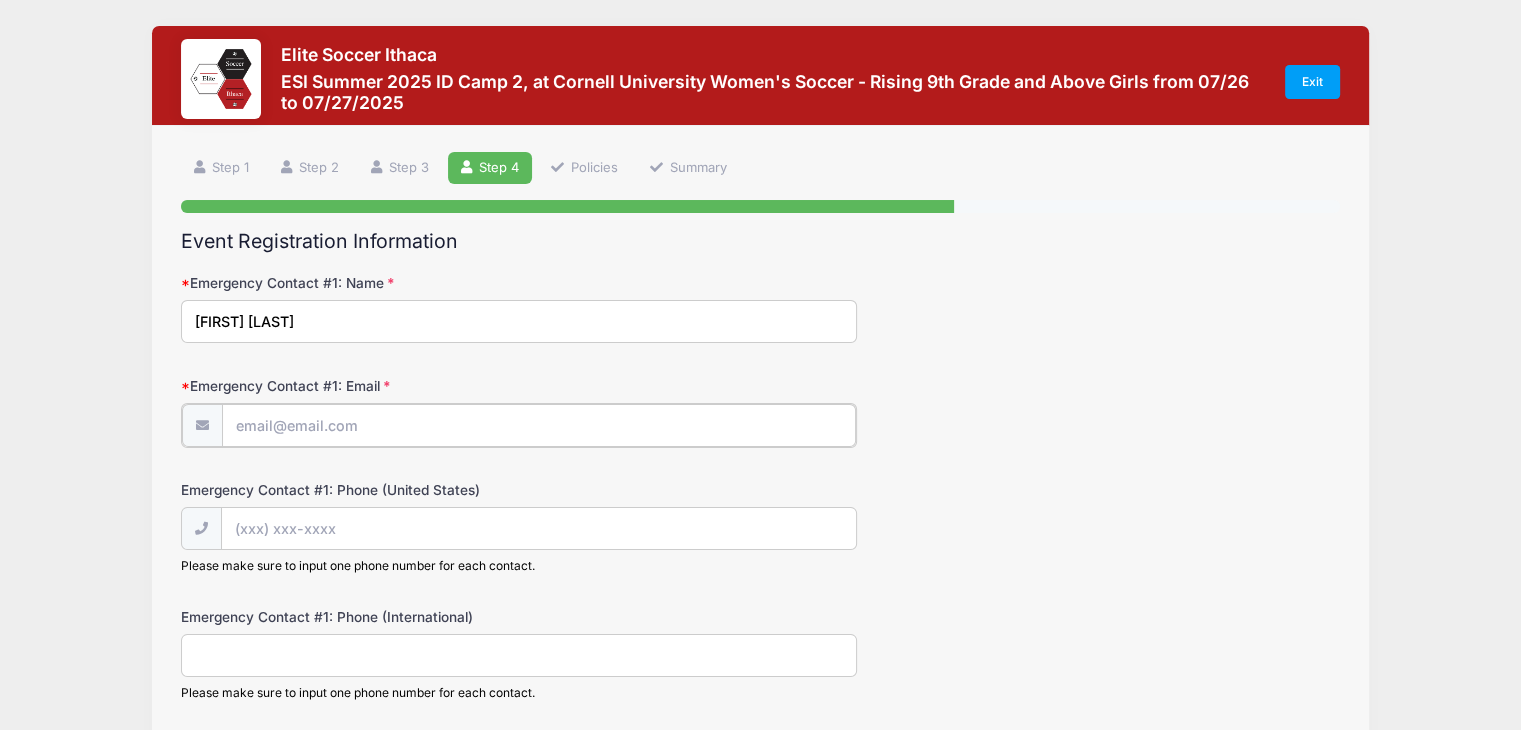 click on "Emergency Contact #1: Email" at bounding box center [539, 425] 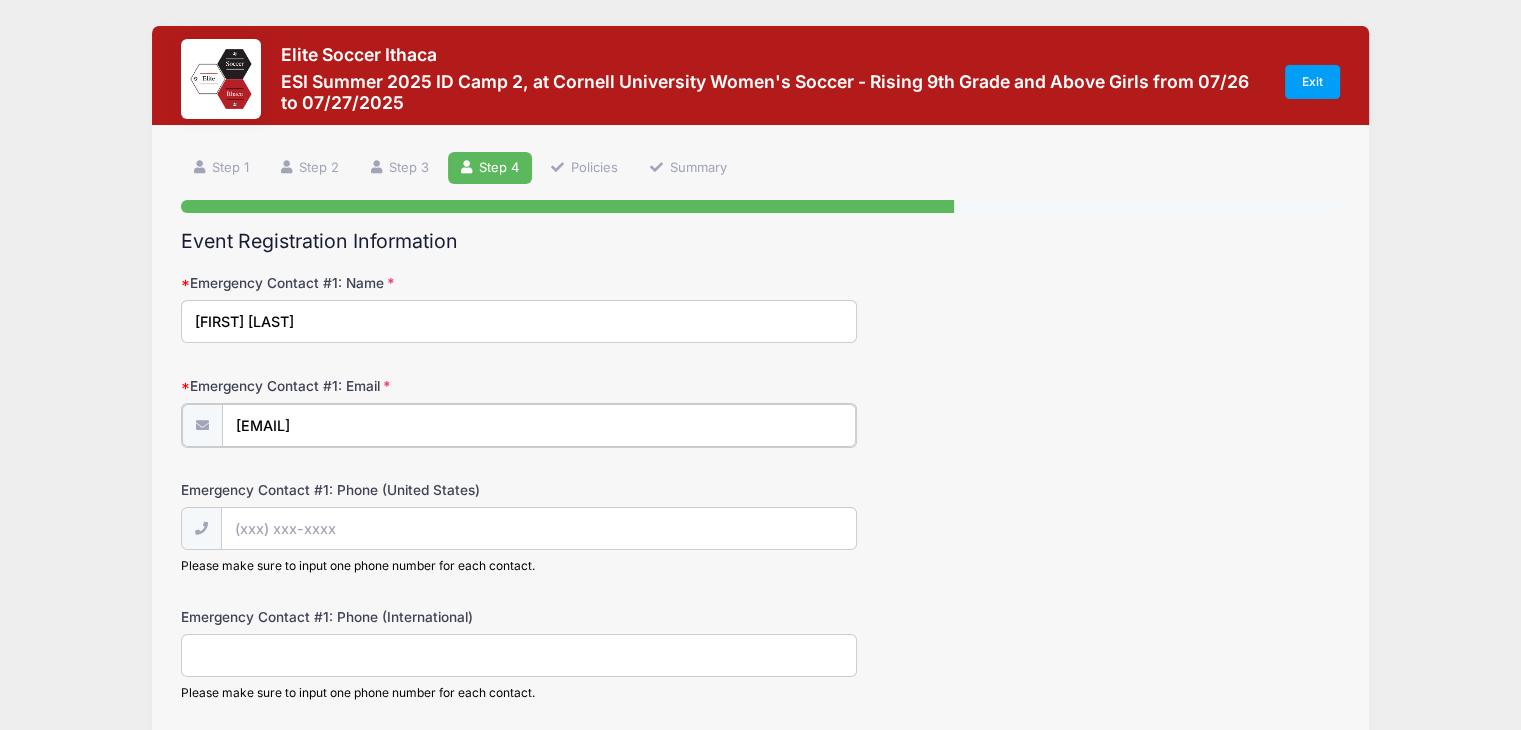 type on "[EMAIL]" 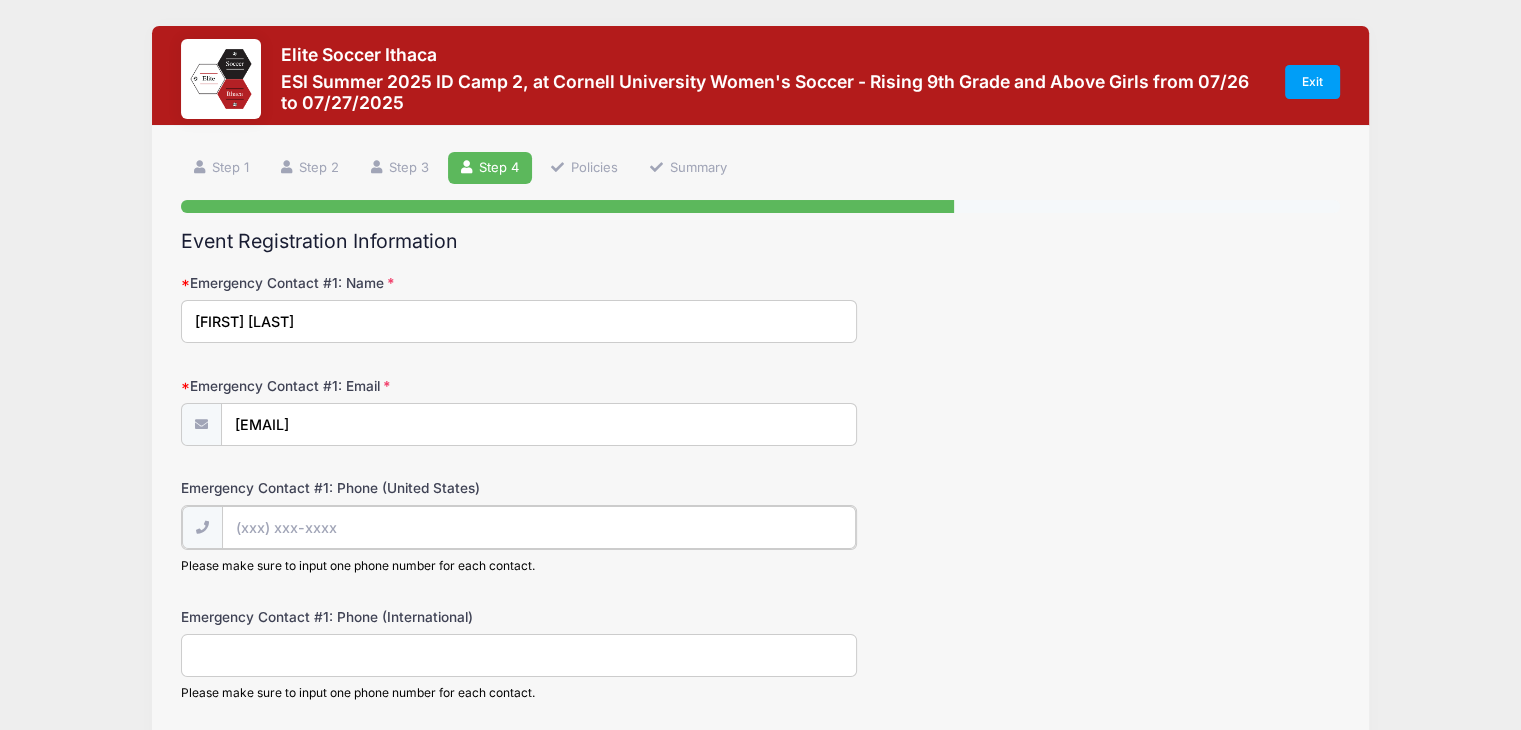 click on "Emergency Contact #1: Phone (United States)" at bounding box center [539, 527] 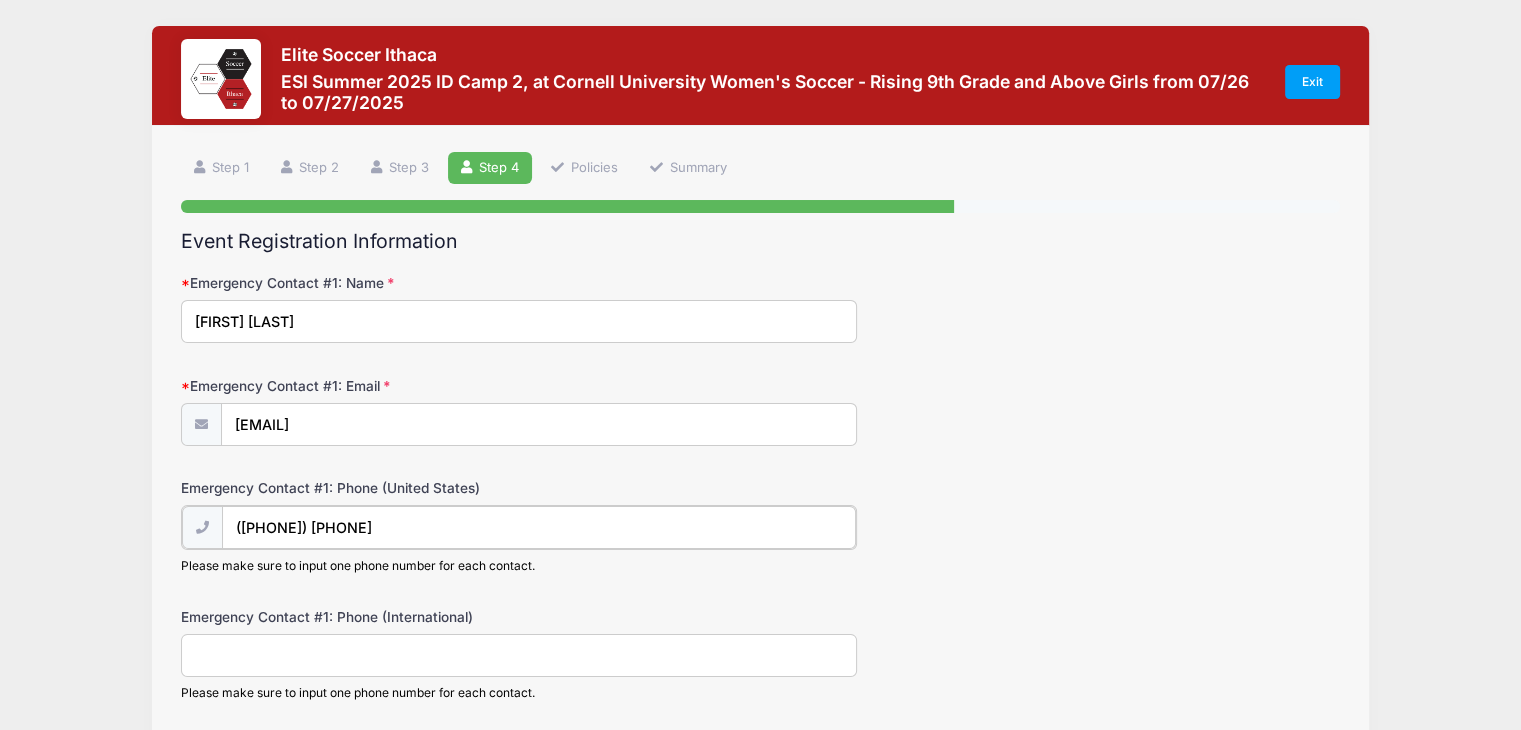 type on "([PHONE]) [PHONE]" 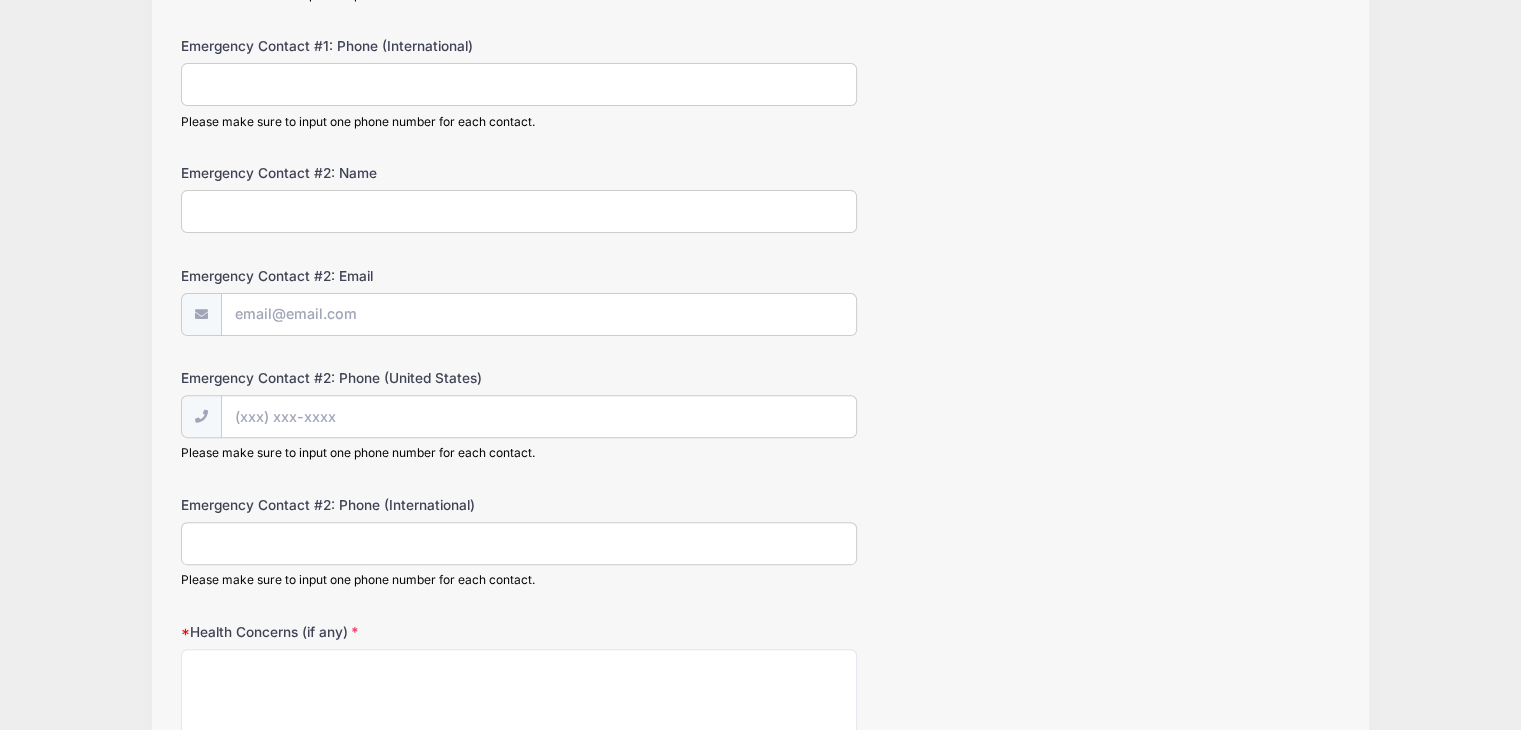 scroll, scrollTop: 575, scrollLeft: 0, axis: vertical 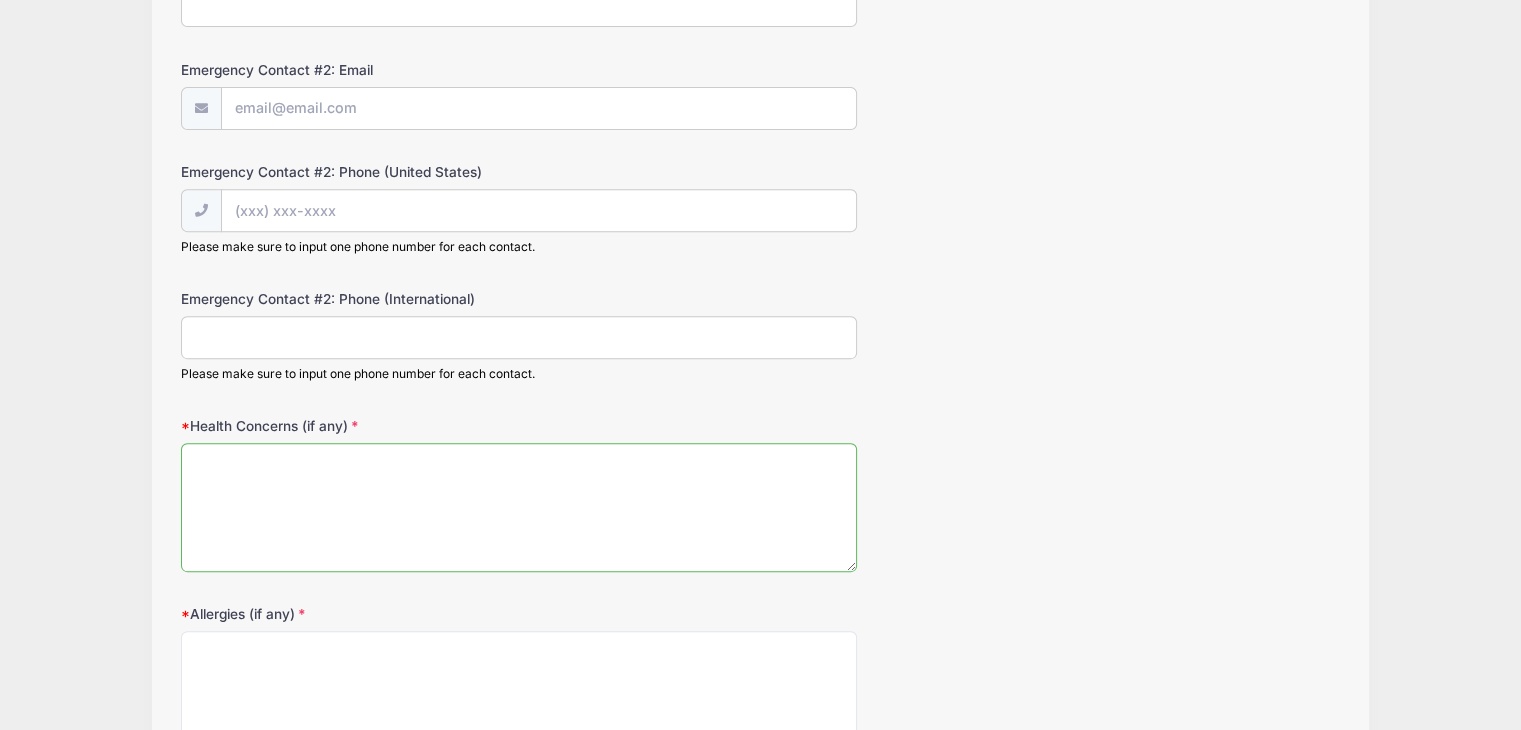 click on "Health Concerns (if any)" at bounding box center [519, 507] 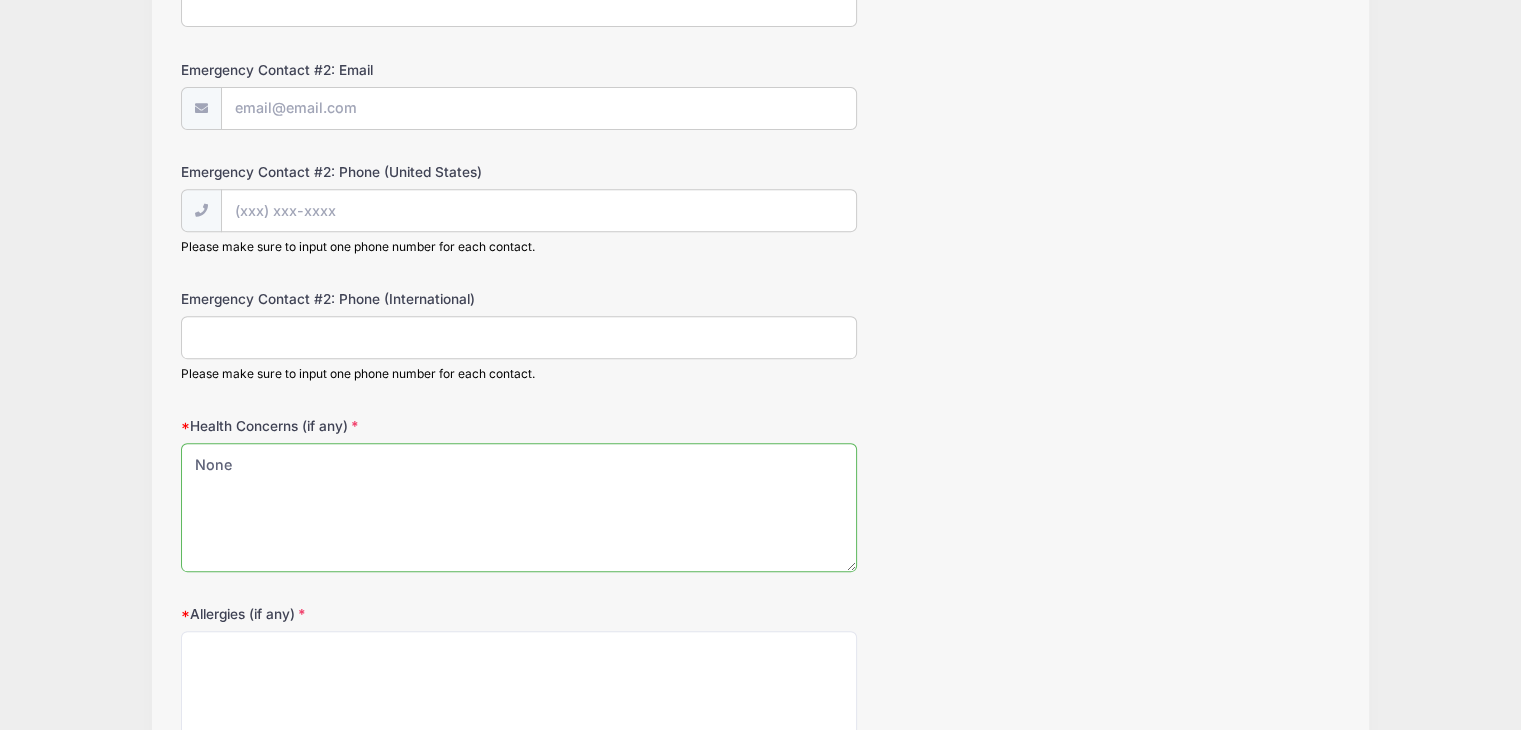 type on "None" 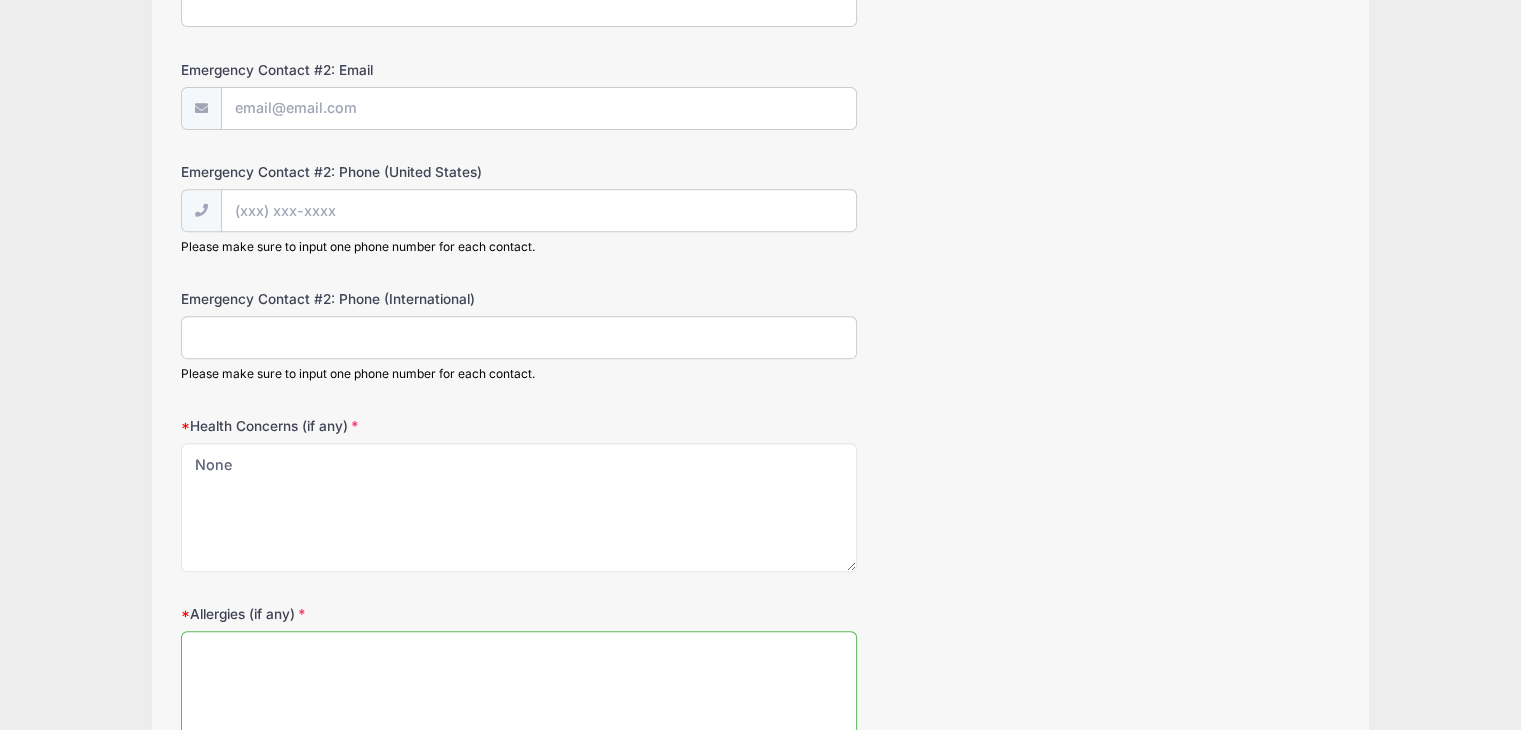 click on "Allergies (if any)" at bounding box center [519, 695] 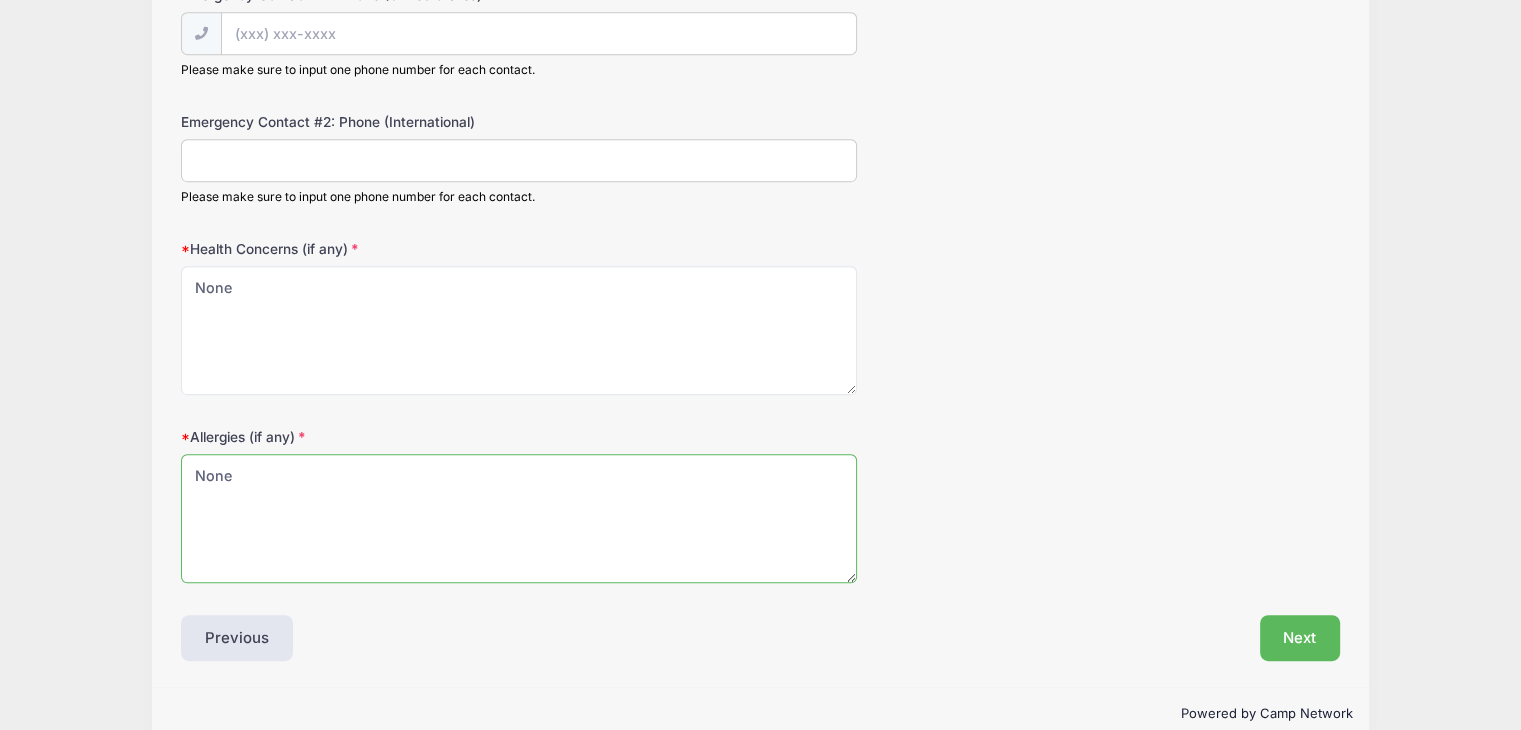 scroll, scrollTop: 984, scrollLeft: 0, axis: vertical 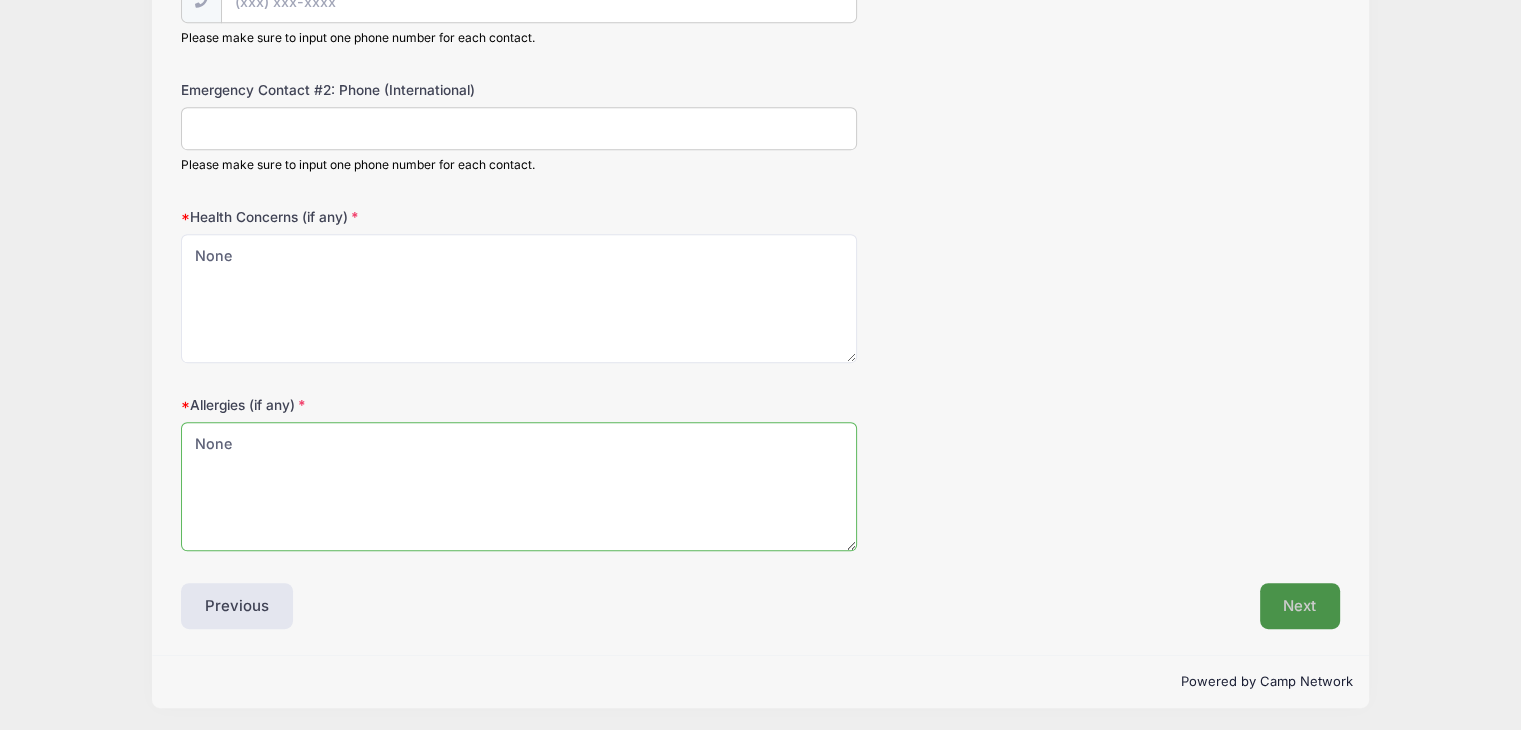 type on "None" 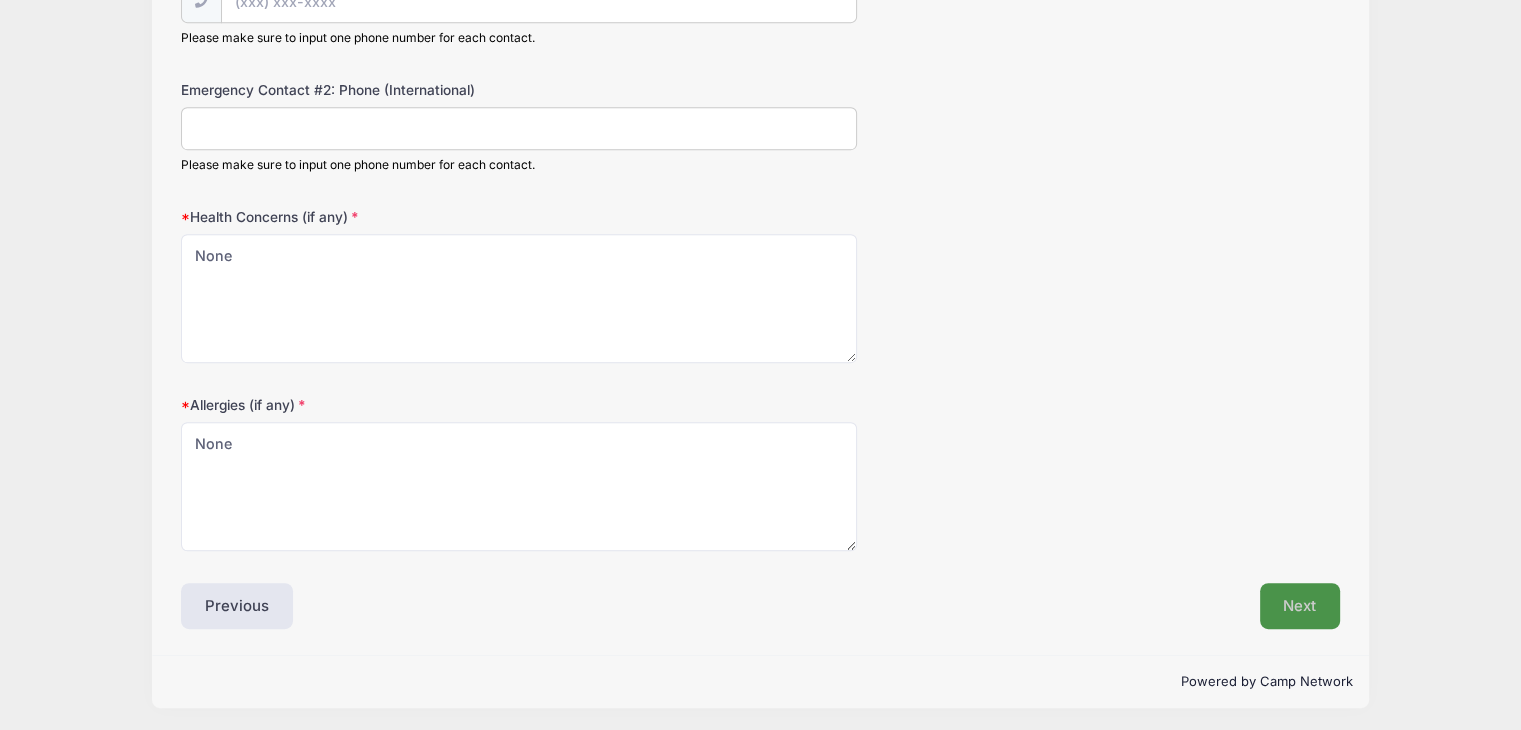 click on "Next" at bounding box center [1300, 606] 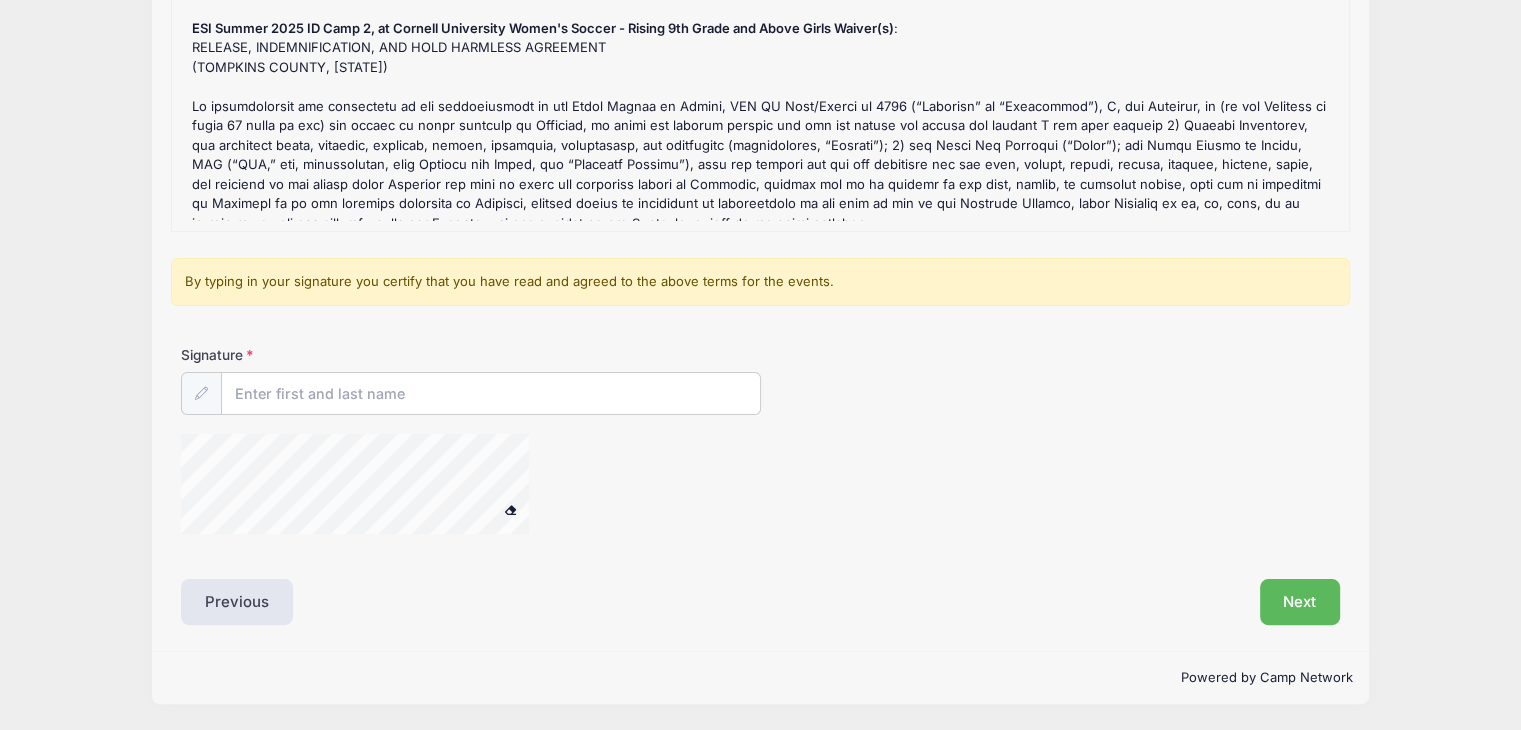 scroll, scrollTop: 208, scrollLeft: 0, axis: vertical 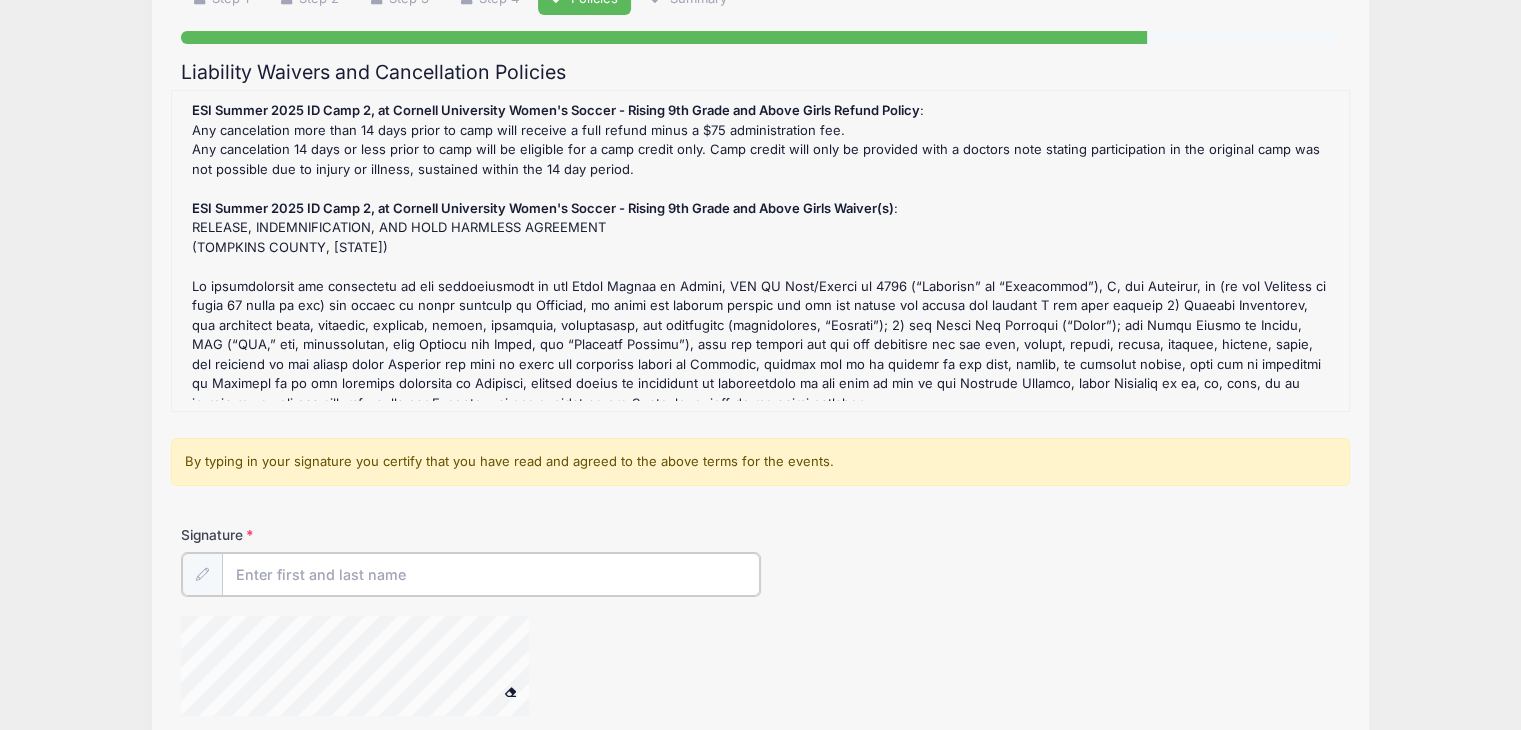 click on "Signature" at bounding box center [491, 574] 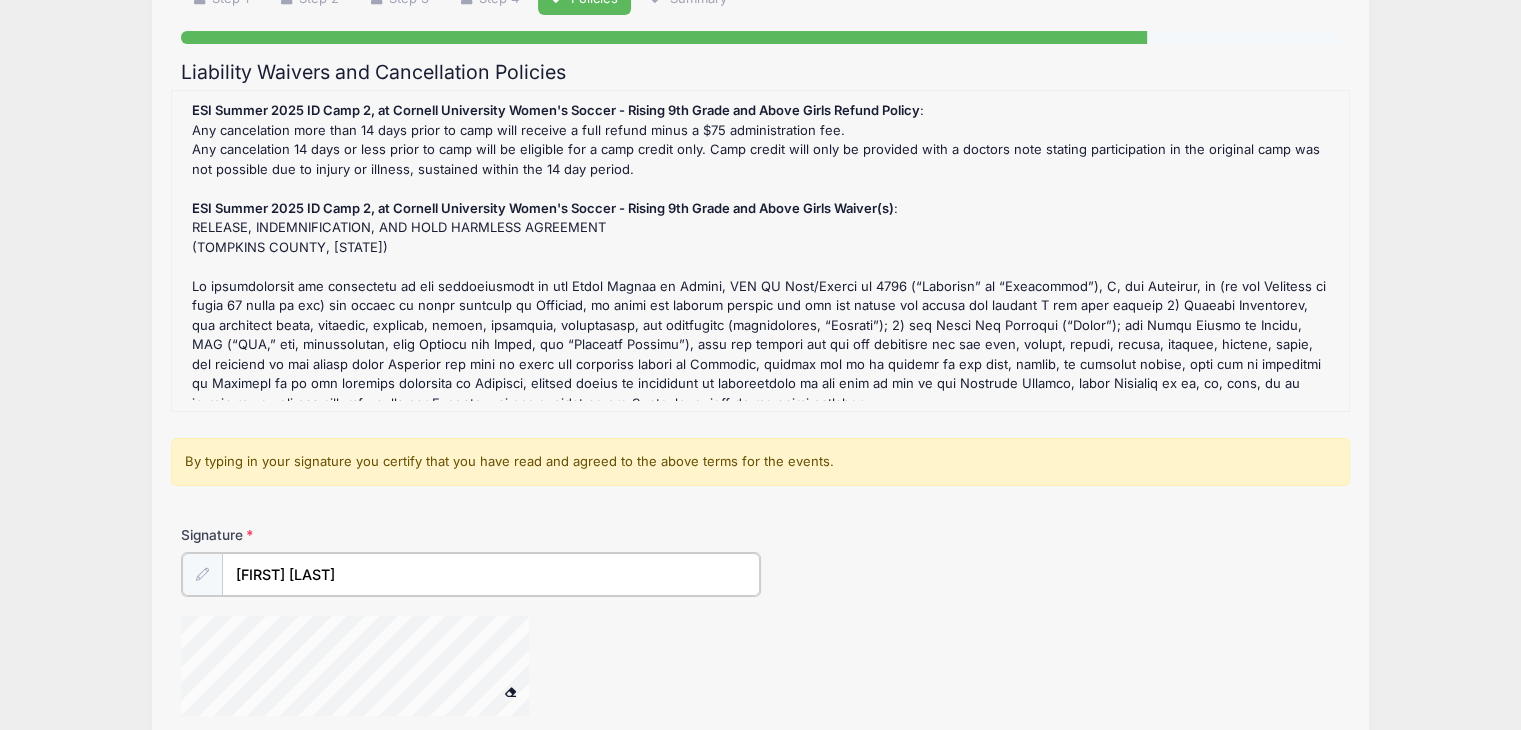 type on "[FIRST] [LAST]" 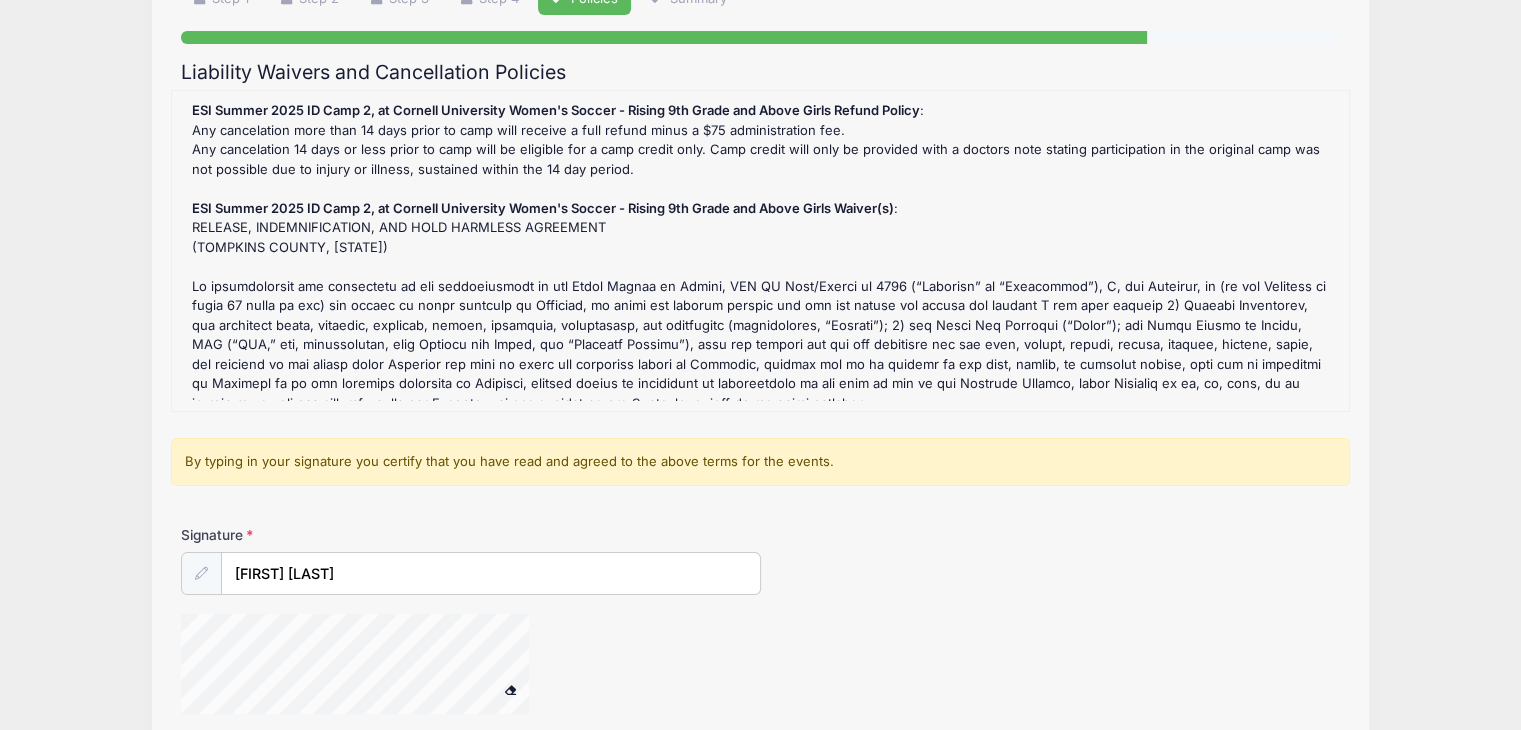 click on "ESI Summer 2025 ID Camp 2, at Cornell University Women's Soccer - Rising 9th Grade and Above Girls Refund Policy :
Any cancelation more than 14 days prior to camp will receive a full refund minus a $75 administration fee.
Any cancelation 14 days or less prior to camp will be eligible for a camp credit only. Camp credit will only be provided with a doctors note stating participation in the original camp was not possible due to injury or illness, sustained within the 14 day period.
ESI Summer 2025 ID Camp 2, at Cornell University Women's Soccer - Rising 9th Grade and Above Girls Waiver(s) :
RELEASE, INDEMNIFICATION, AND HOLD HARMLESS AGREEMENT
(TOMPKINS COUNTY, [STATE])
Image Rights: I hereby give permission for images of my child, captured during events through video, photo and digital camera, to be used solely for the purposes of Elite Soccer Ithaca promotional material and publications, and waive any rights of compensation or ownership thereto." at bounding box center (760, 251) 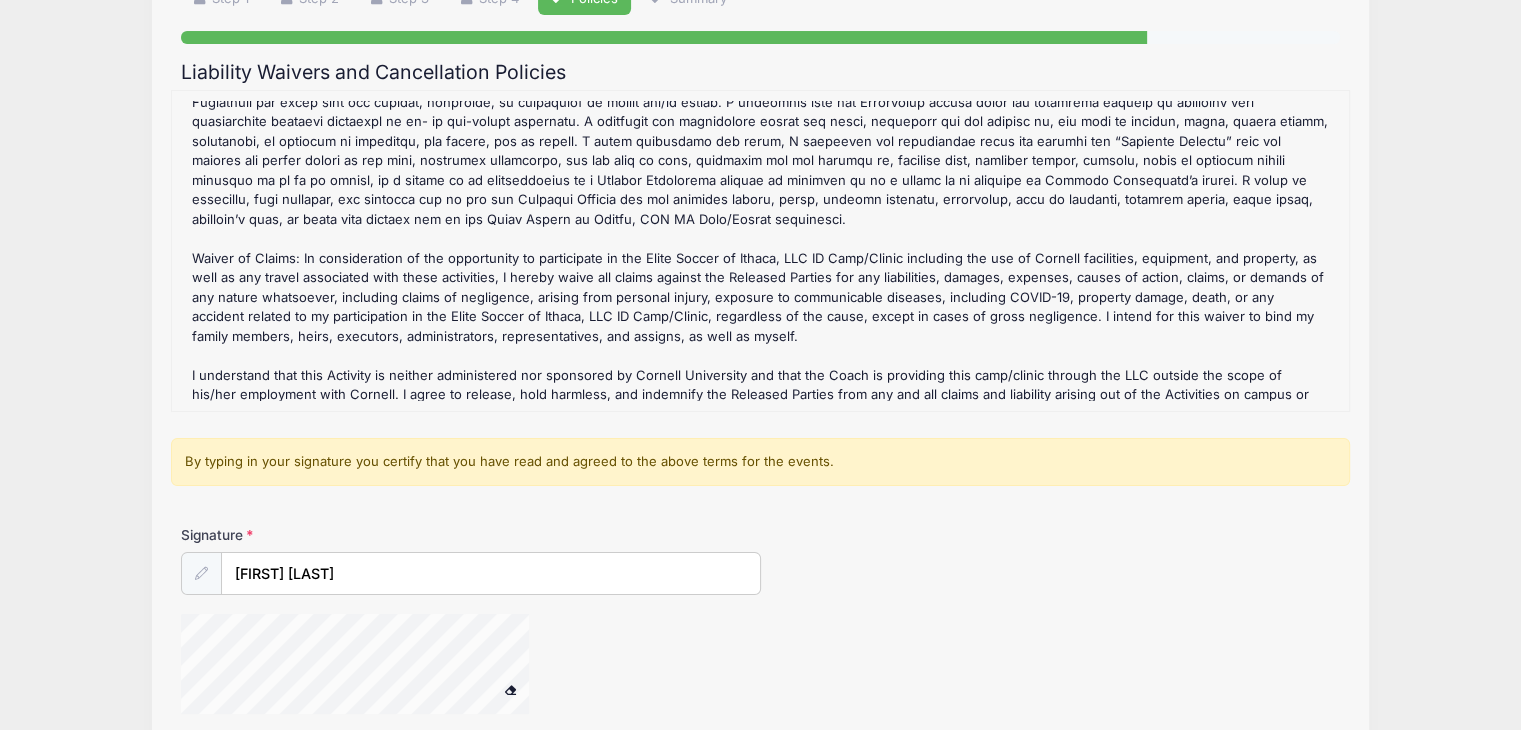 scroll, scrollTop: 538, scrollLeft: 0, axis: vertical 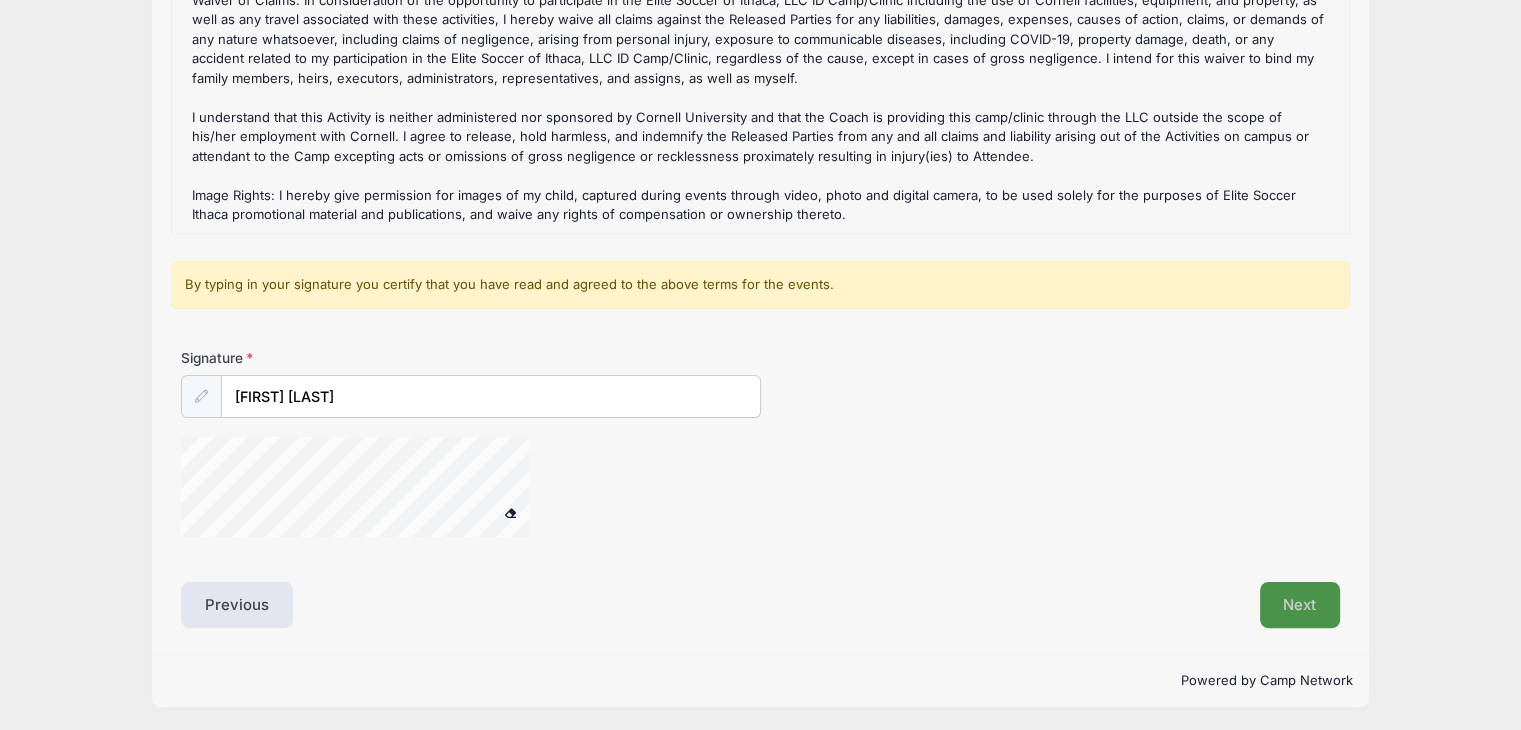 click on "Next" at bounding box center [1300, 605] 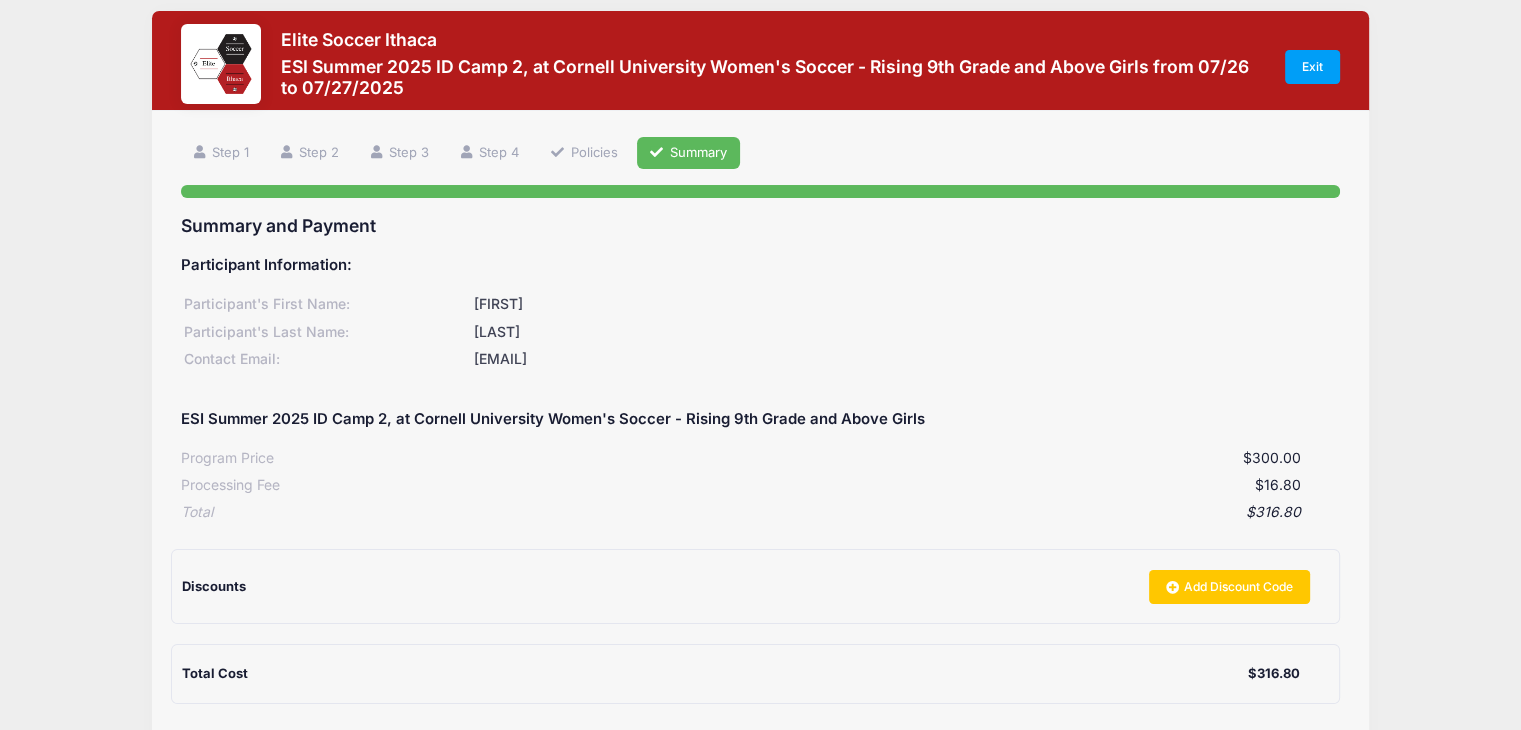 scroll, scrollTop: 0, scrollLeft: 0, axis: both 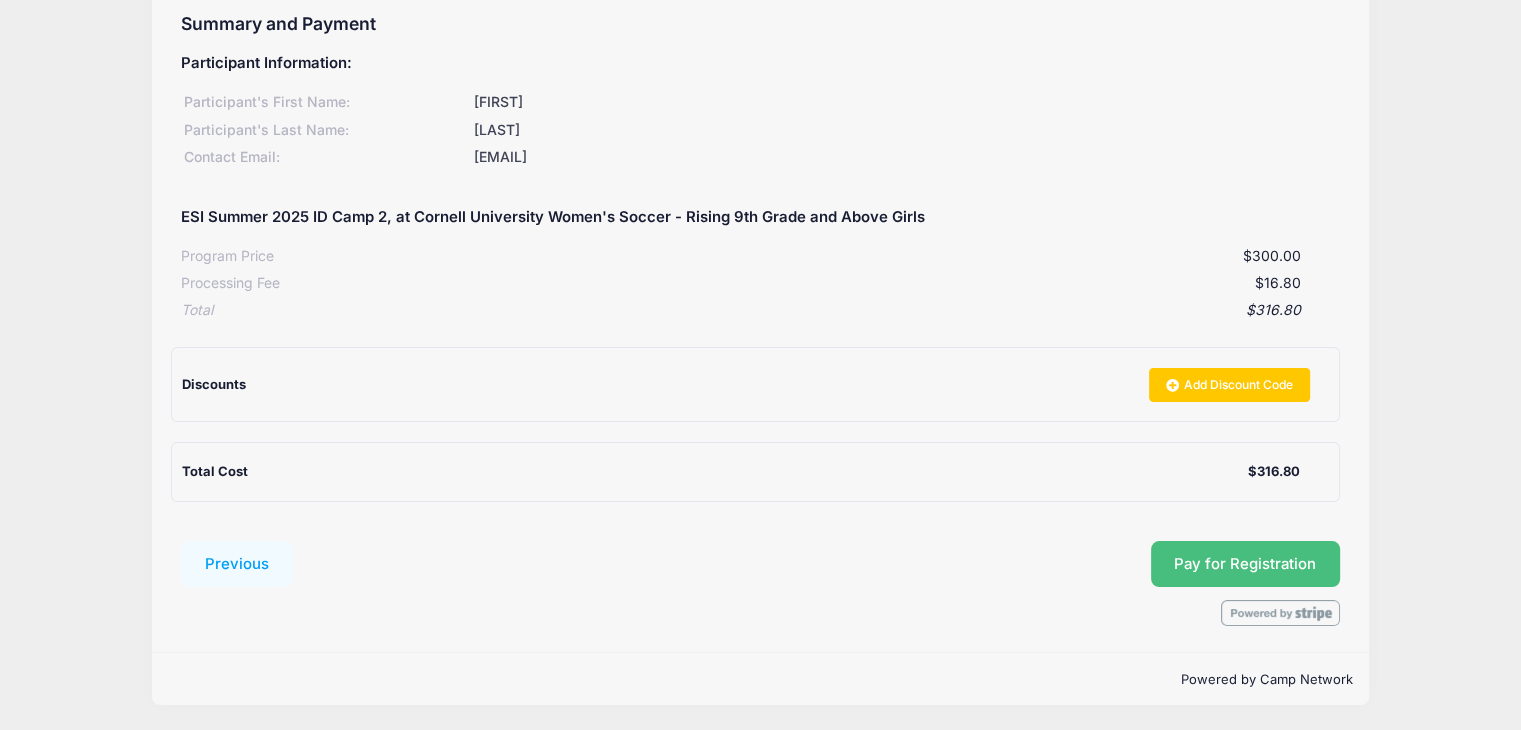 click on "Pay for Registration" at bounding box center [1245, 564] 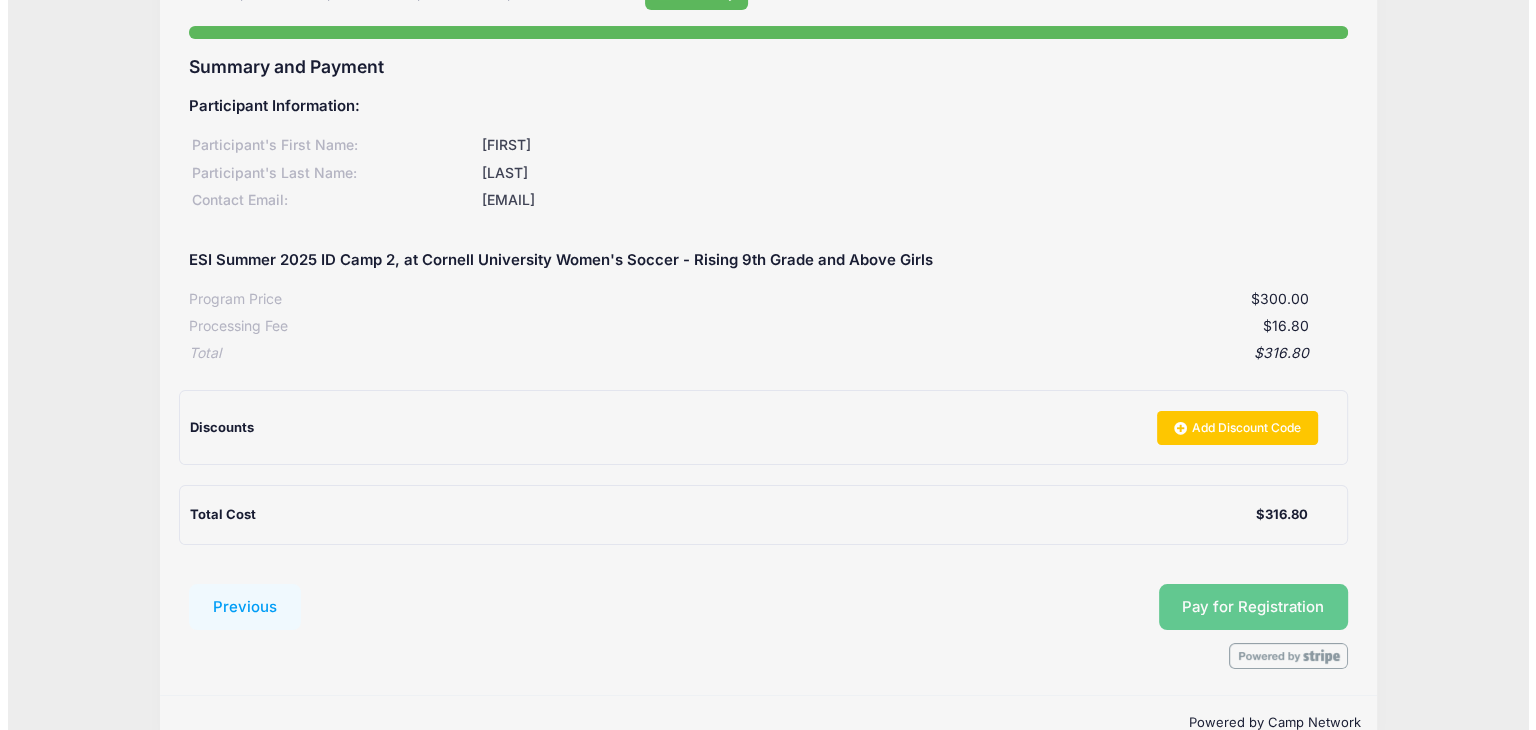 scroll, scrollTop: 145, scrollLeft: 0, axis: vertical 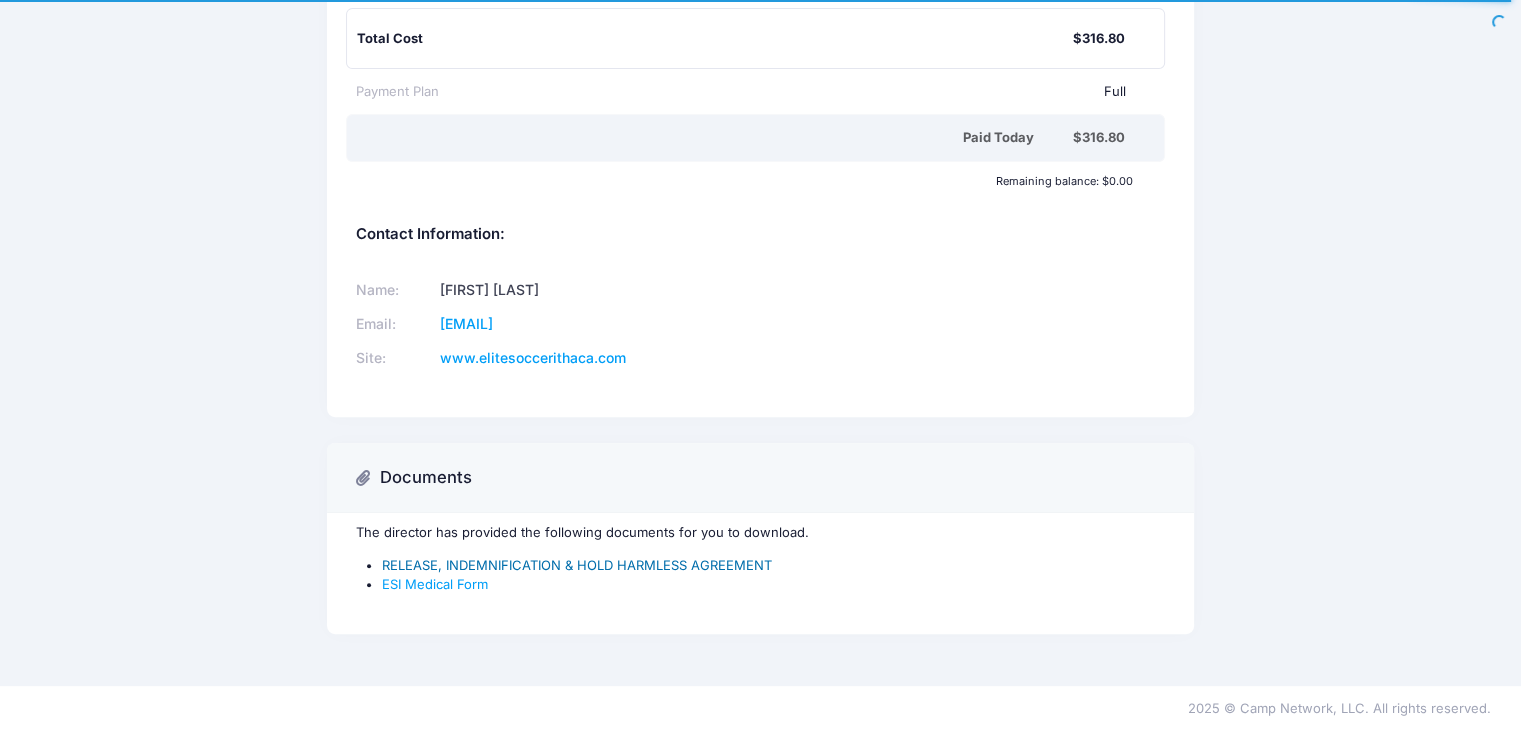 click on "RELEASE, INDEMNIFICATION & HOLD HARMLESS AGREEMENT" at bounding box center (577, 565) 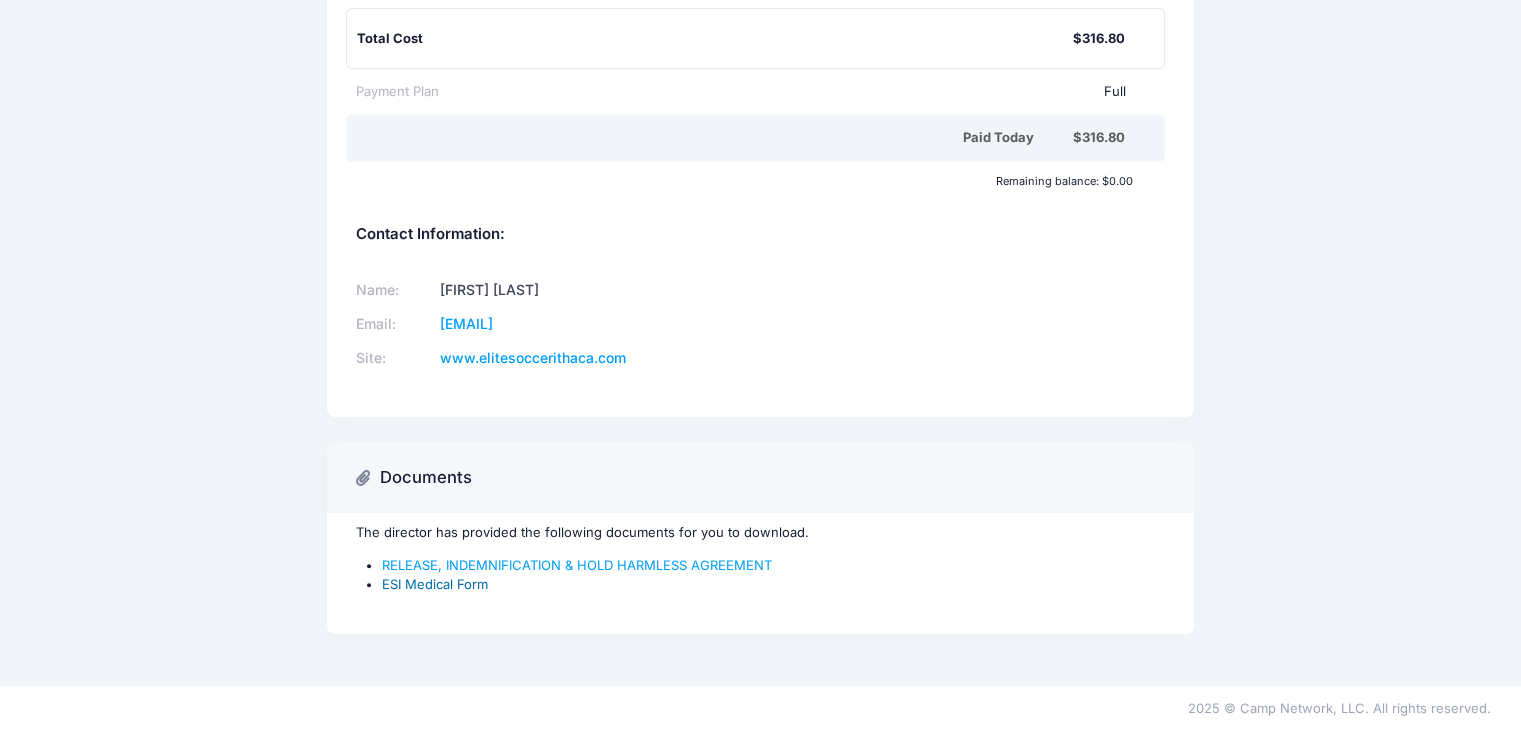 click on "ESI Medical Form" at bounding box center (435, 584) 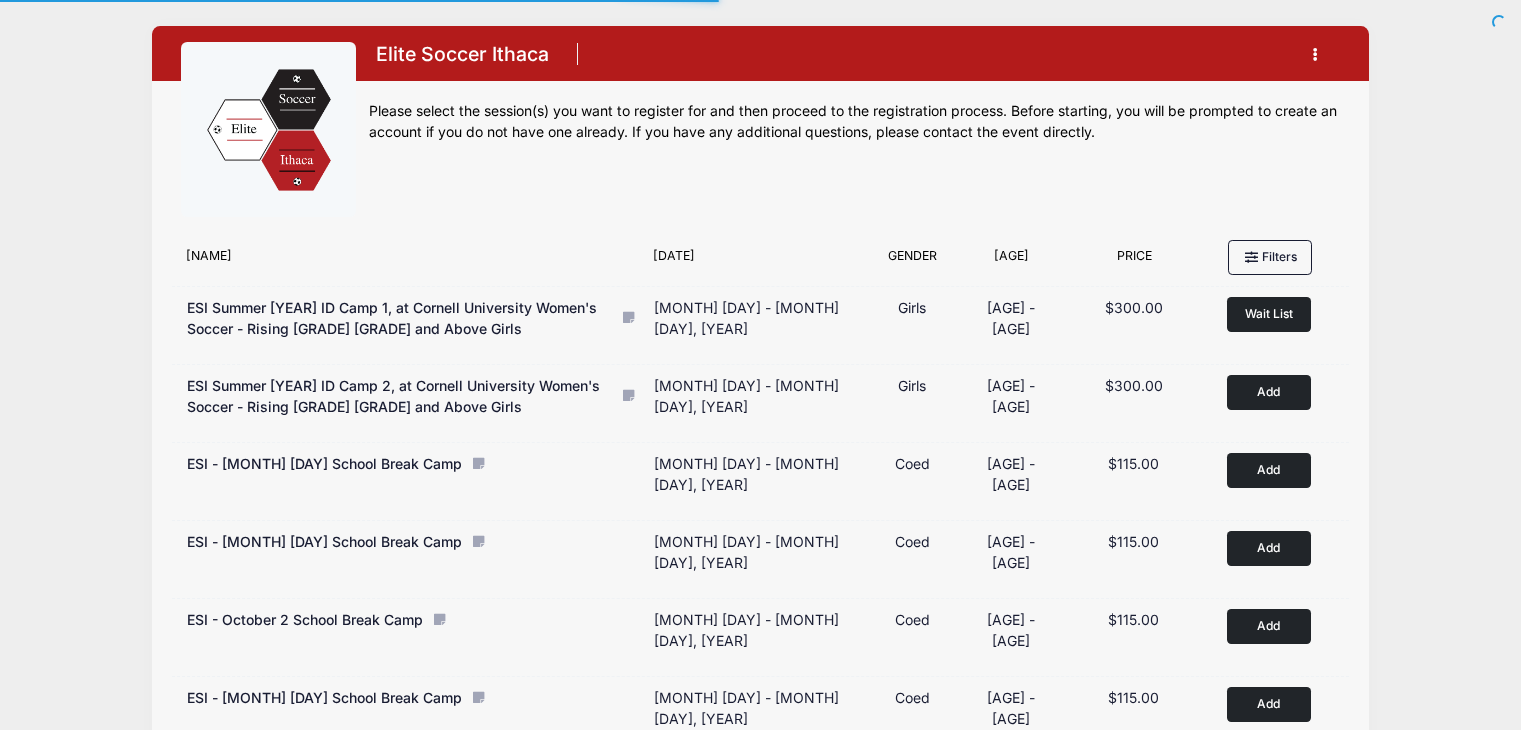 scroll, scrollTop: 0, scrollLeft: 0, axis: both 